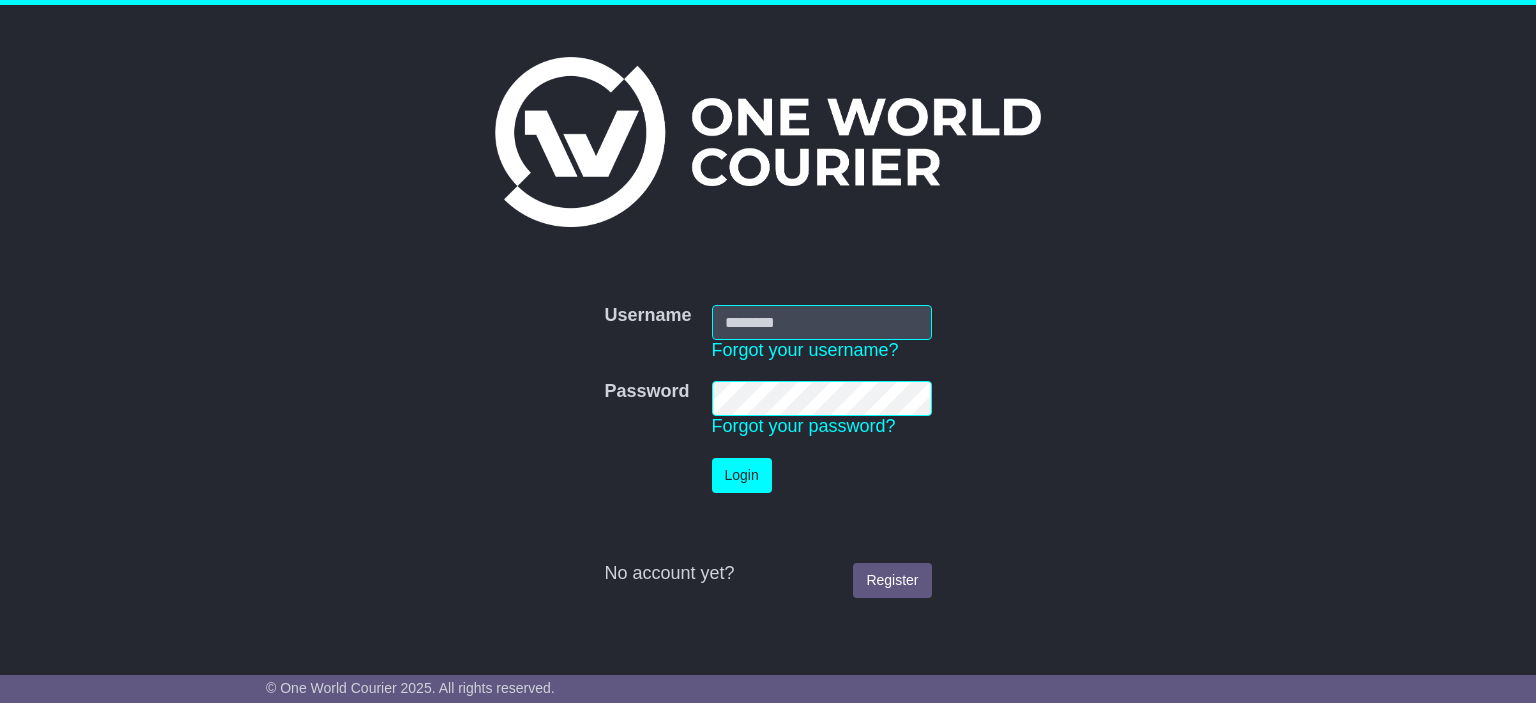 scroll, scrollTop: 0, scrollLeft: 0, axis: both 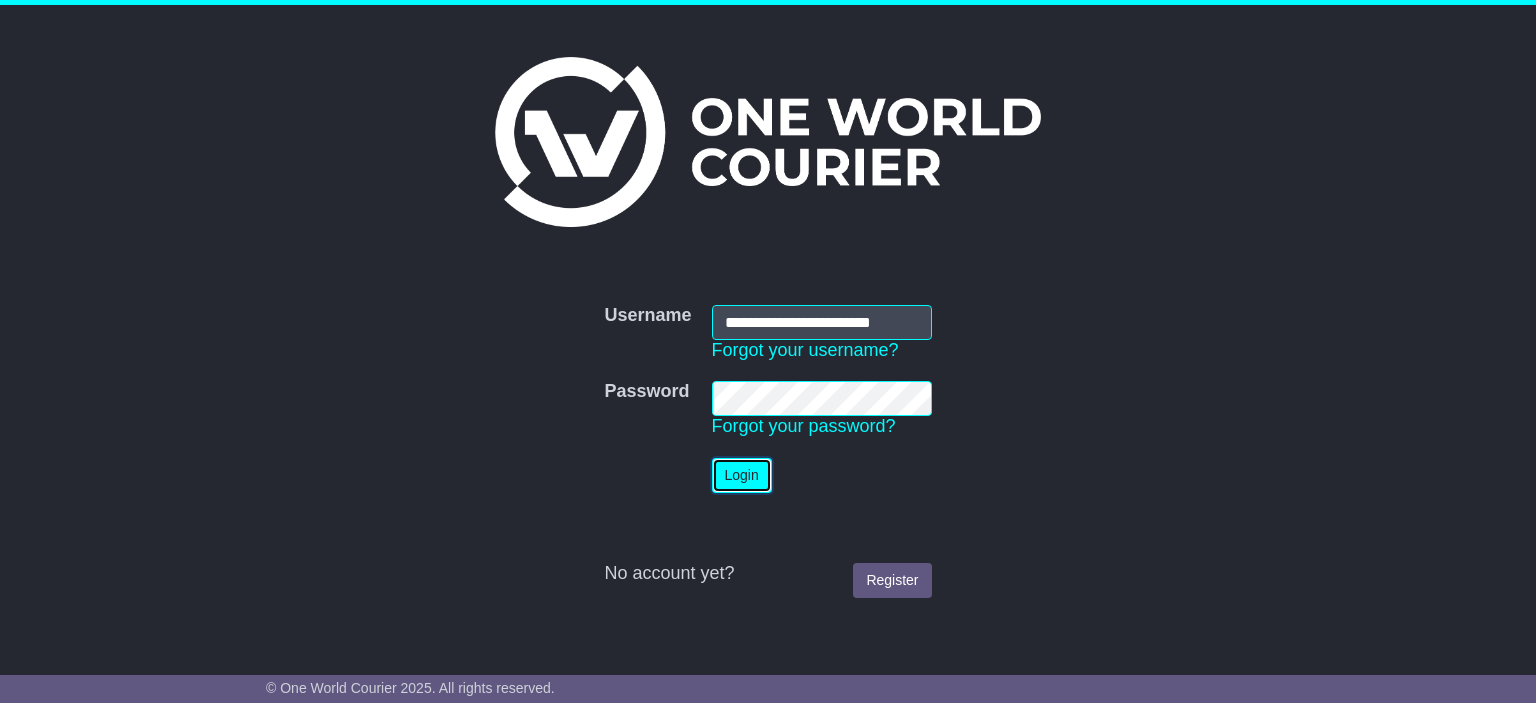click on "Login" at bounding box center (742, 475) 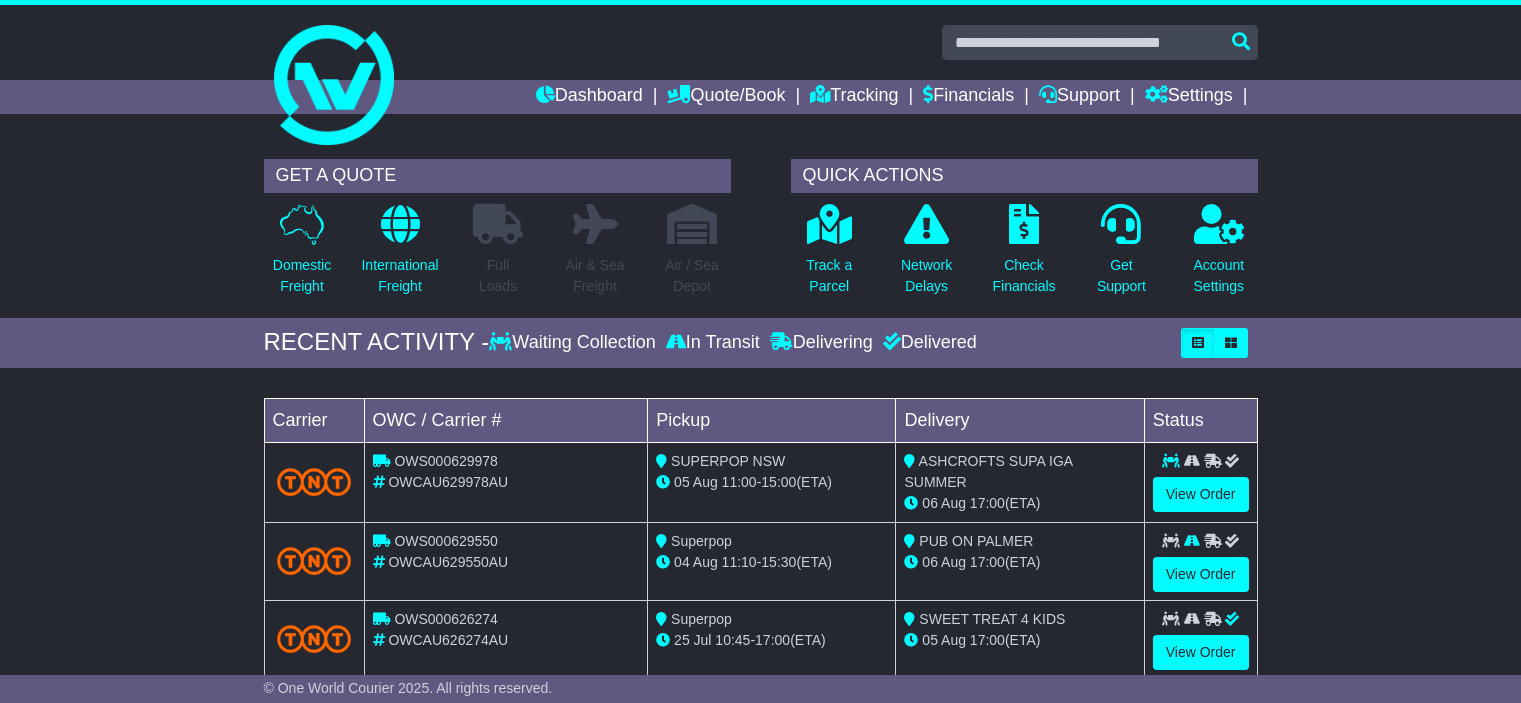 scroll, scrollTop: 0, scrollLeft: 0, axis: both 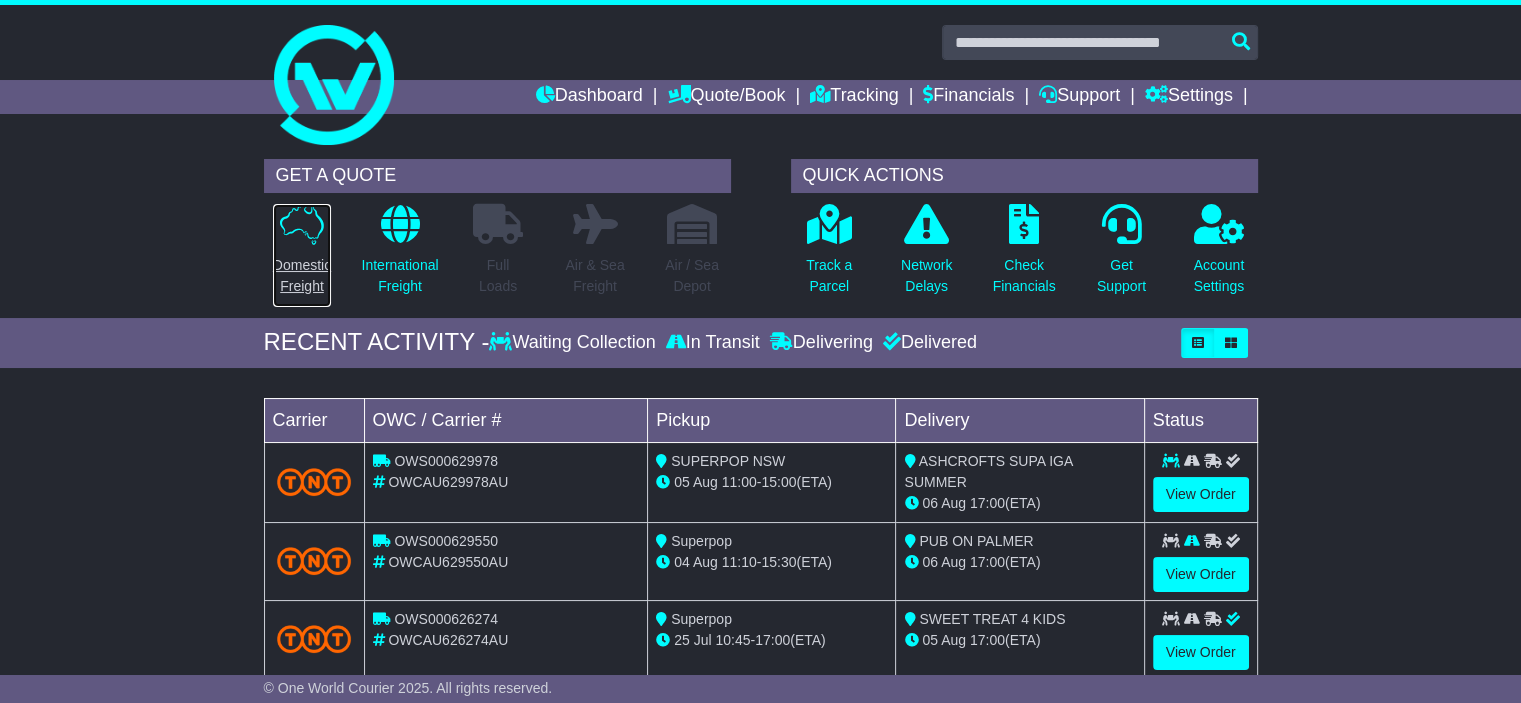 click at bounding box center [302, 224] 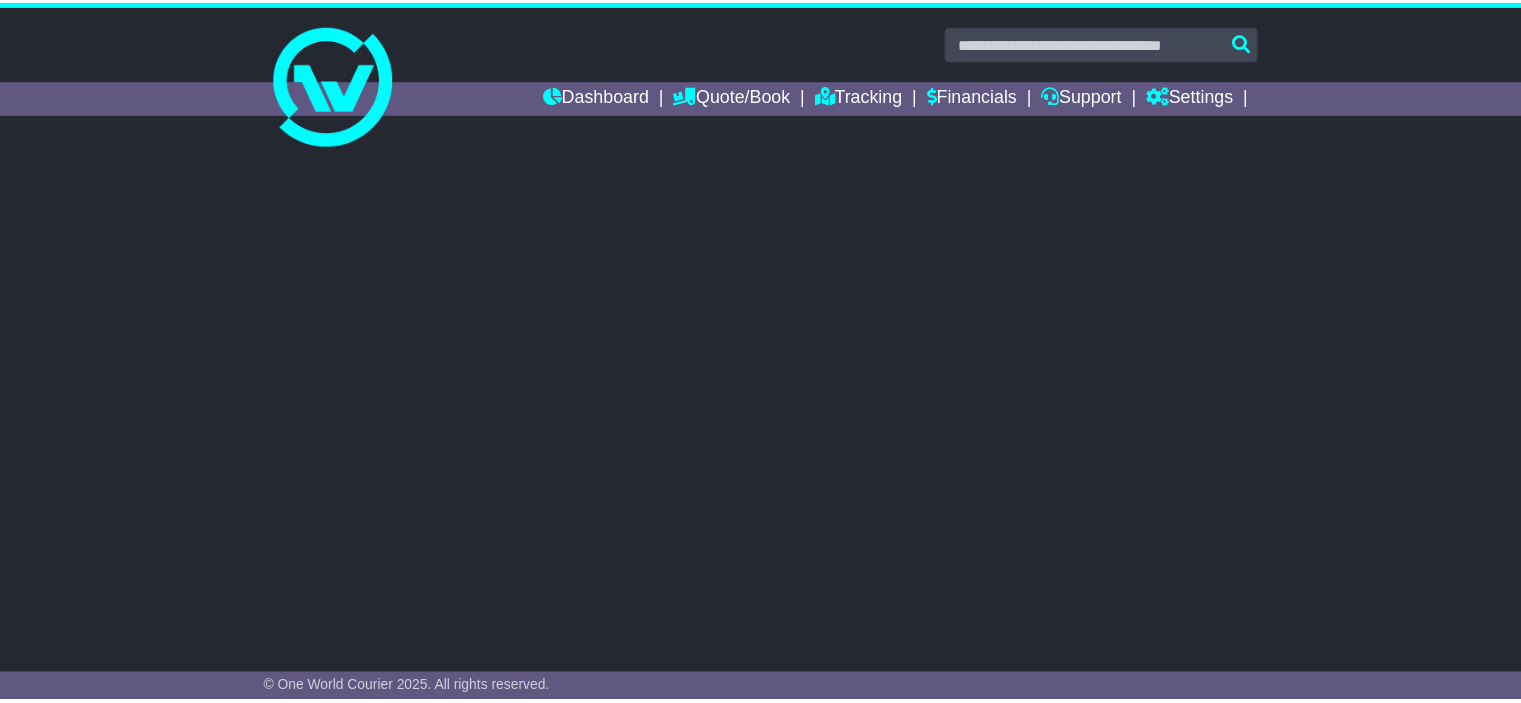 scroll, scrollTop: 0, scrollLeft: 0, axis: both 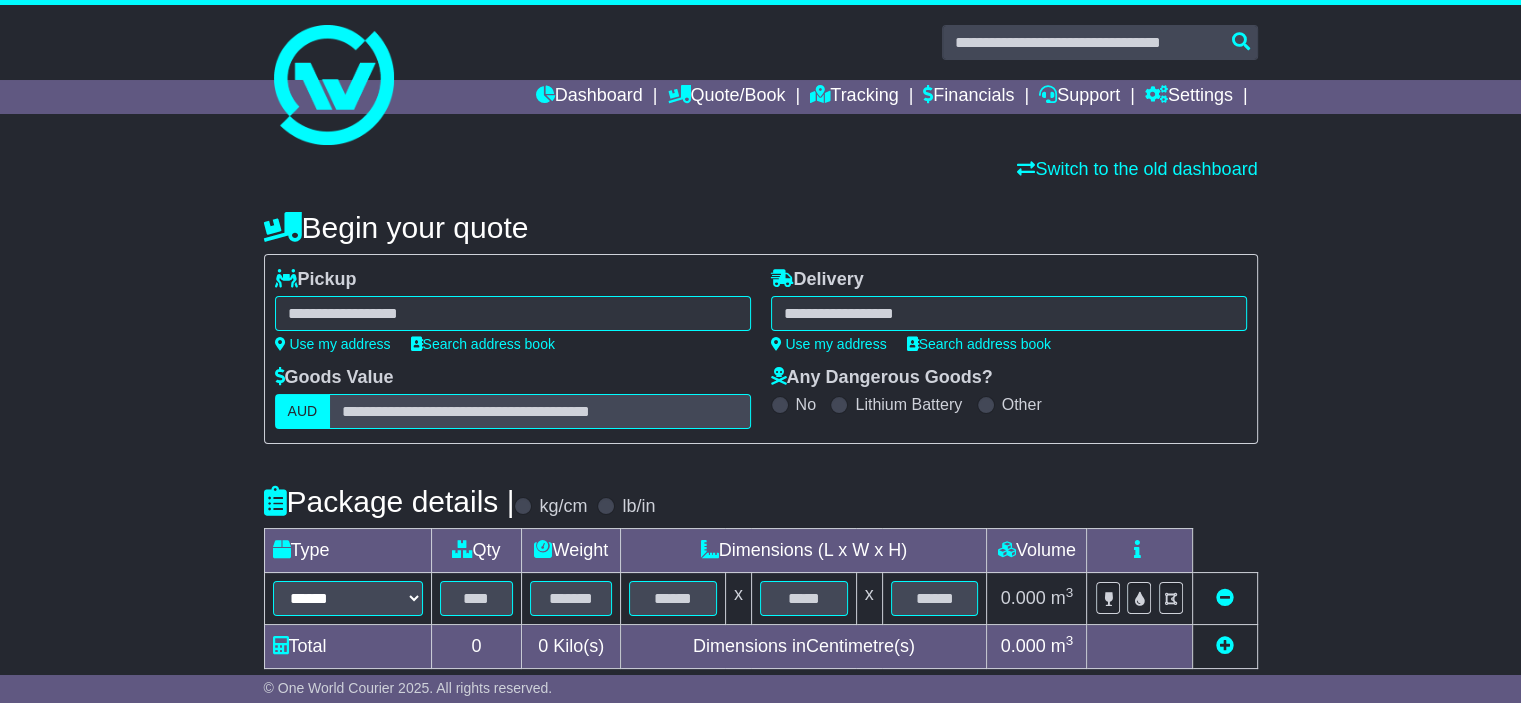 click at bounding box center (513, 313) 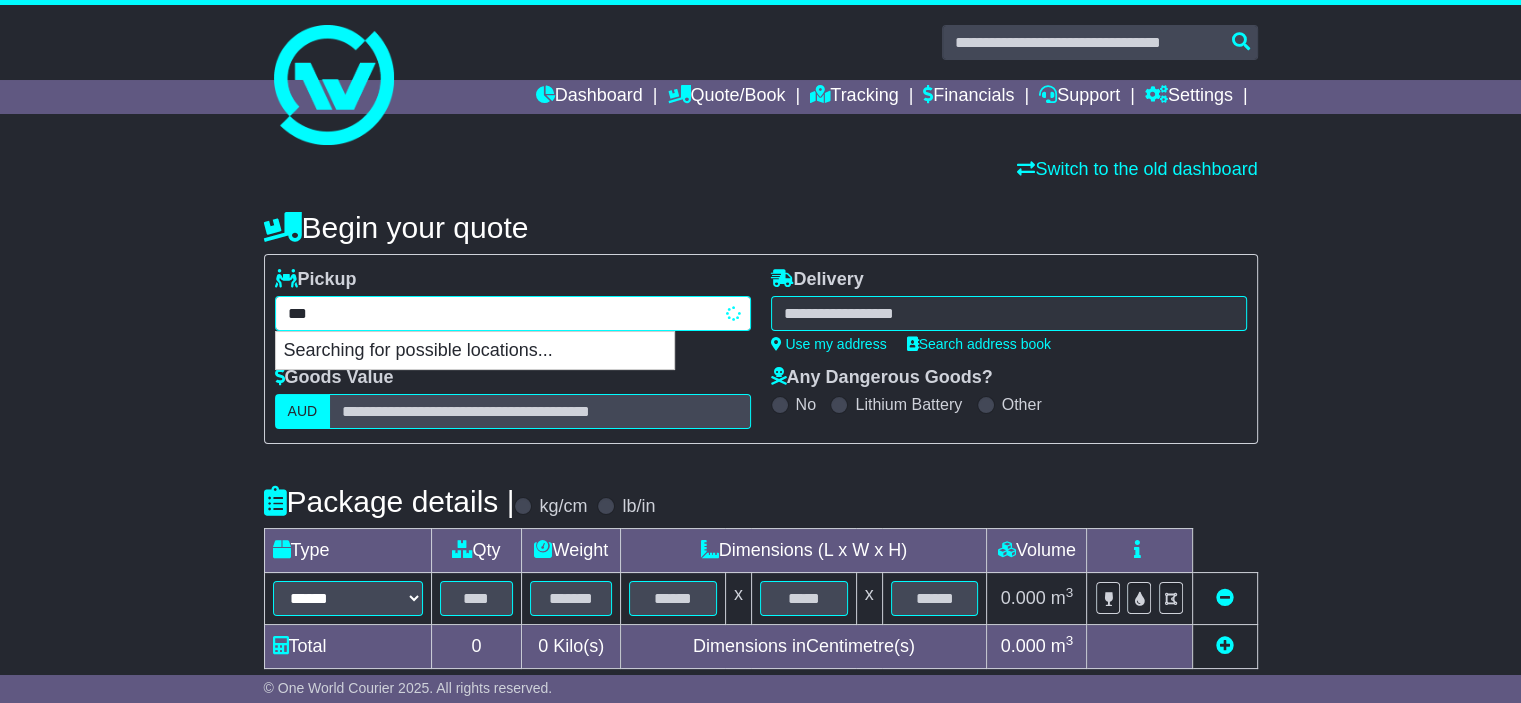 type on "****" 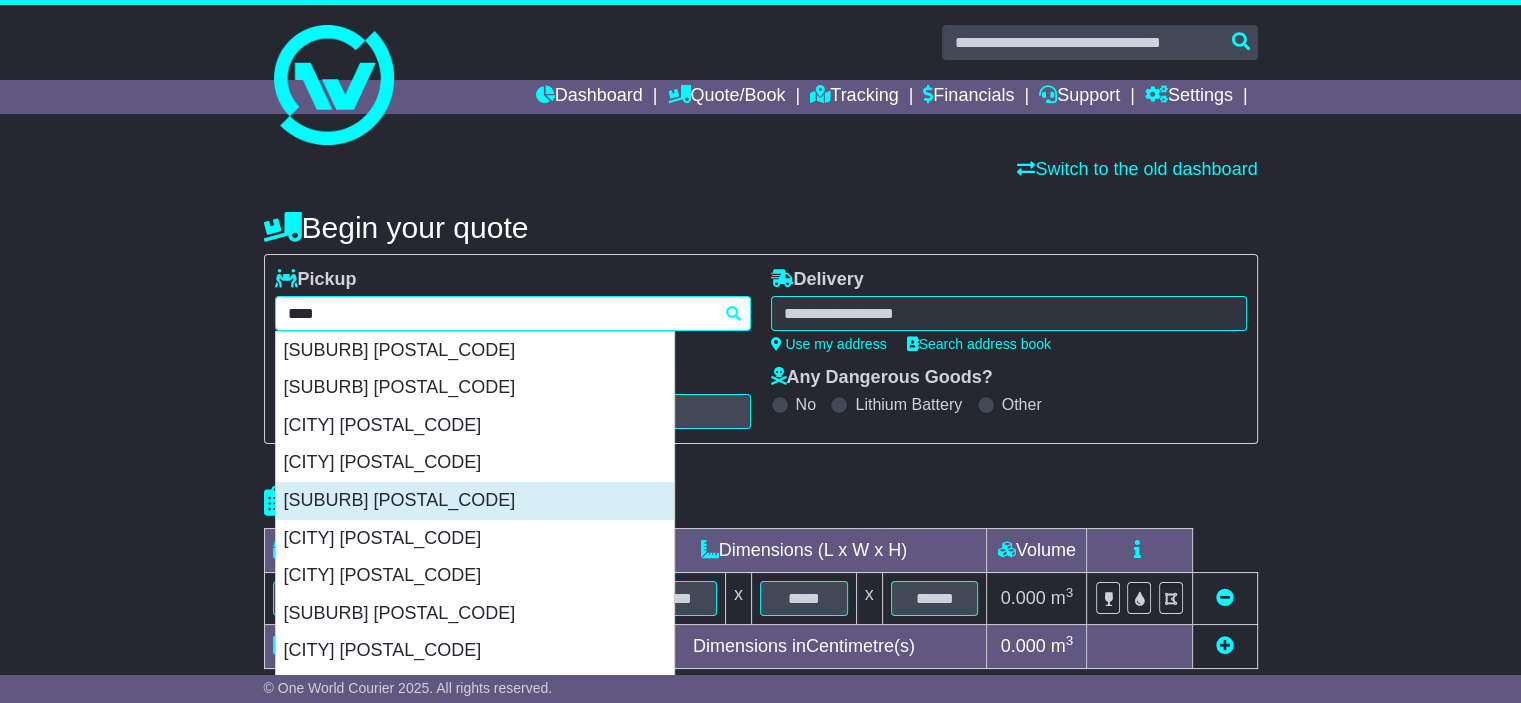 click on "[CITY] [POSTCODE]" at bounding box center [475, 501] 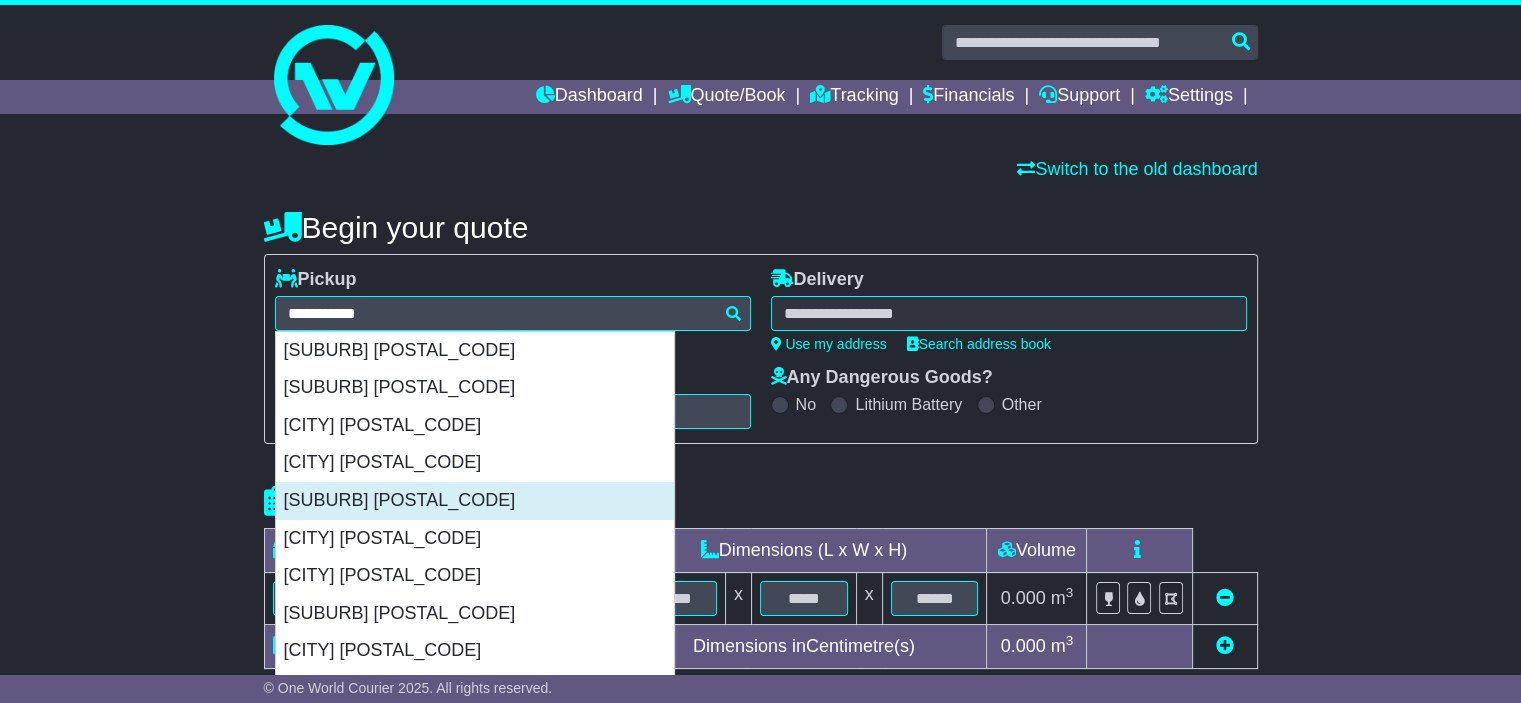 type on "**********" 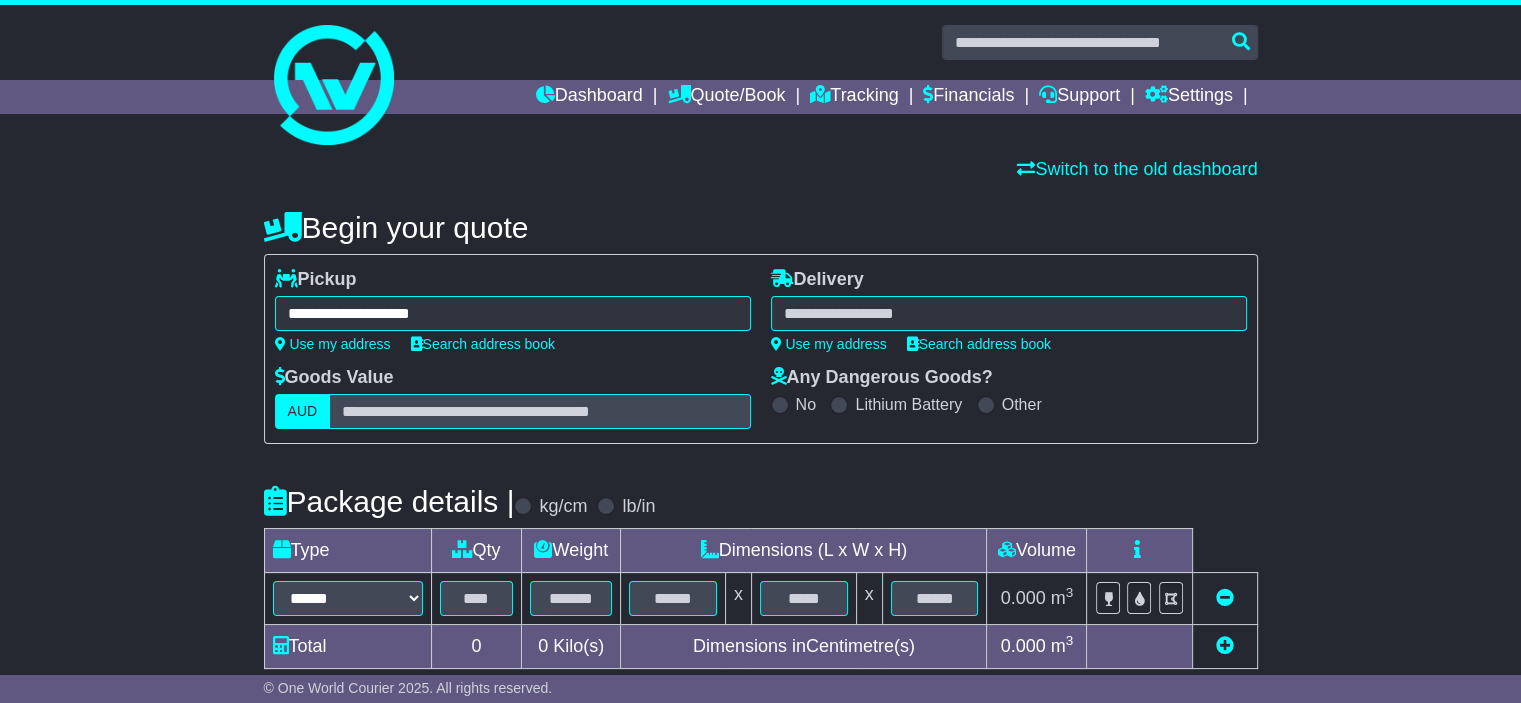 click at bounding box center (1009, 313) 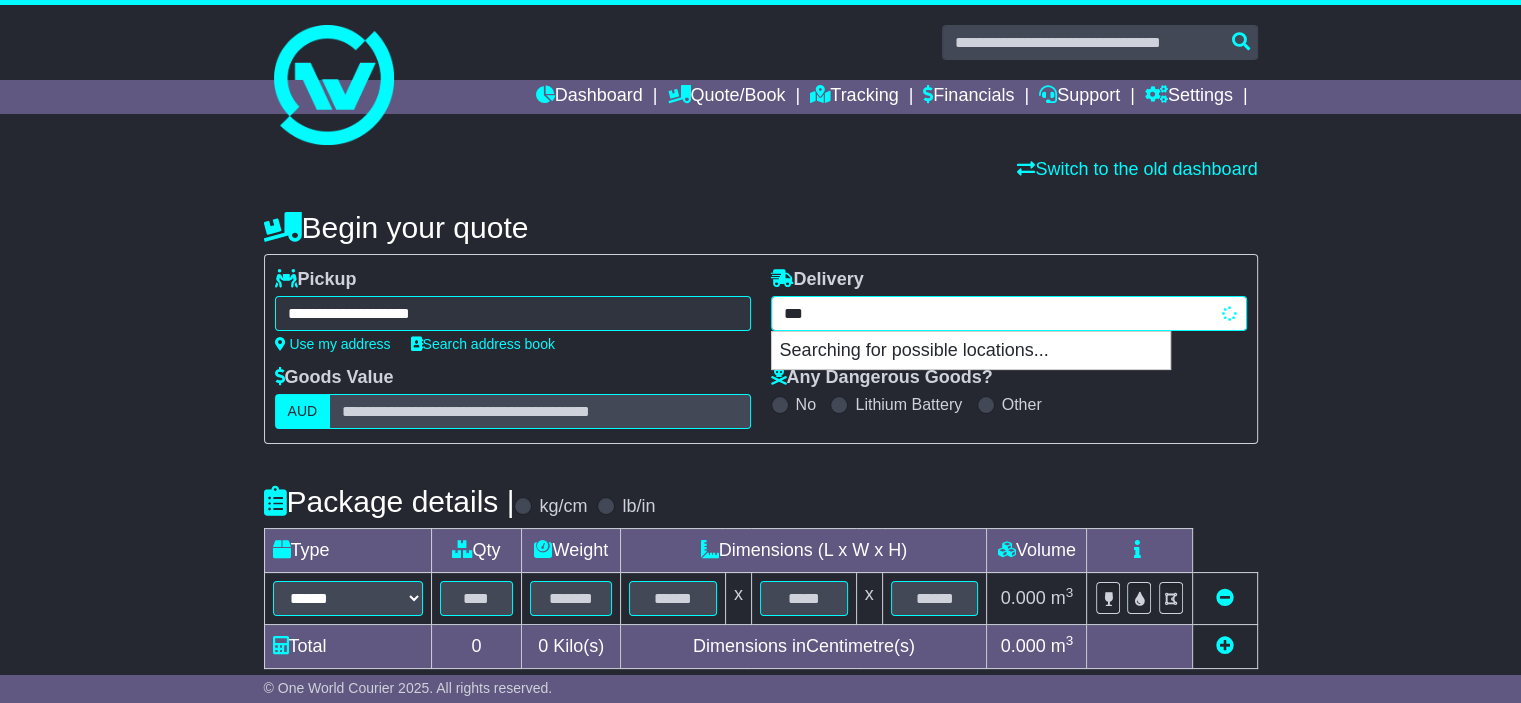 type on "****" 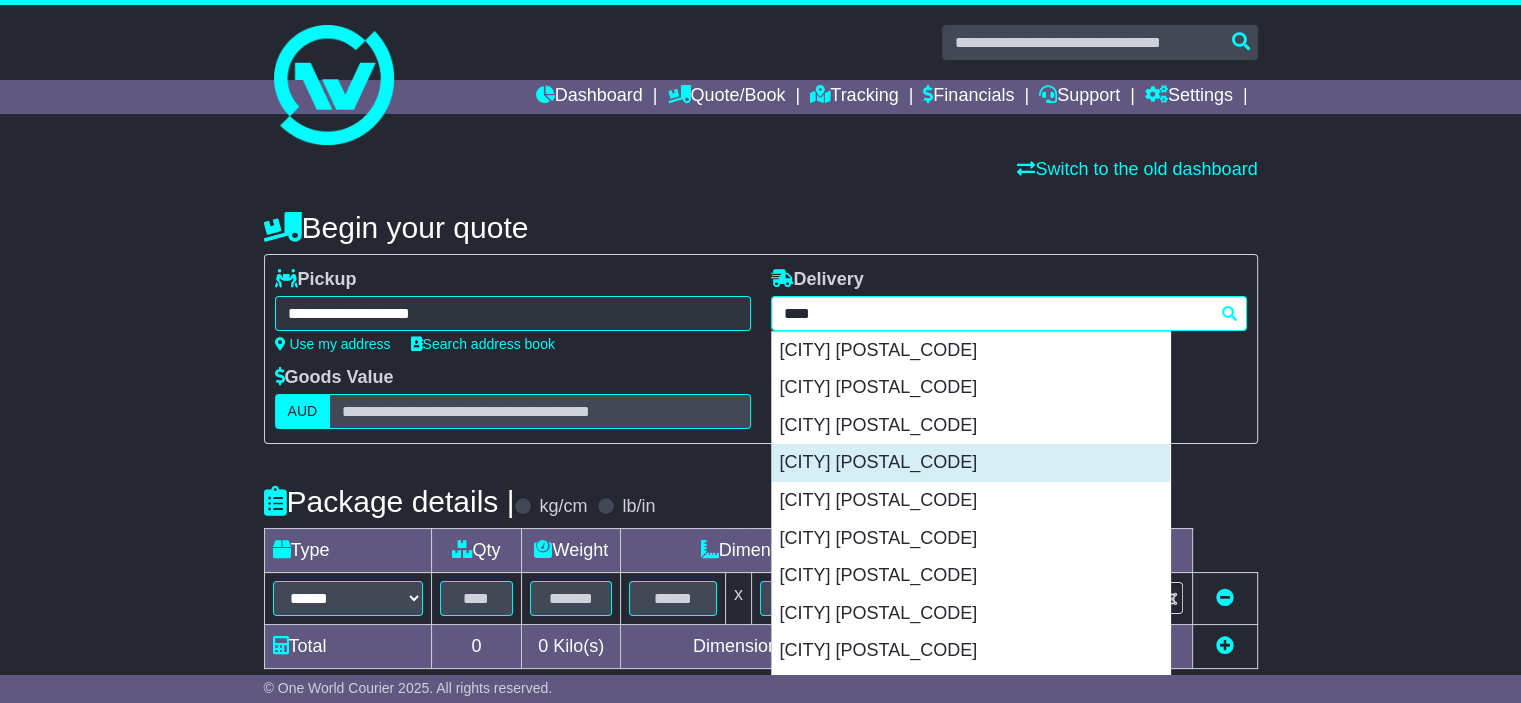 click on "AYR 4807" at bounding box center (971, 463) 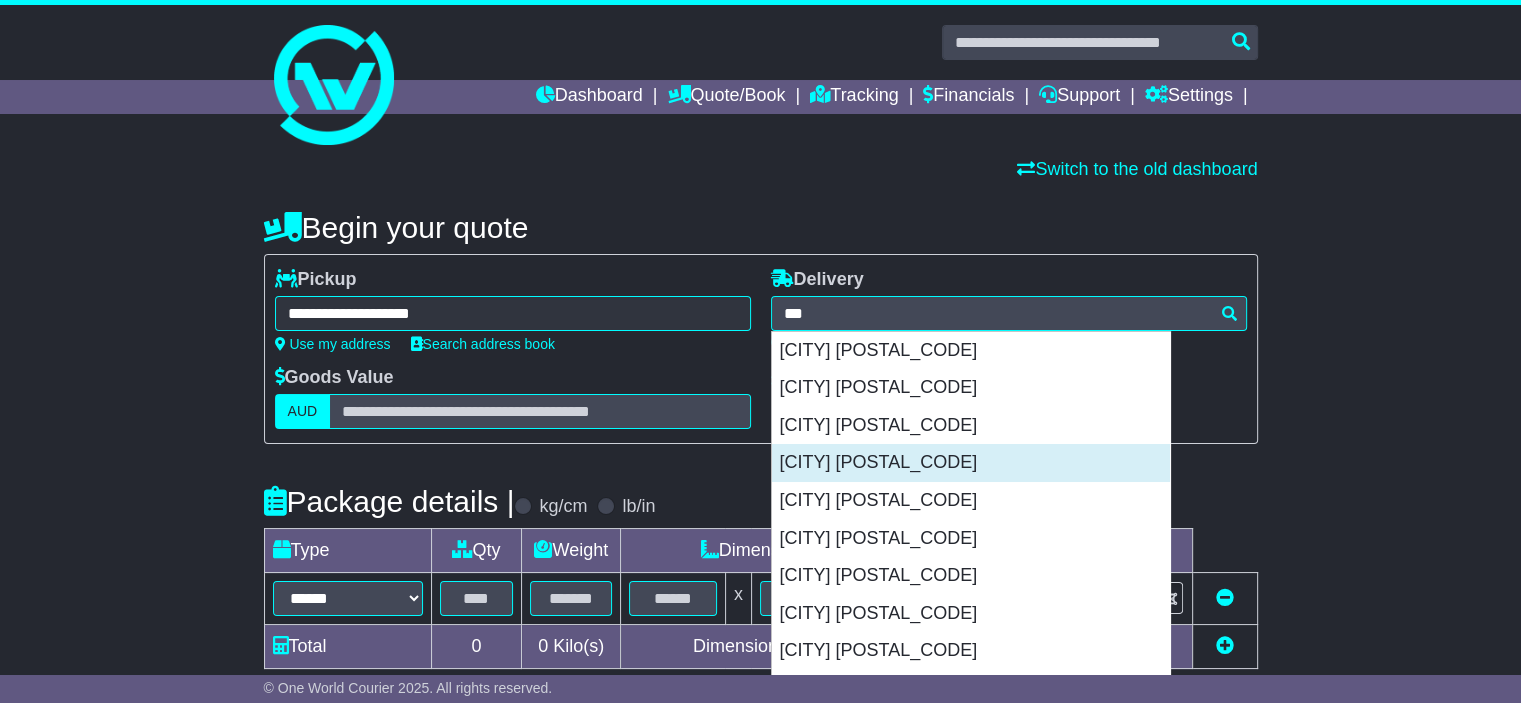 type on "**********" 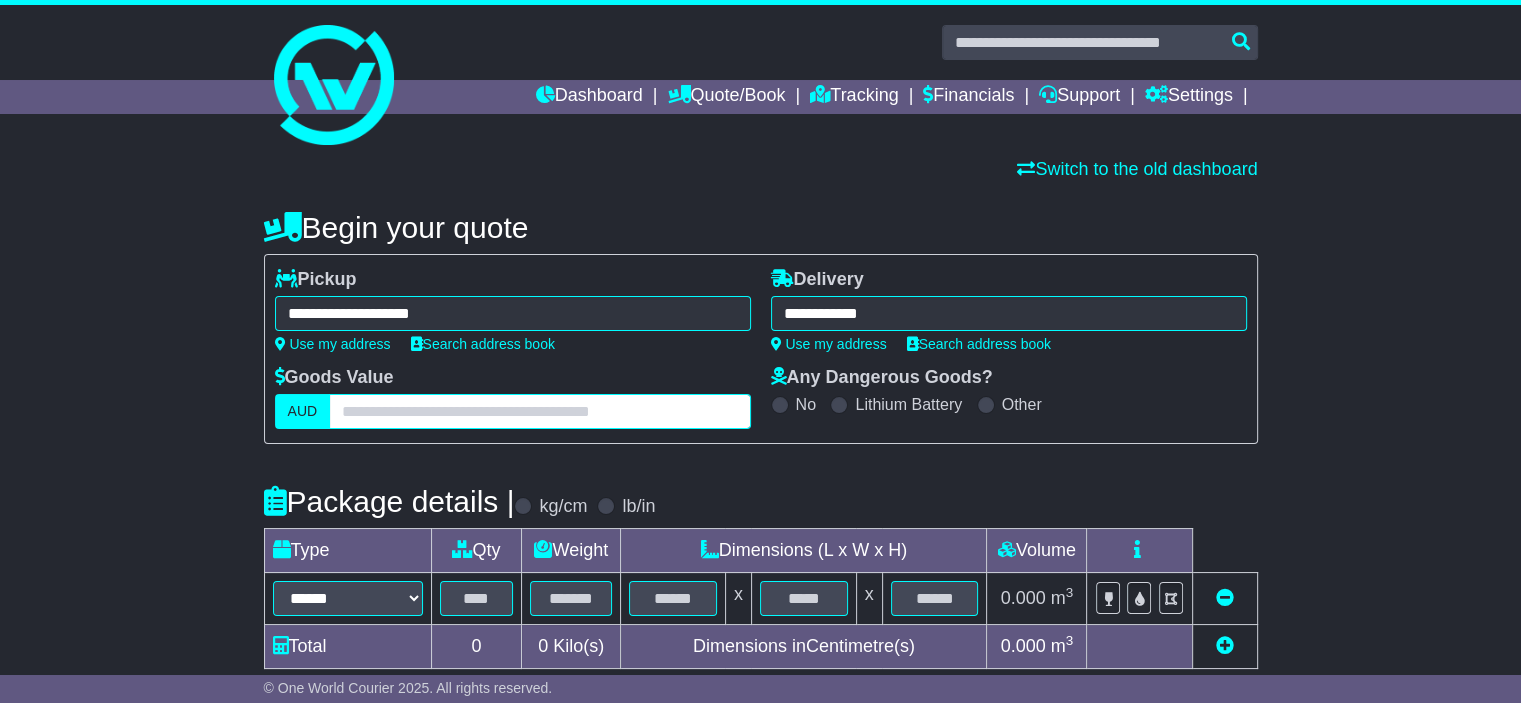 click at bounding box center [539, 411] 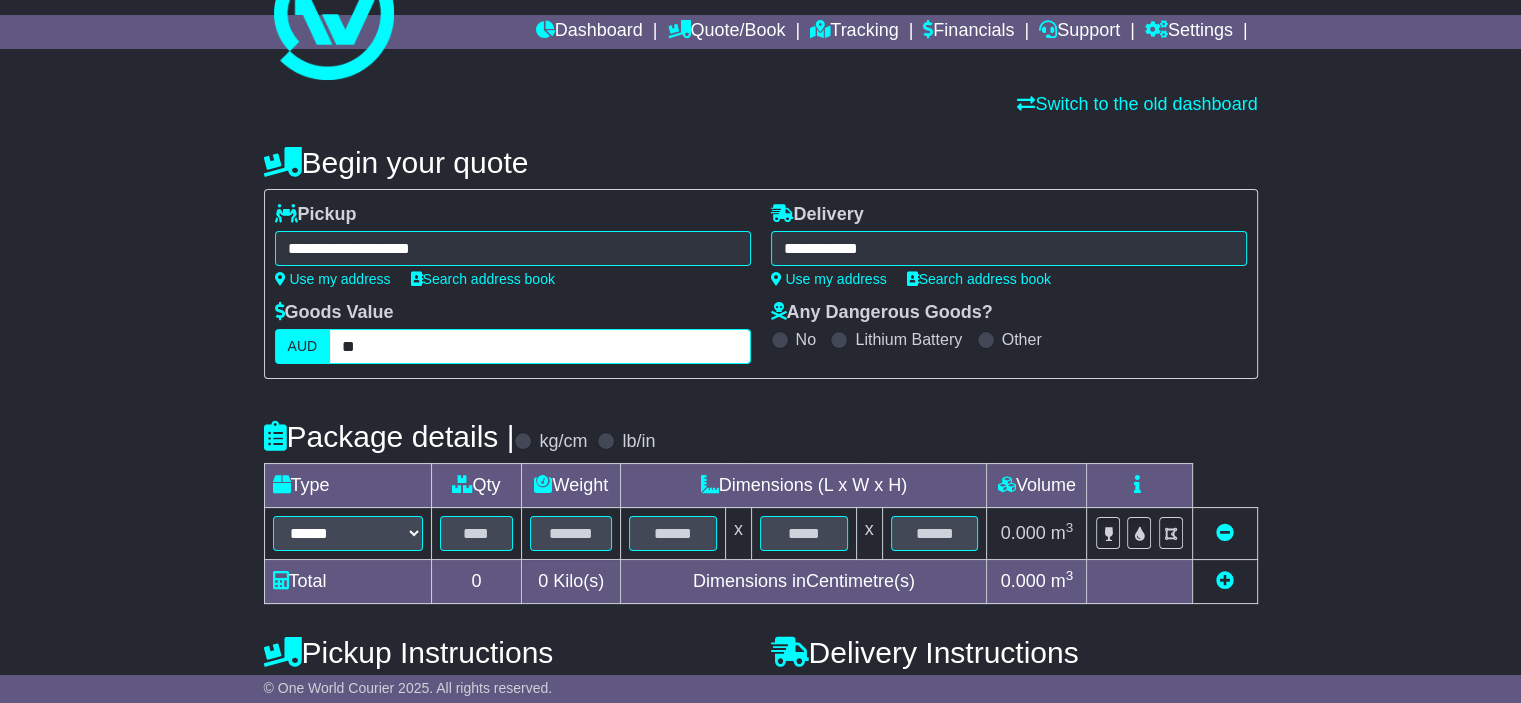 scroll, scrollTop: 200, scrollLeft: 0, axis: vertical 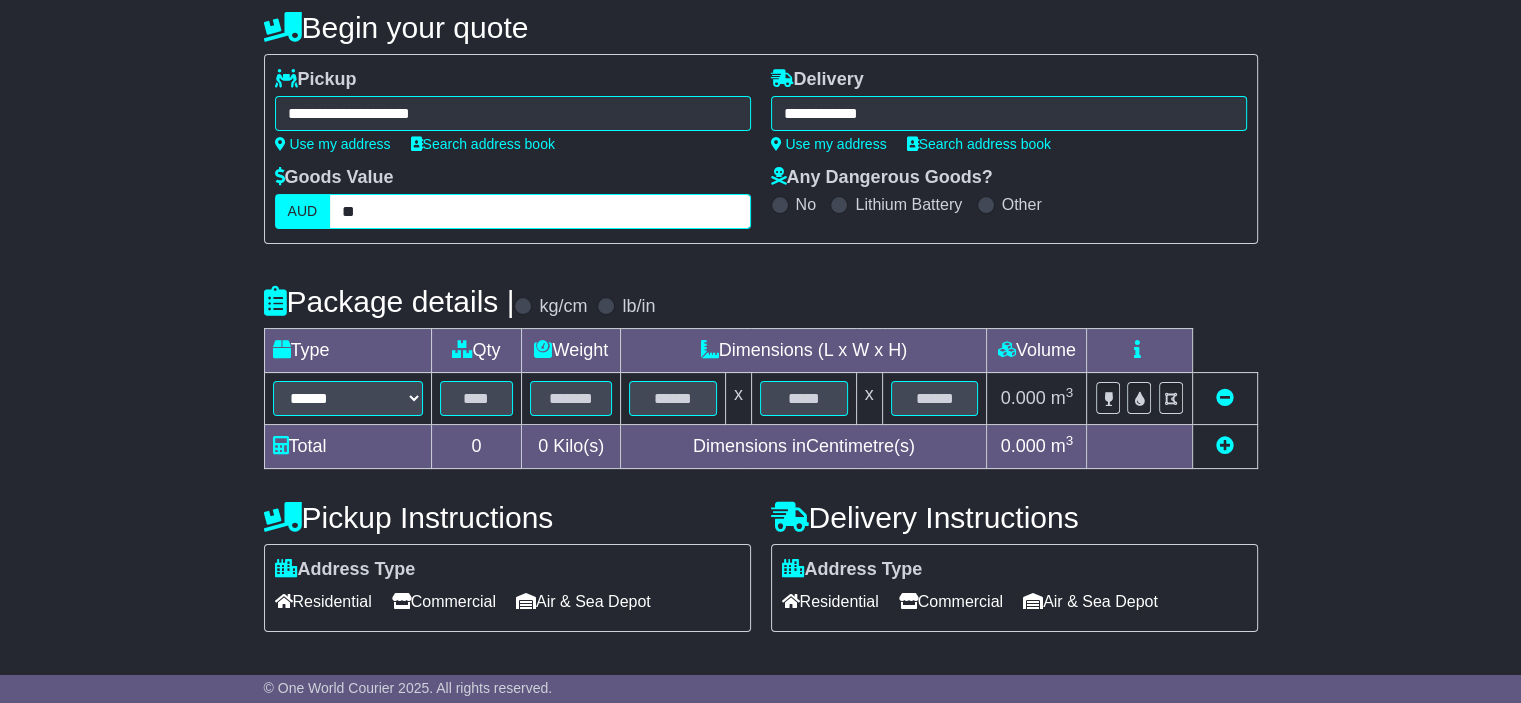 type on "**" 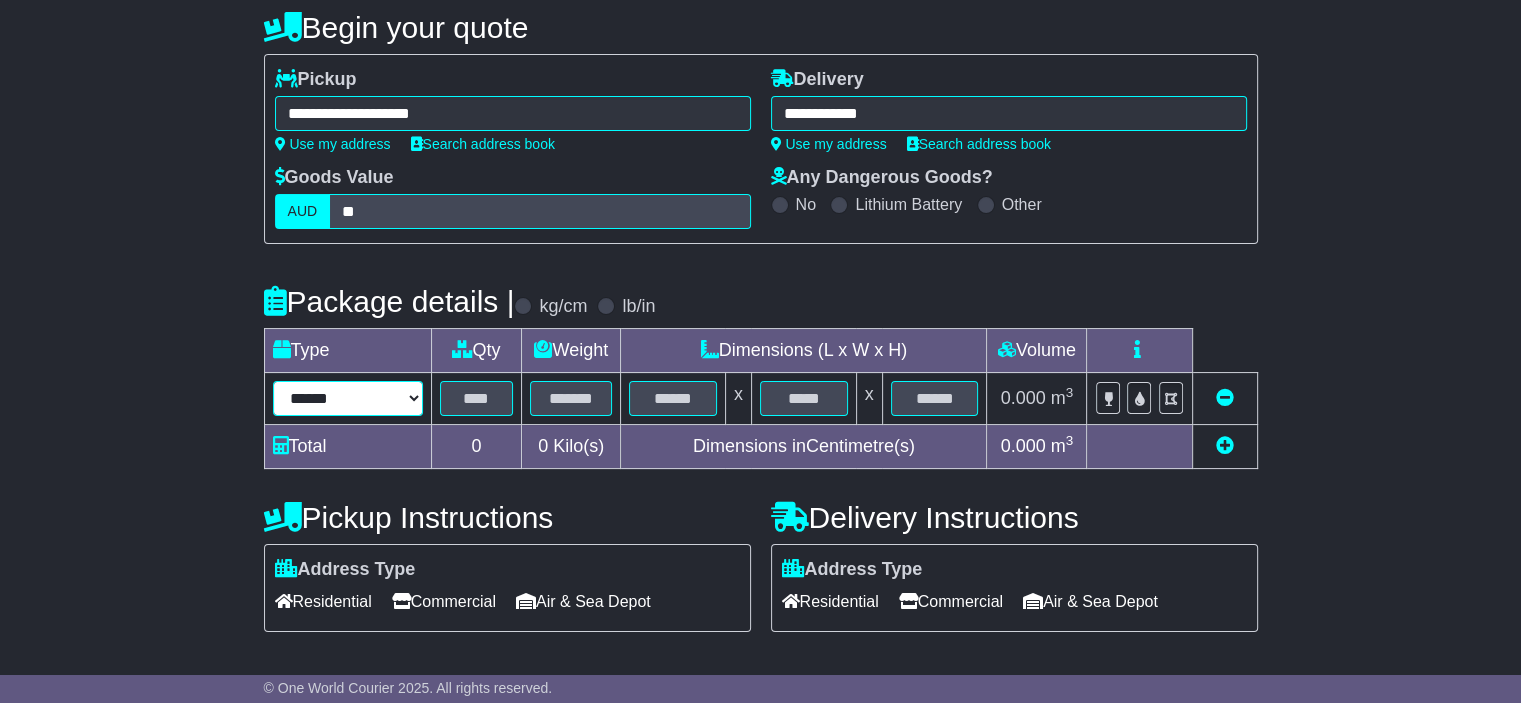 click on "****** ****** *** ******** ***** **** **** ****** *** *******" at bounding box center (348, 398) 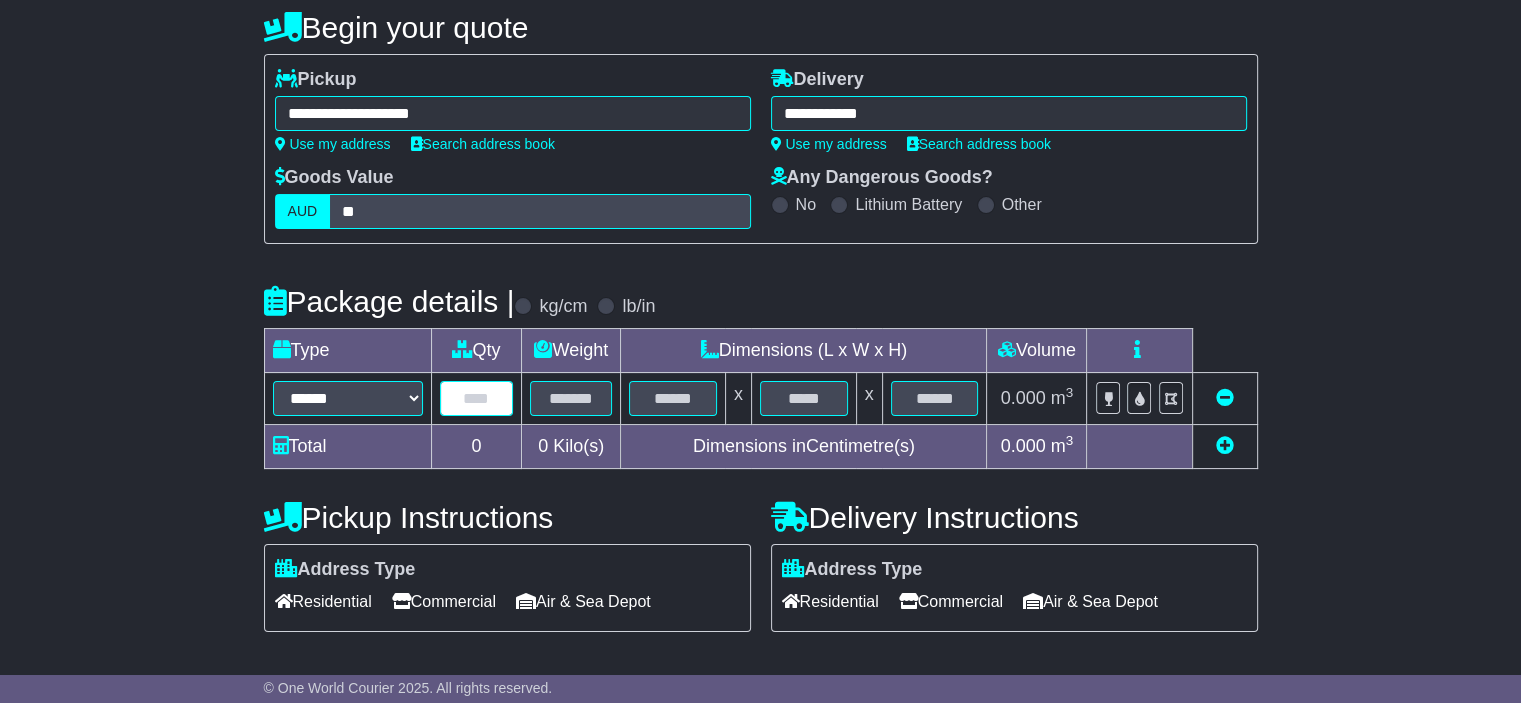 click at bounding box center (477, 398) 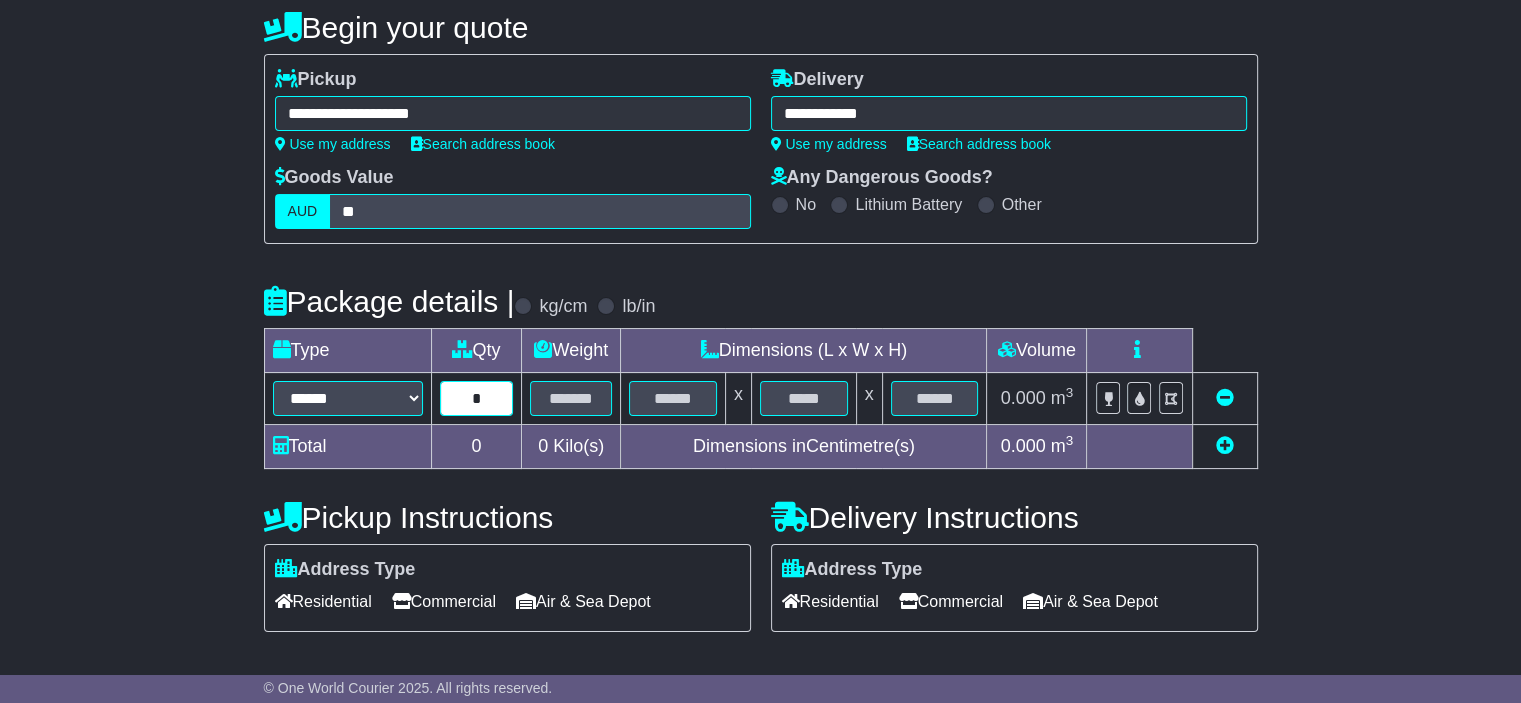 type on "*" 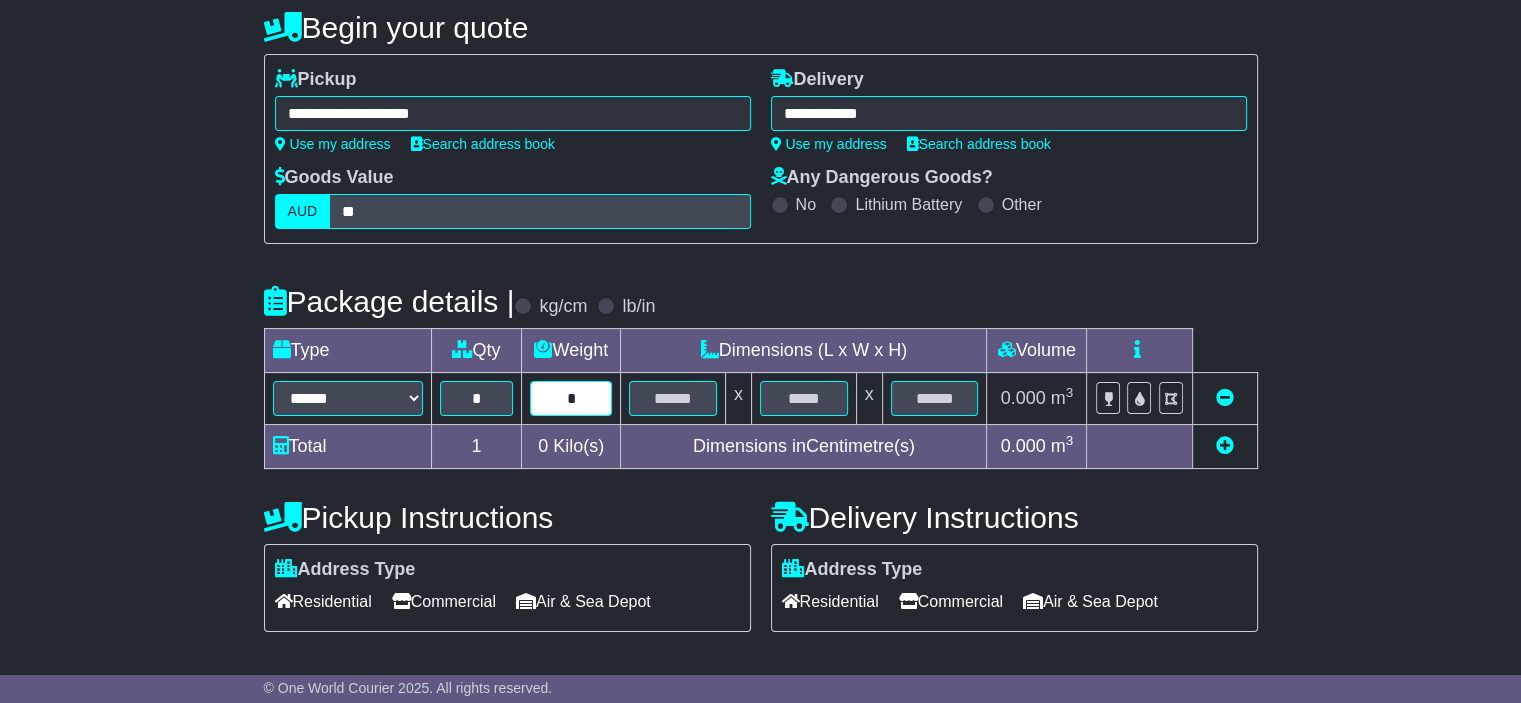 type on "*" 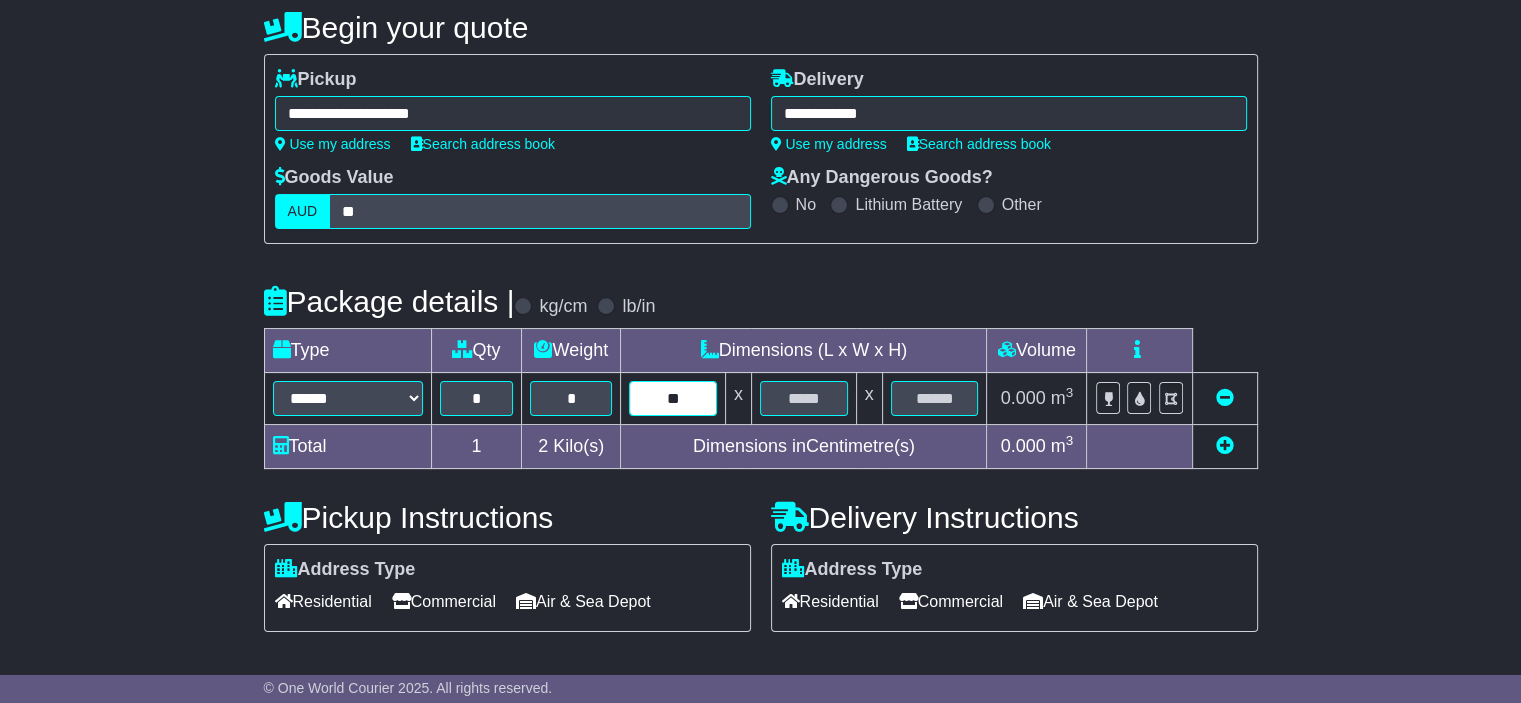 type on "**" 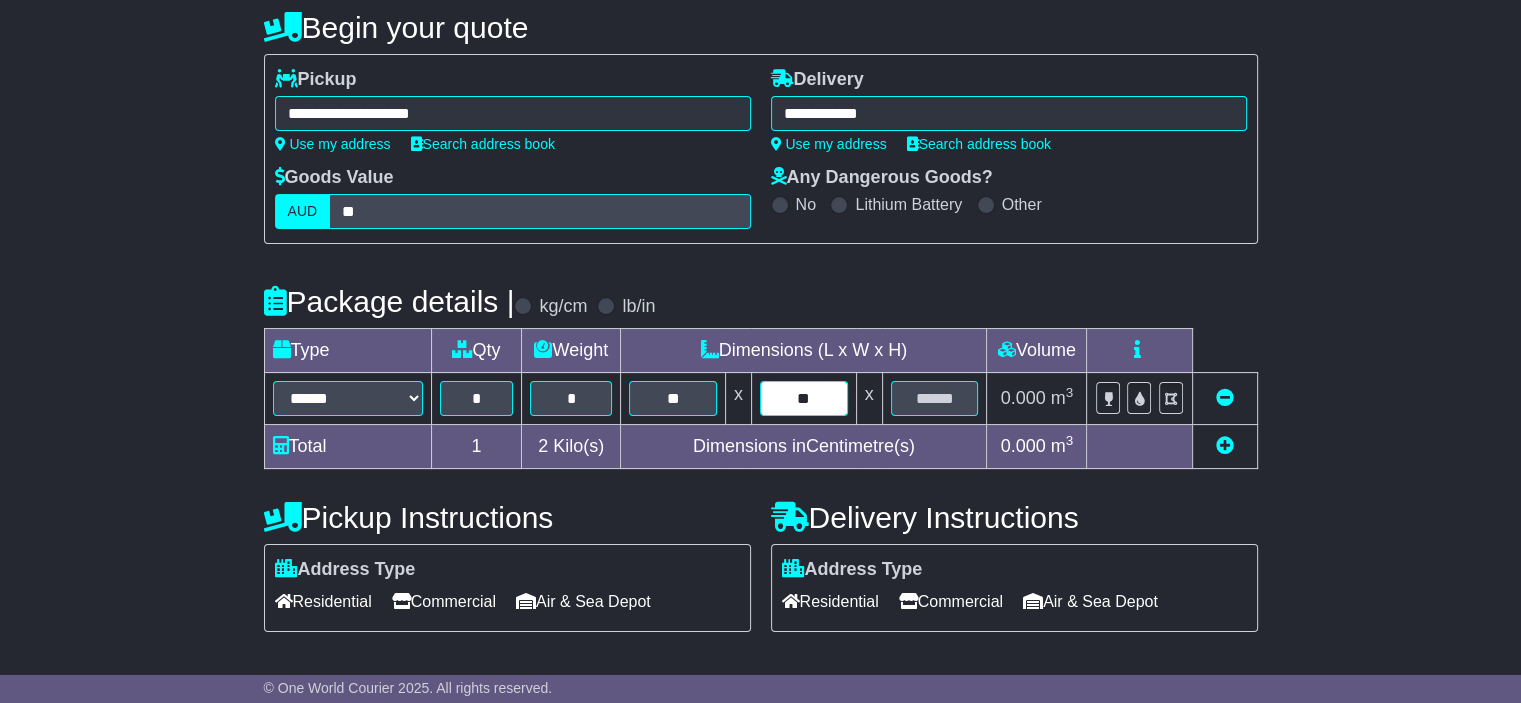 type on "**" 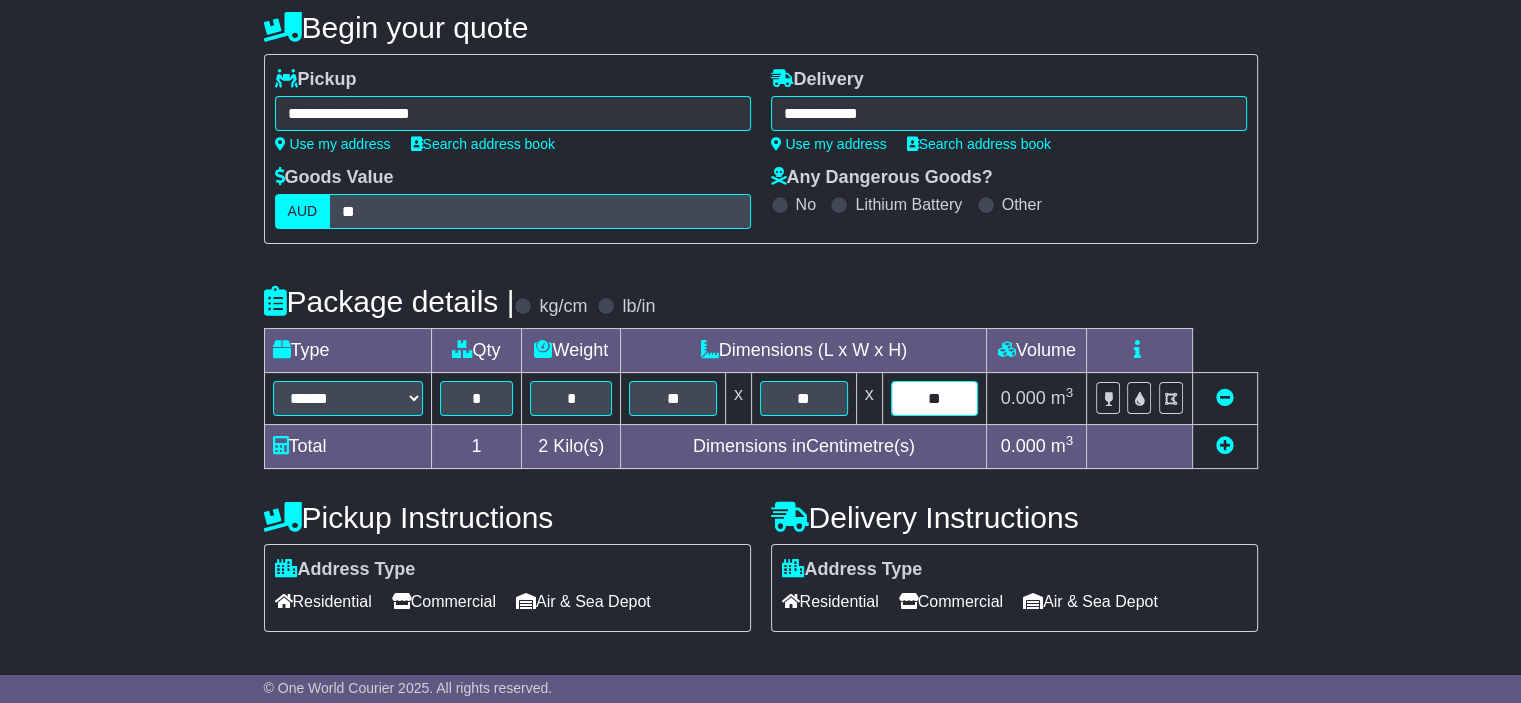 type on "**" 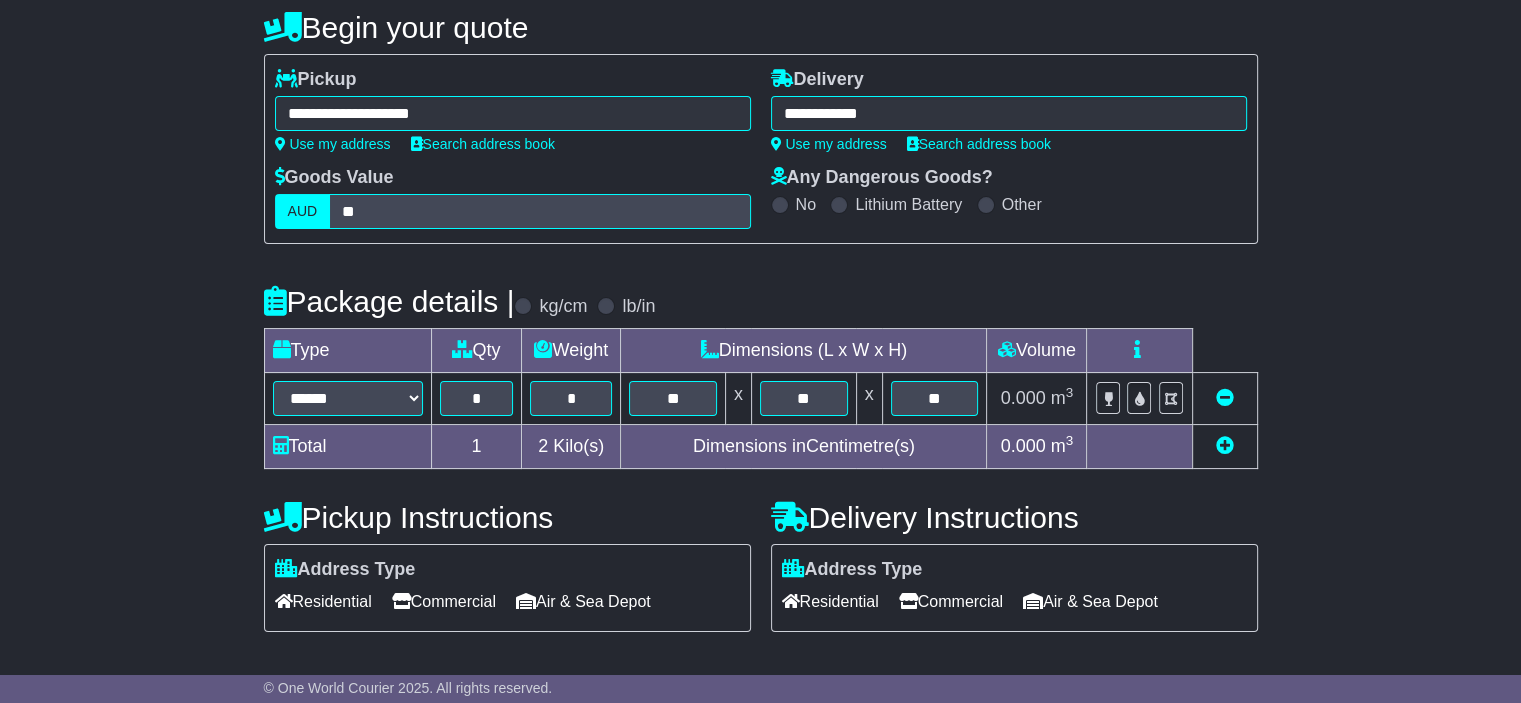 click on "Commercial" at bounding box center [951, 601] 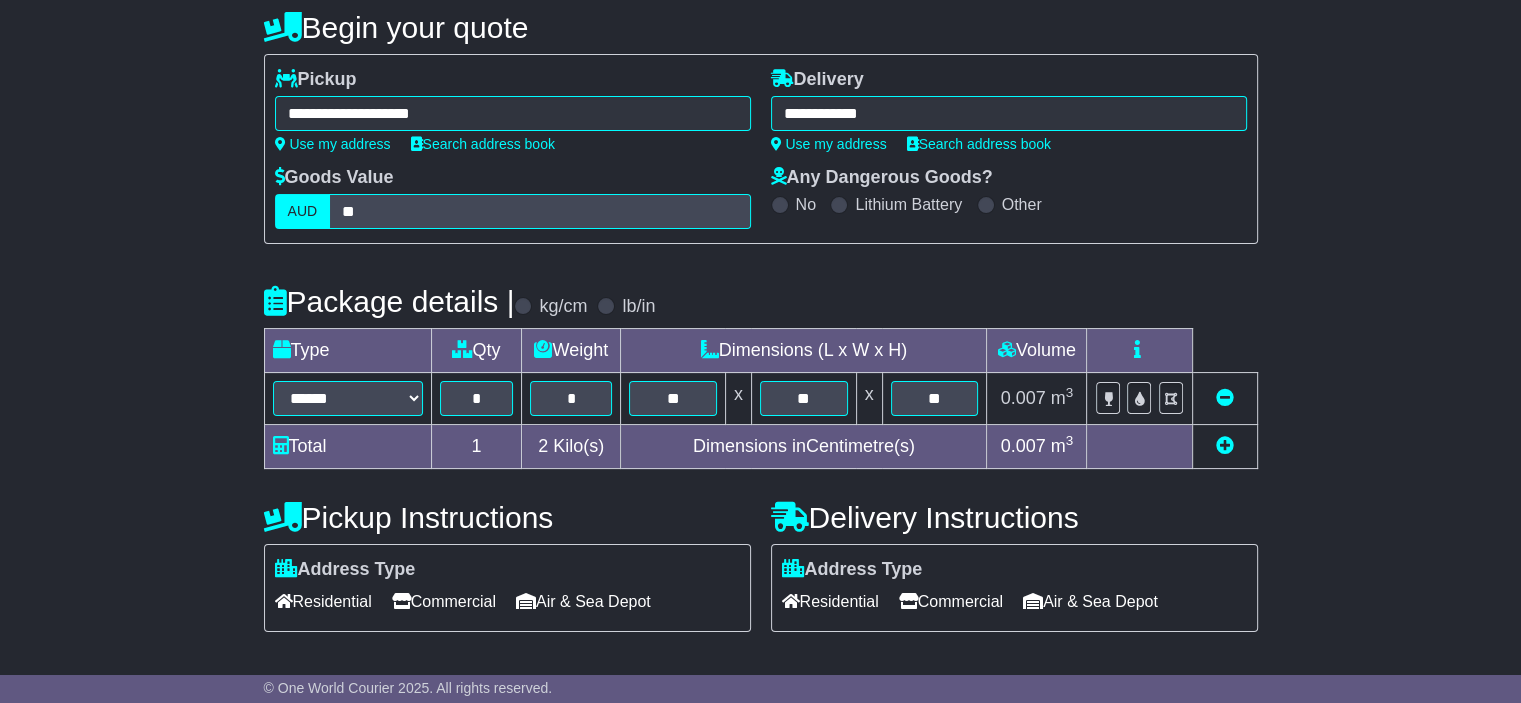 click on "Commercial" at bounding box center [444, 601] 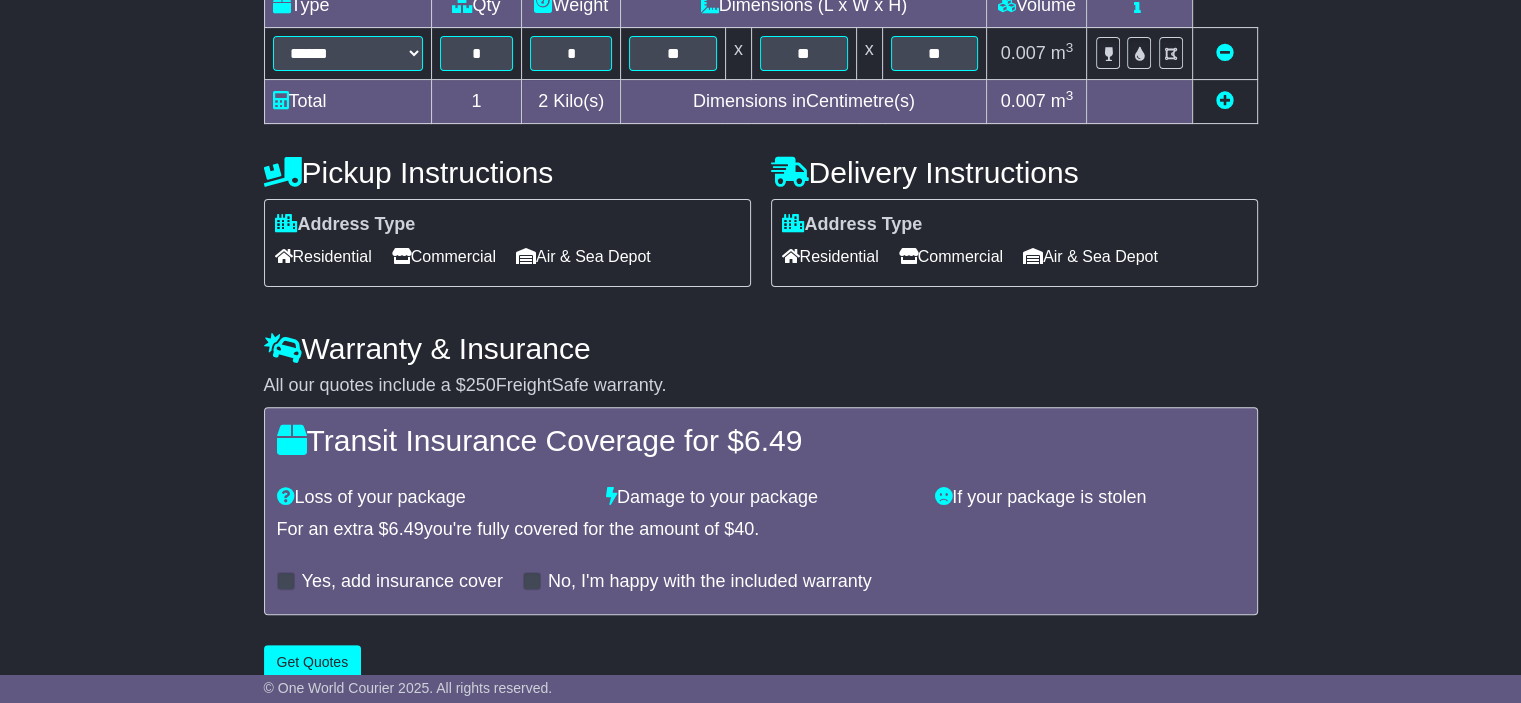 scroll, scrollTop: 571, scrollLeft: 0, axis: vertical 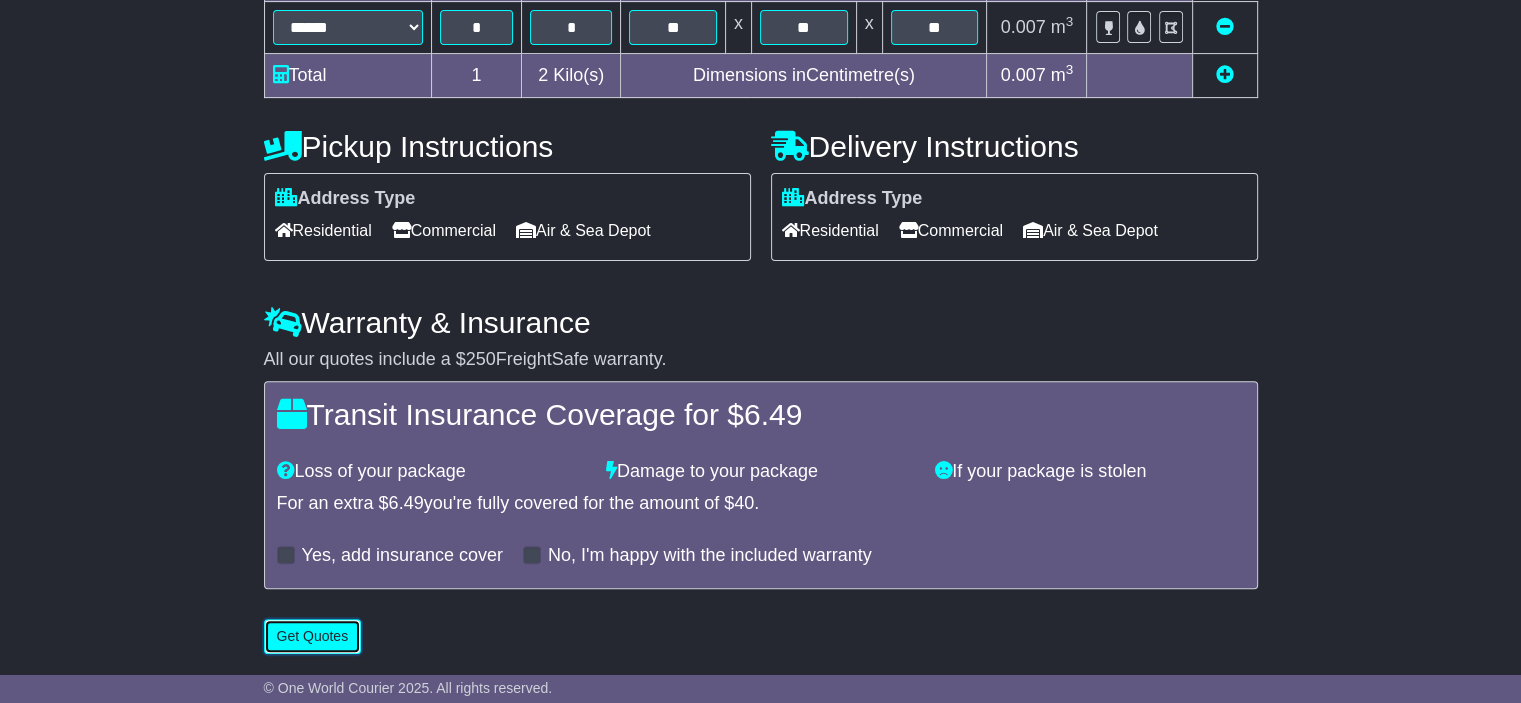 click on "Get Quotes" at bounding box center (313, 636) 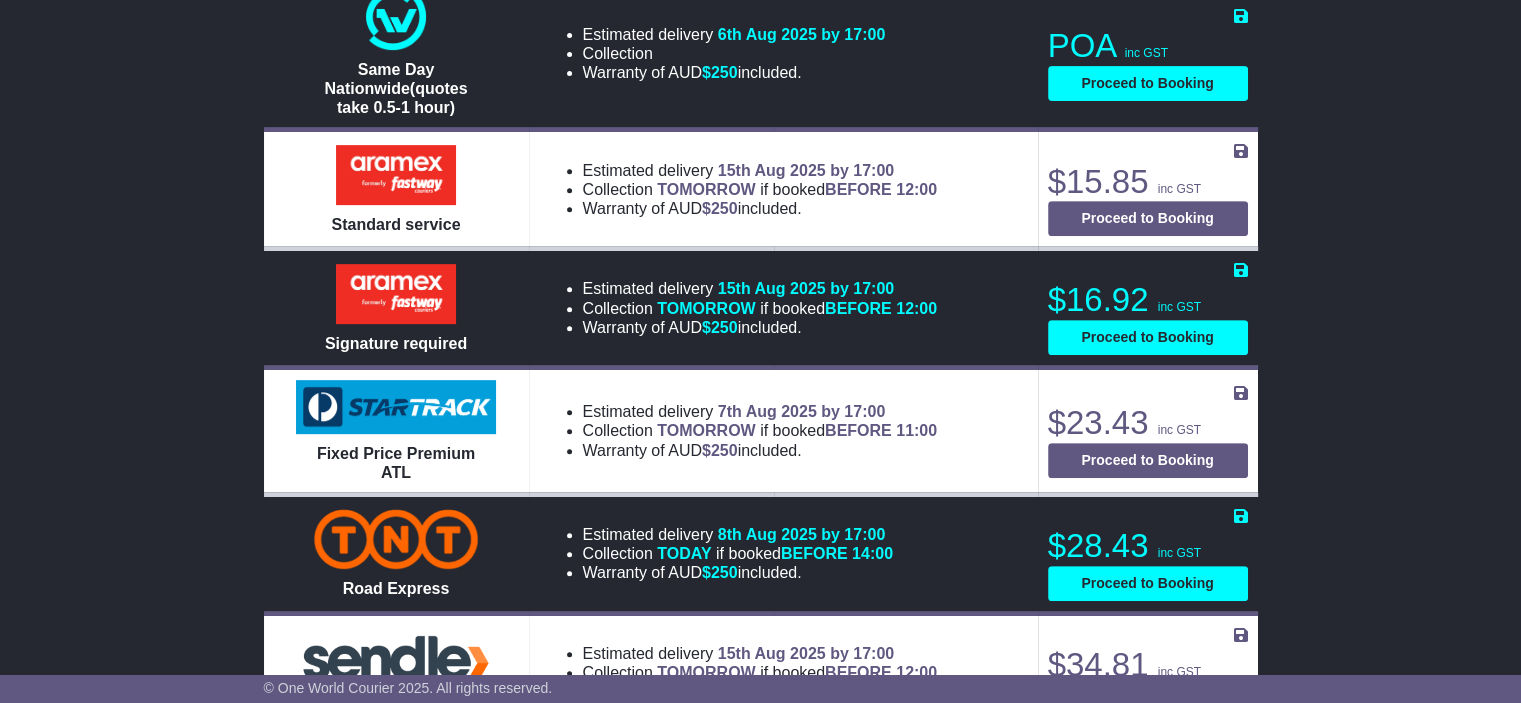 scroll, scrollTop: 900, scrollLeft: 0, axis: vertical 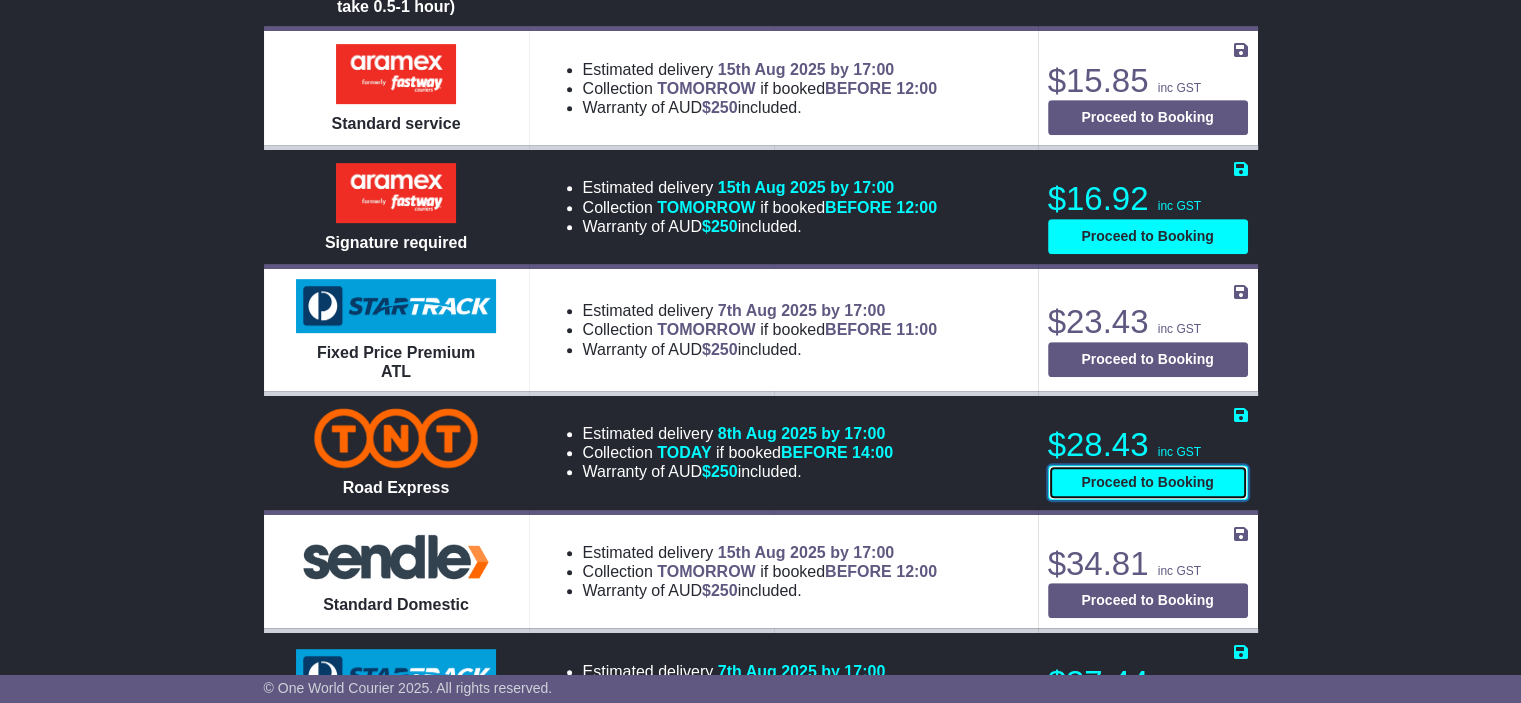 click on "Proceed to Booking" at bounding box center (1148, 482) 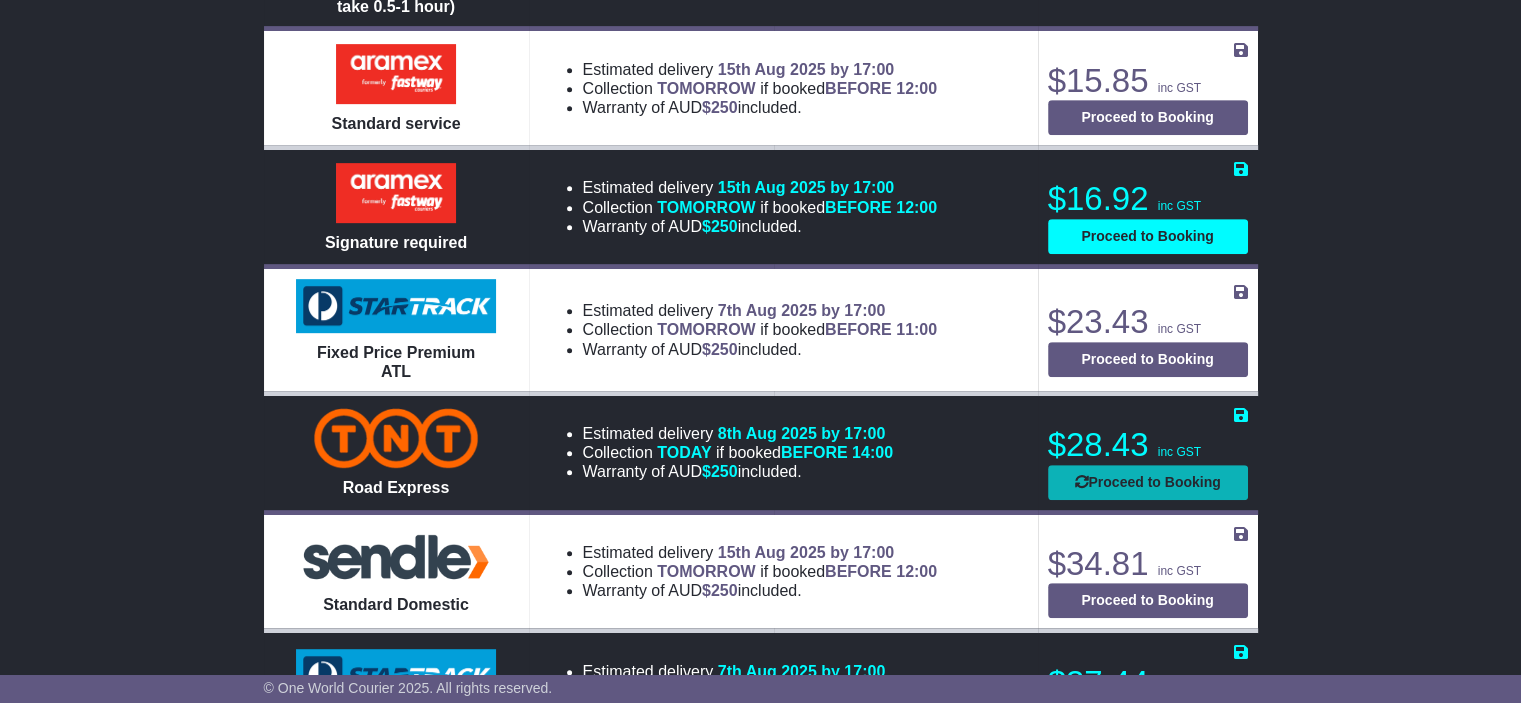 select on "****" 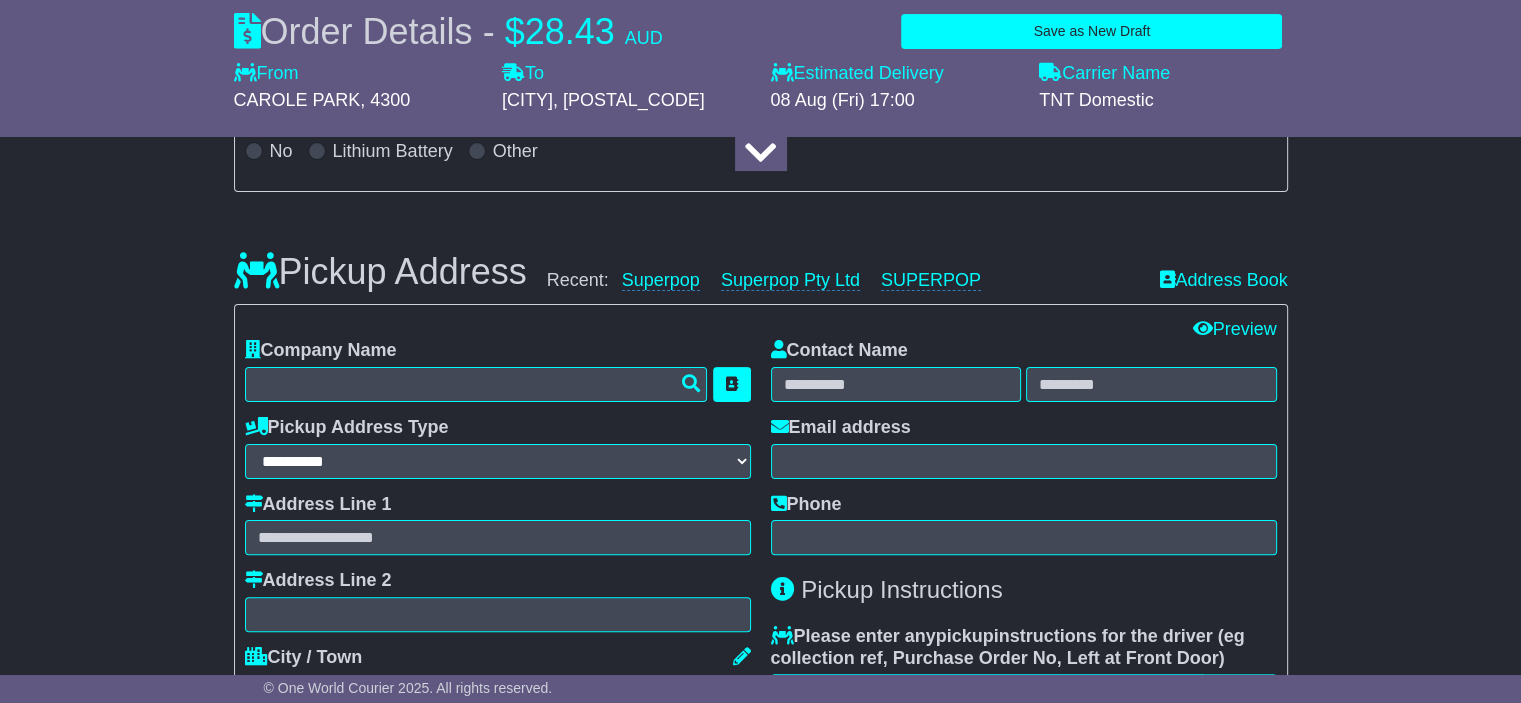 scroll, scrollTop: 0, scrollLeft: 0, axis: both 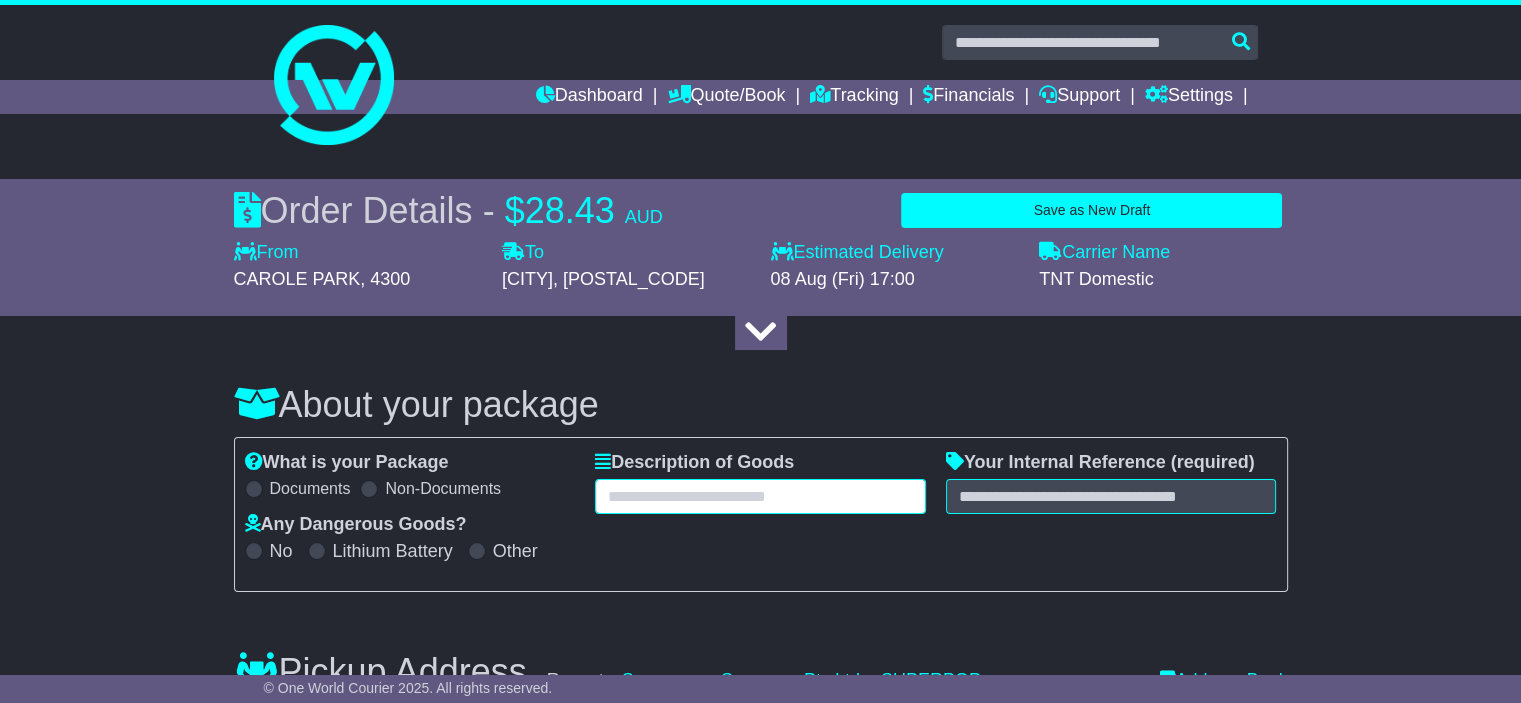 click at bounding box center (760, 496) 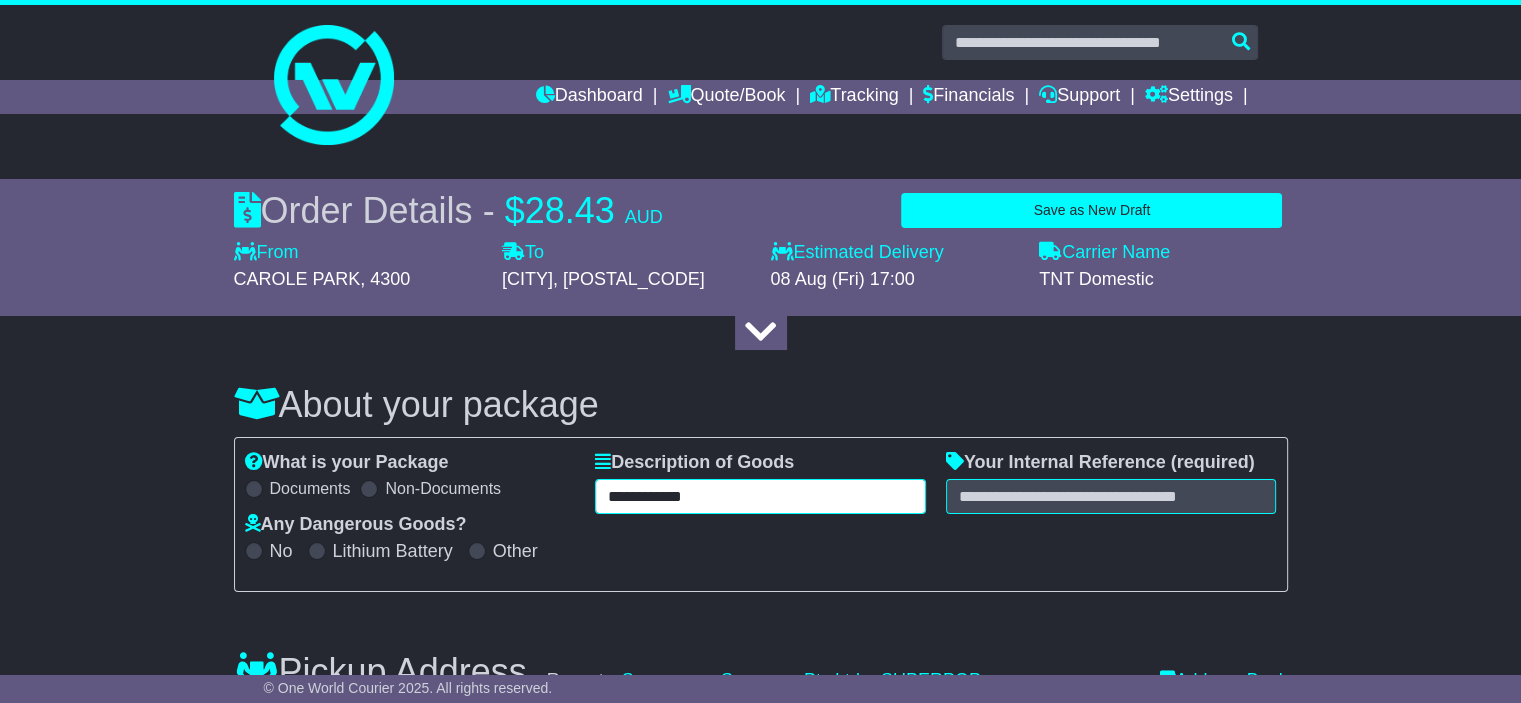 type on "**********" 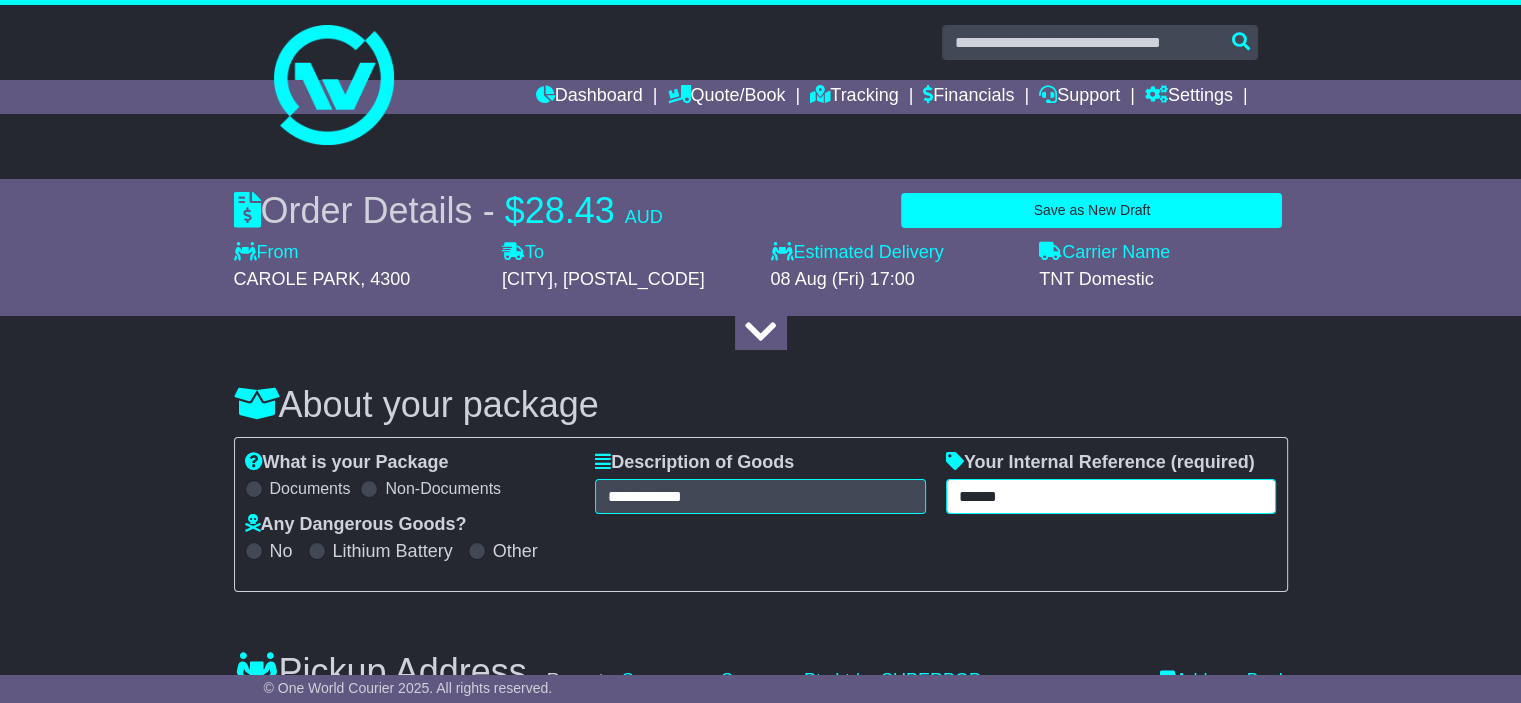 scroll, scrollTop: 200, scrollLeft: 0, axis: vertical 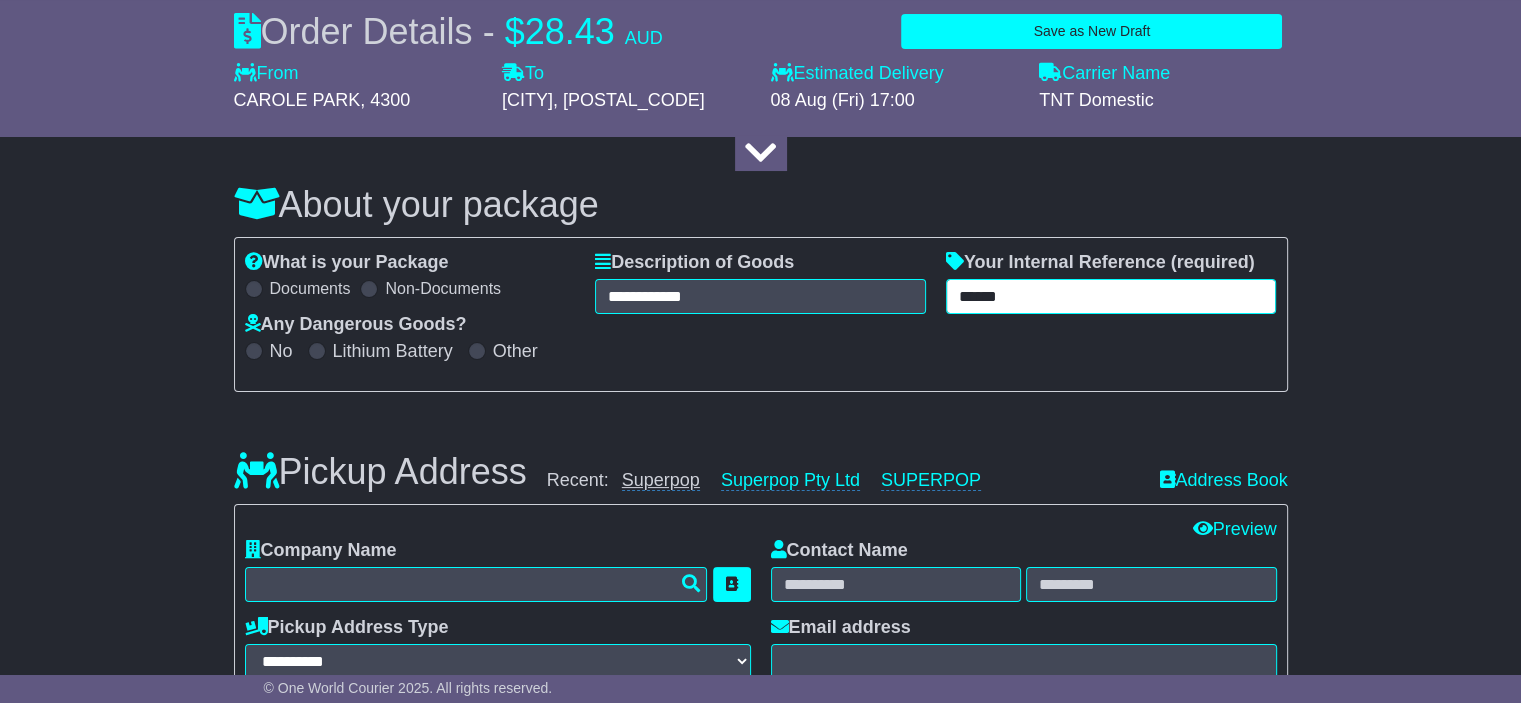 type on "******" 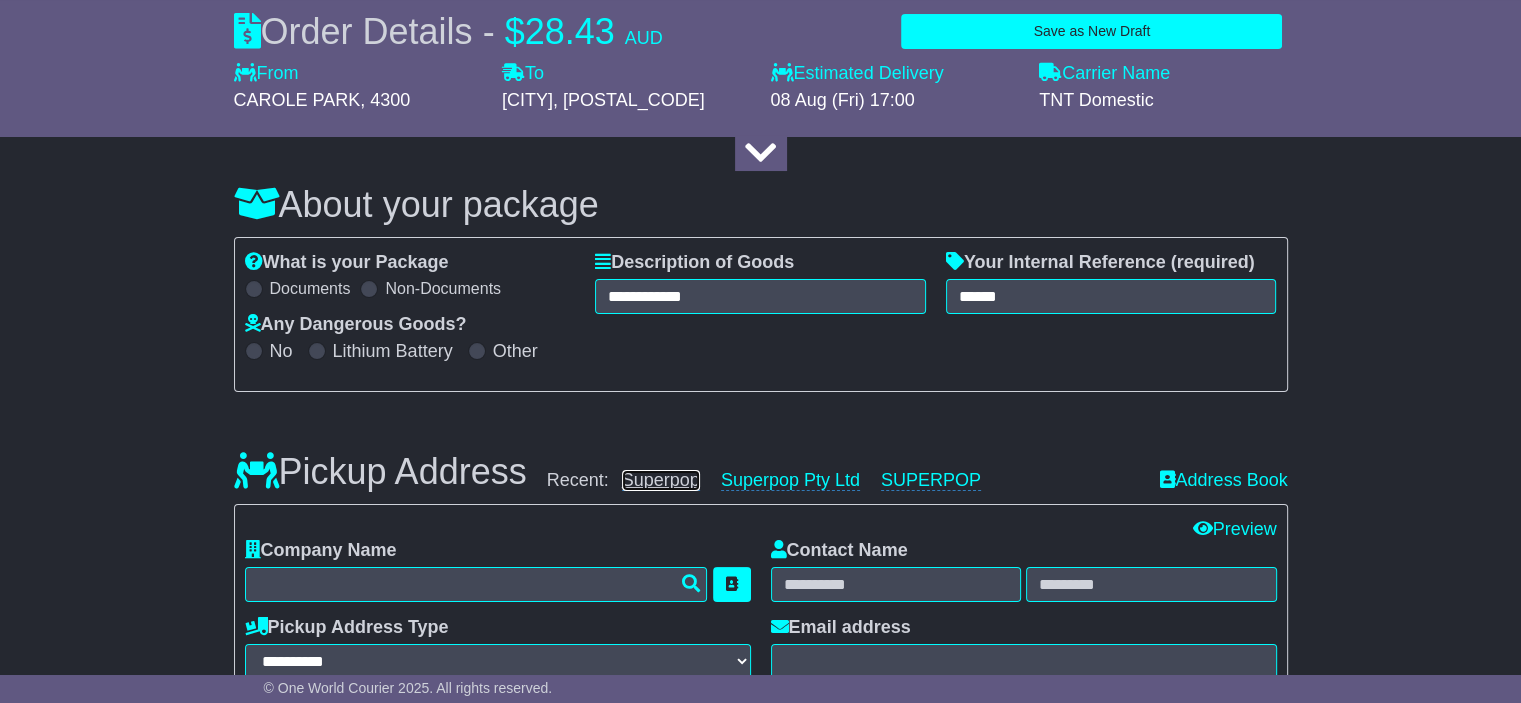 click on "Superpop" at bounding box center (661, 480) 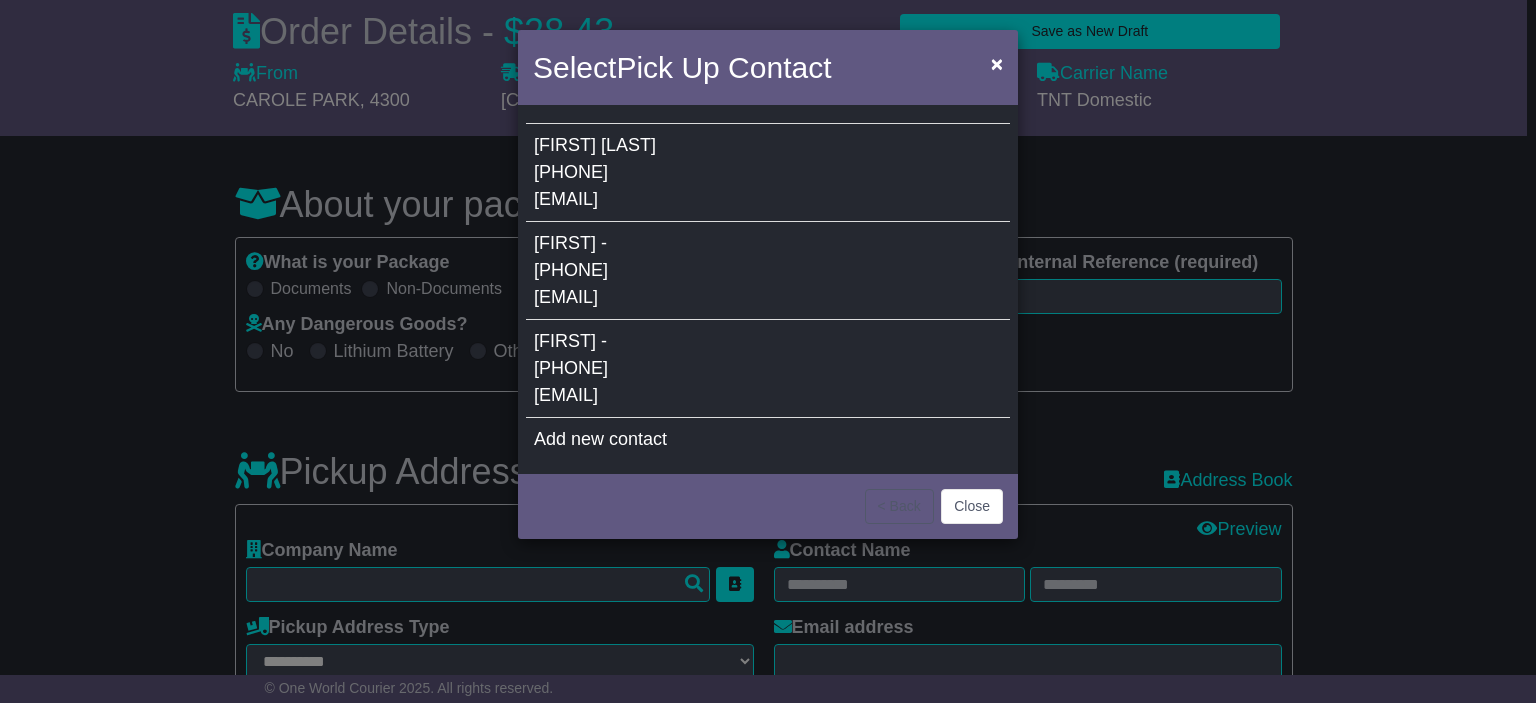 click on "ANDY   -
0402349459
brisbane@superpop.com.au" at bounding box center (768, 369) 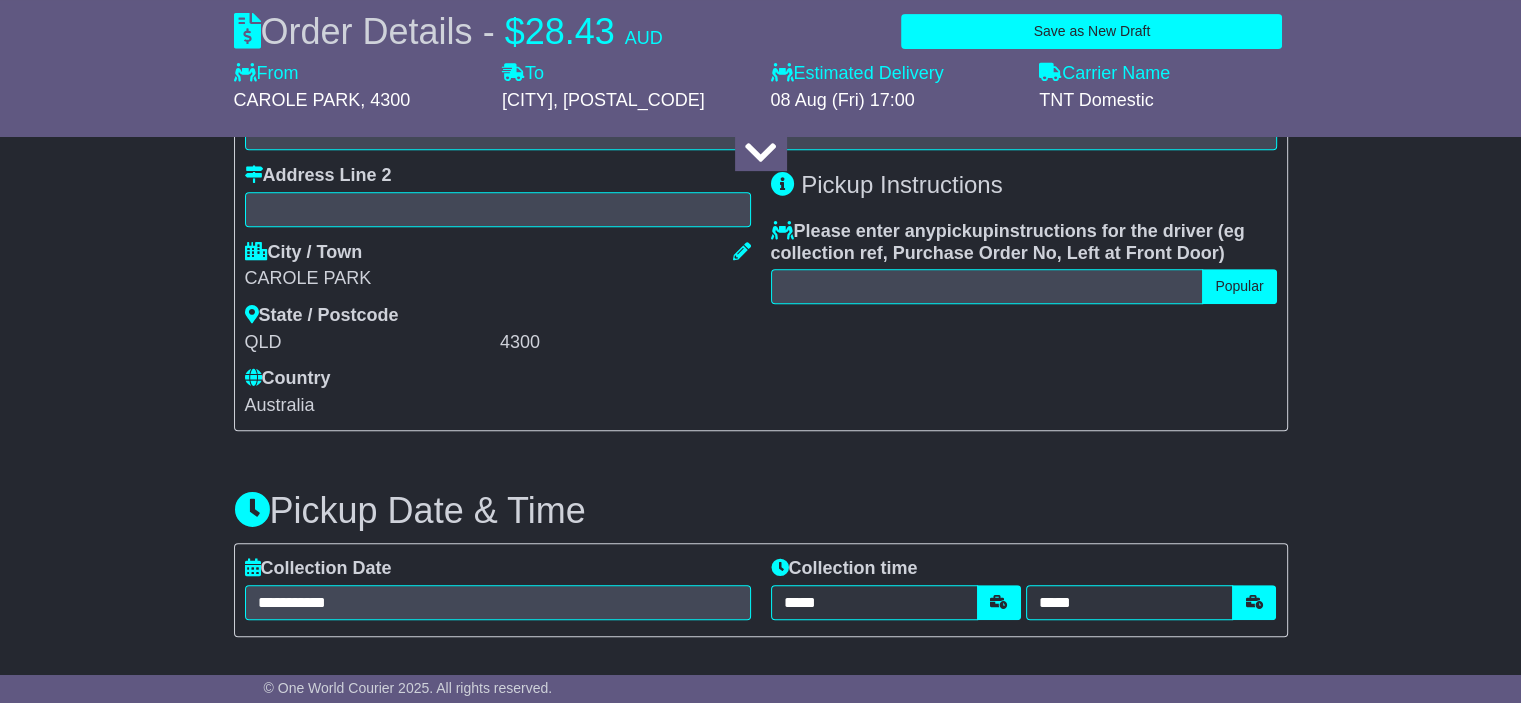 scroll, scrollTop: 900, scrollLeft: 0, axis: vertical 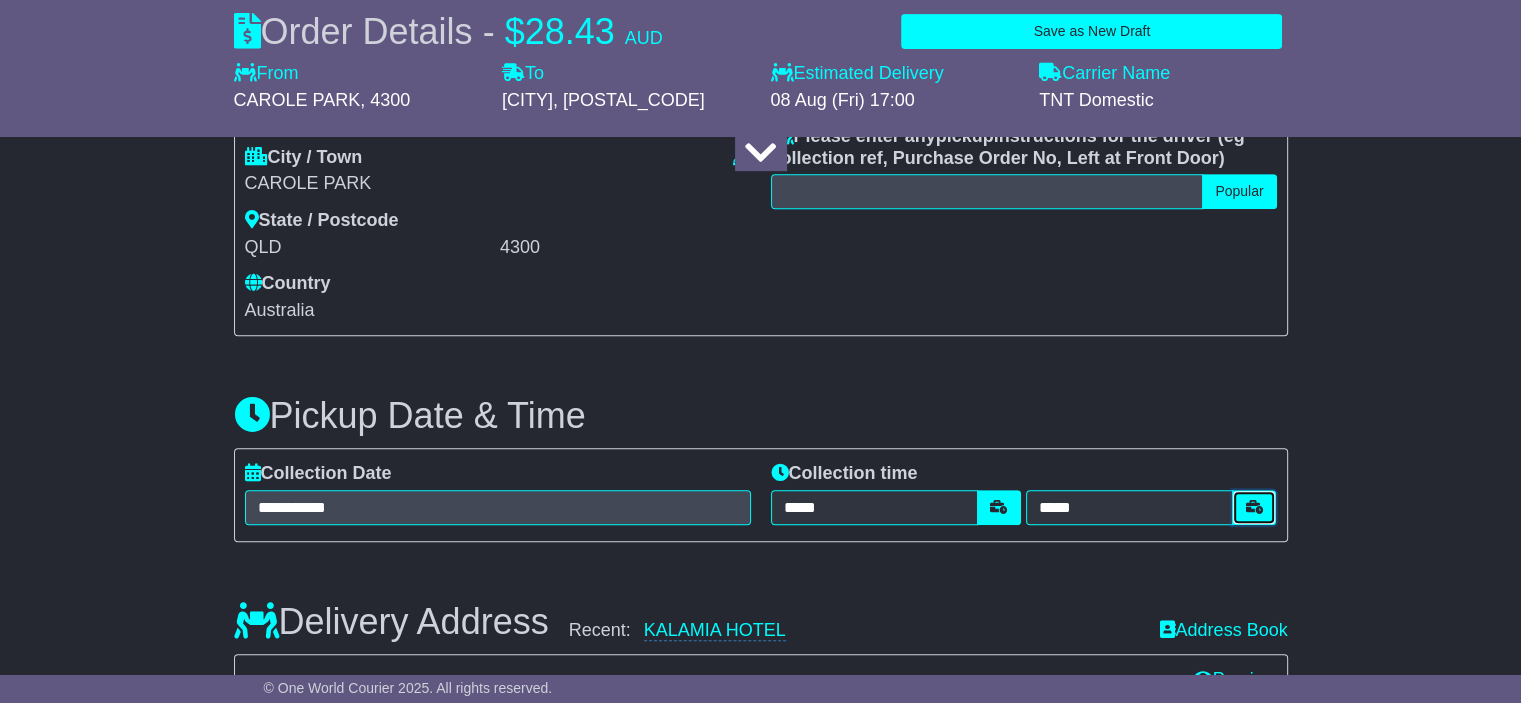 click at bounding box center (1254, 507) 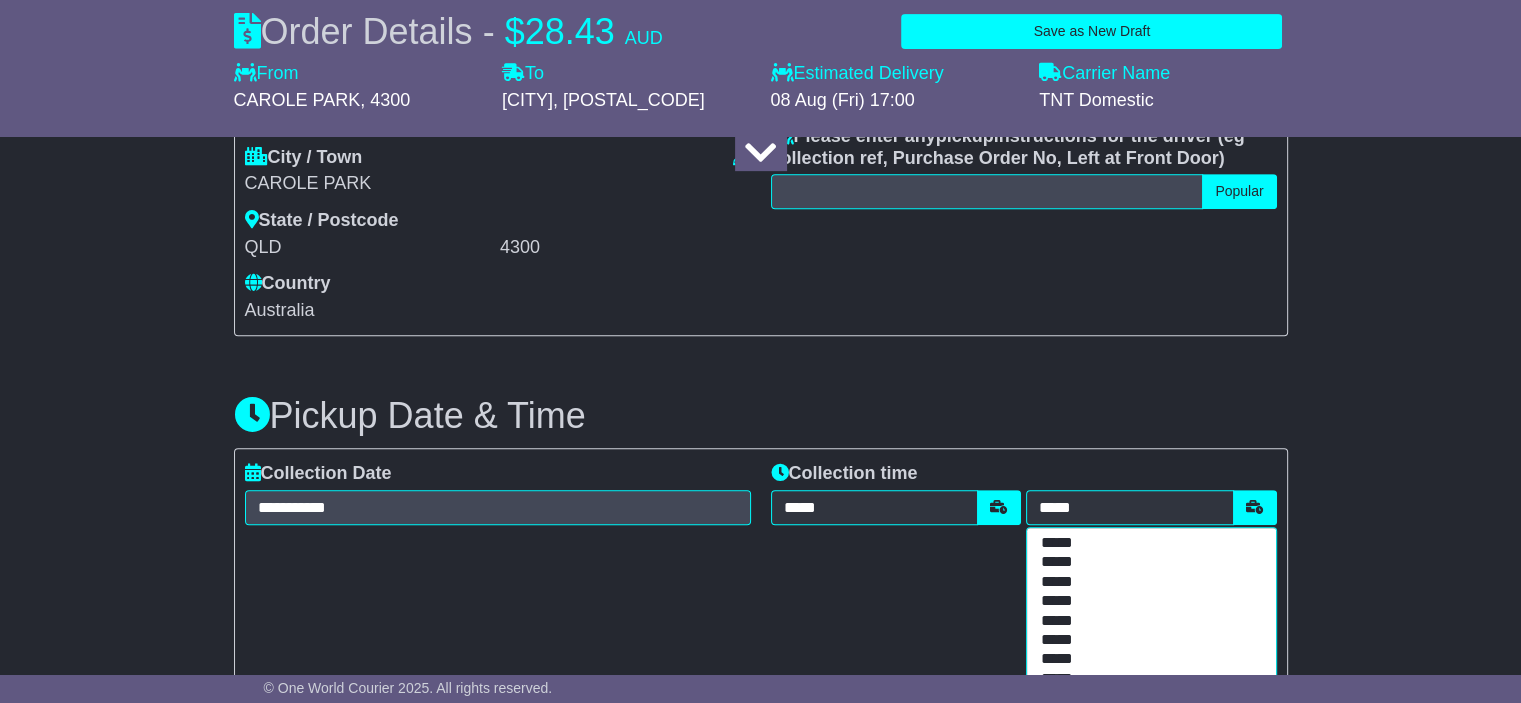 scroll, scrollTop: 146, scrollLeft: 0, axis: vertical 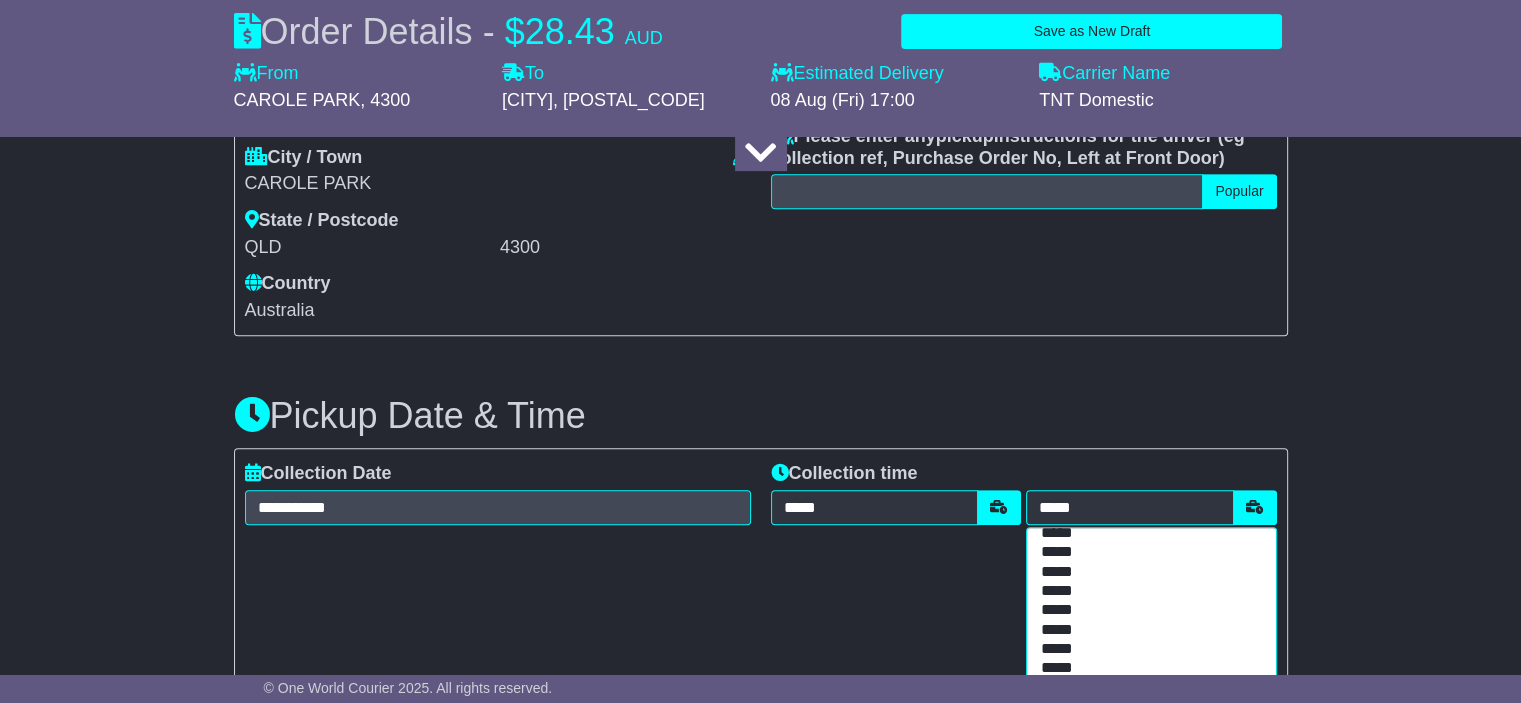 click on "*****" at bounding box center (1147, 649) 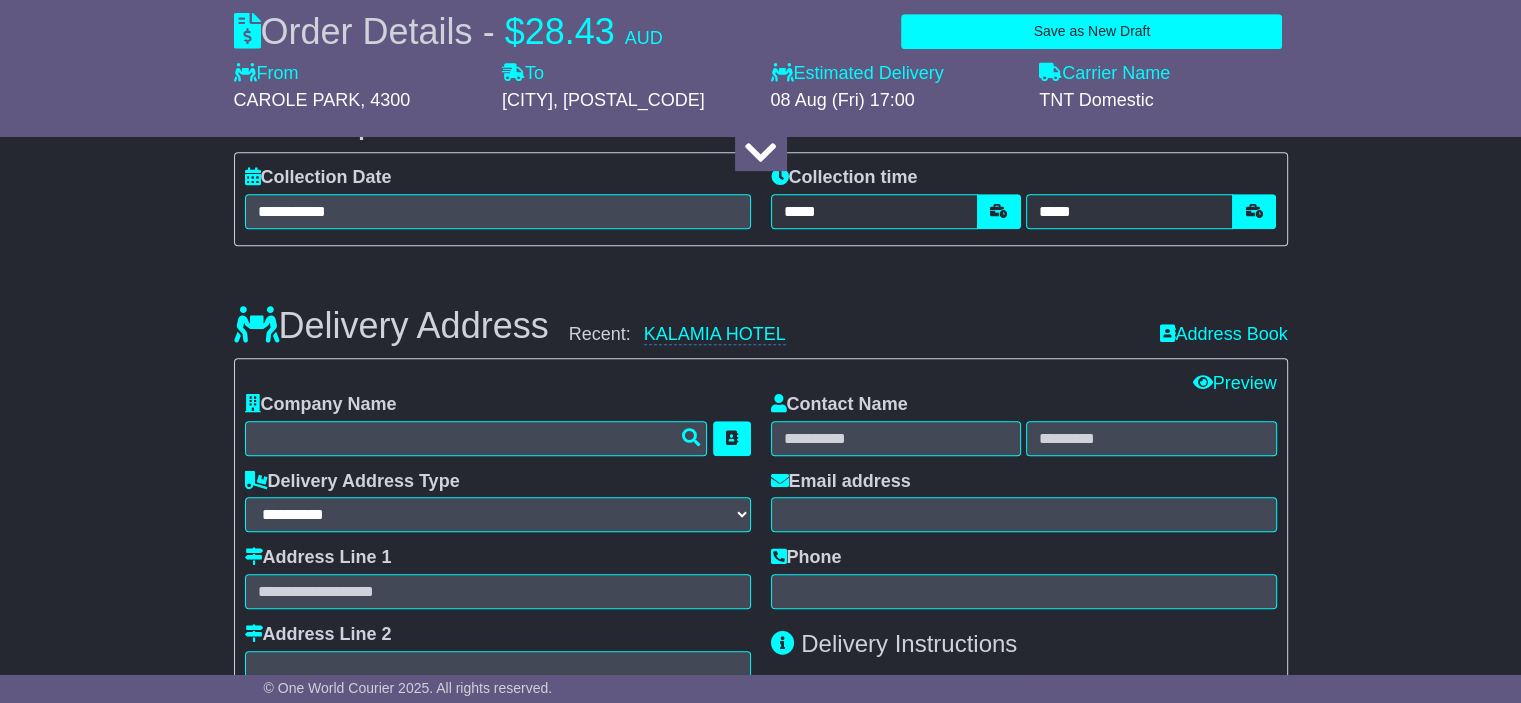 scroll, scrollTop: 1200, scrollLeft: 0, axis: vertical 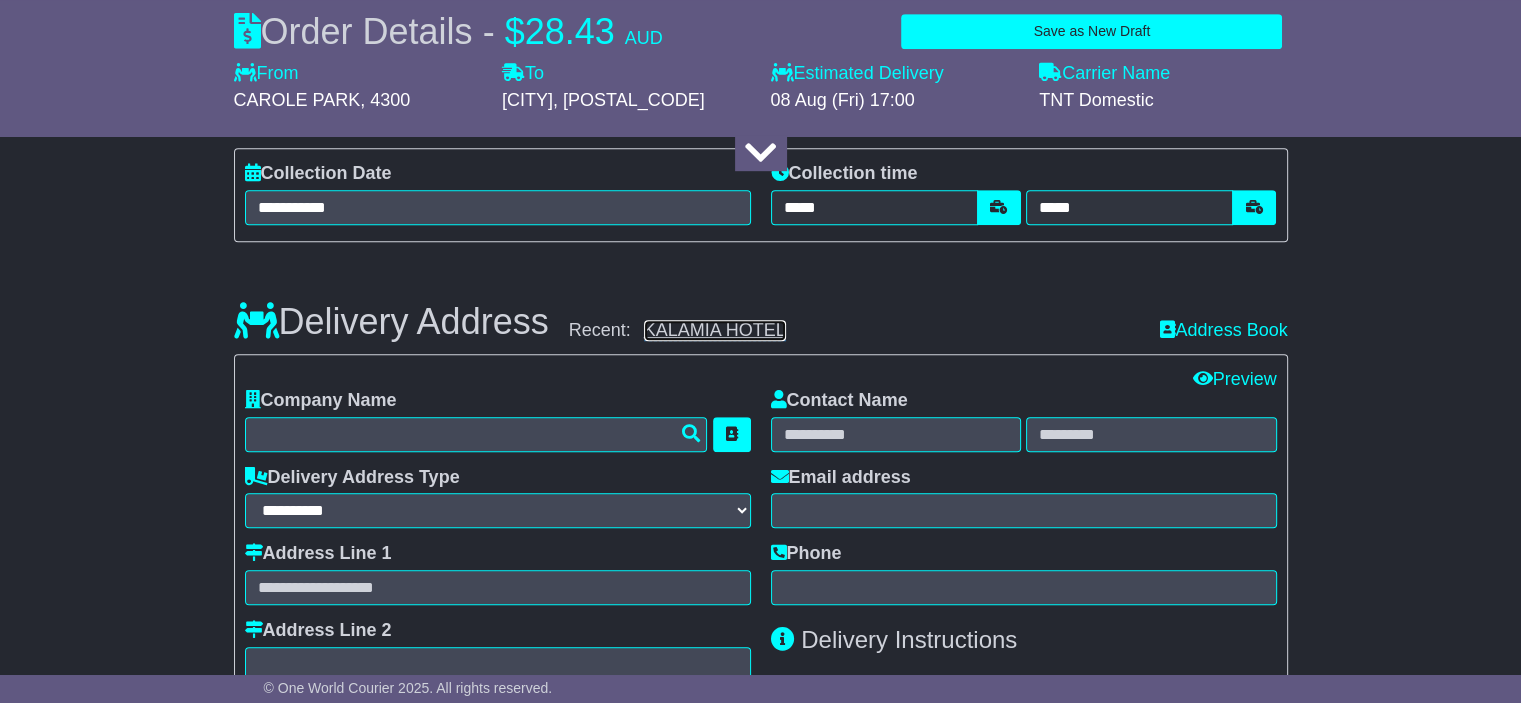 click on "KALAMIA  HOTEL" at bounding box center [715, 330] 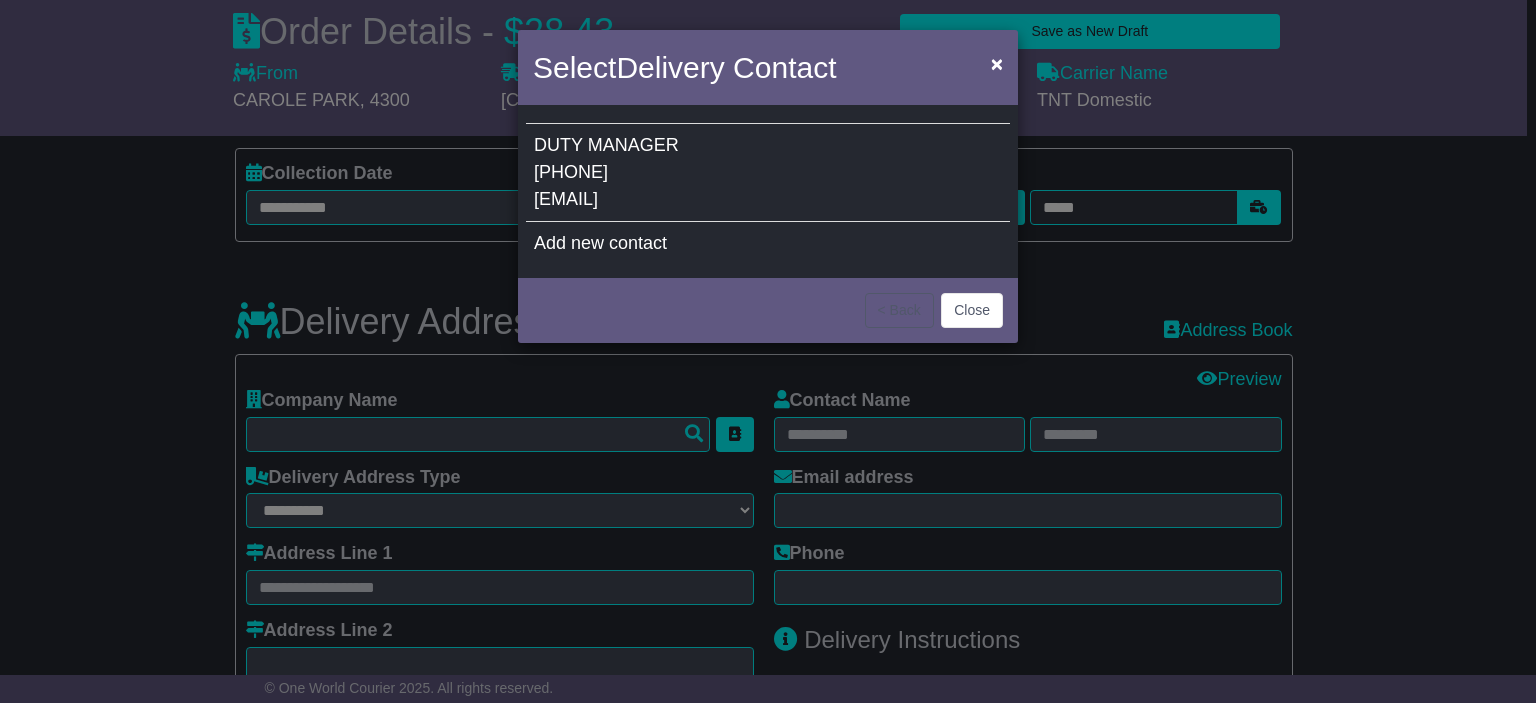 click on "DUTY   MANAGER
0747831259
BRISBANE@SUPERPOP.COM.AU" at bounding box center [768, 173] 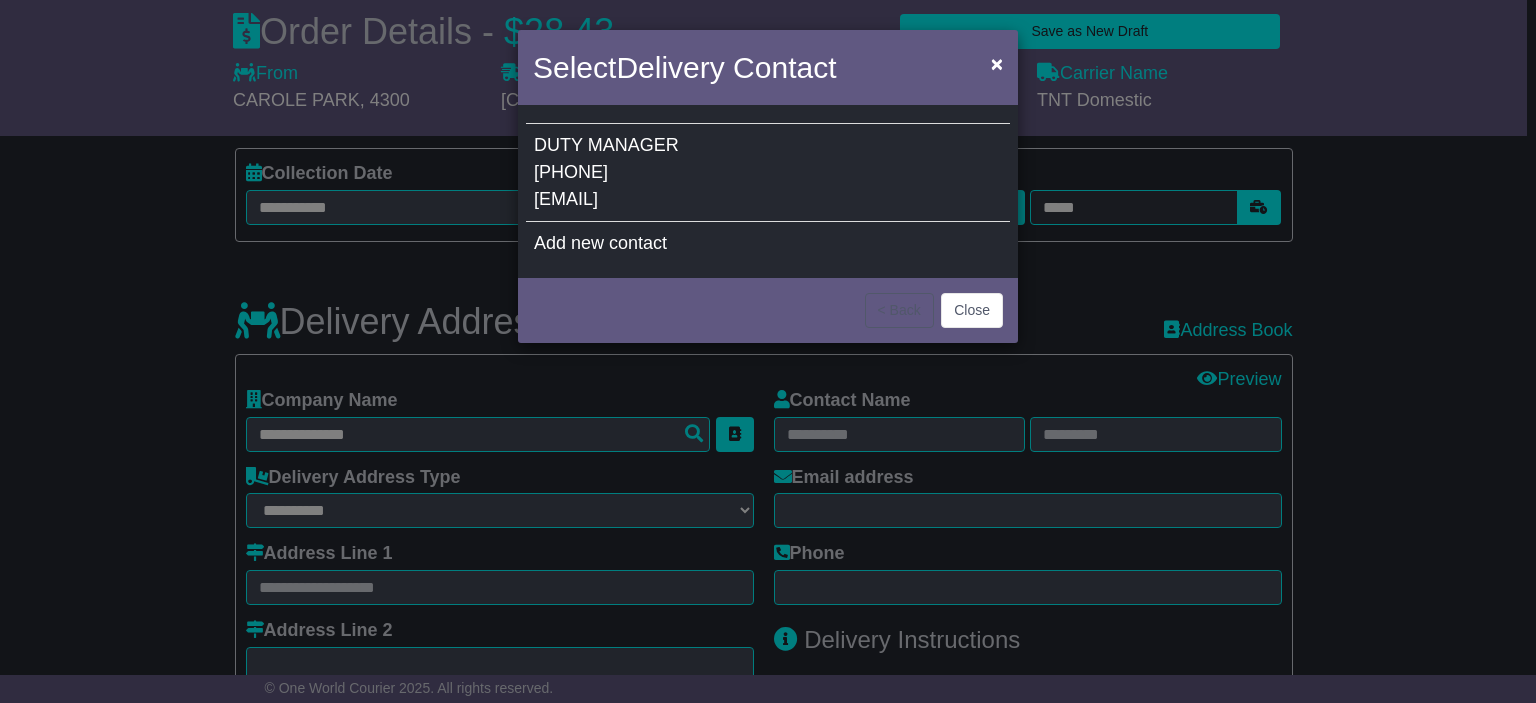 type on "**********" 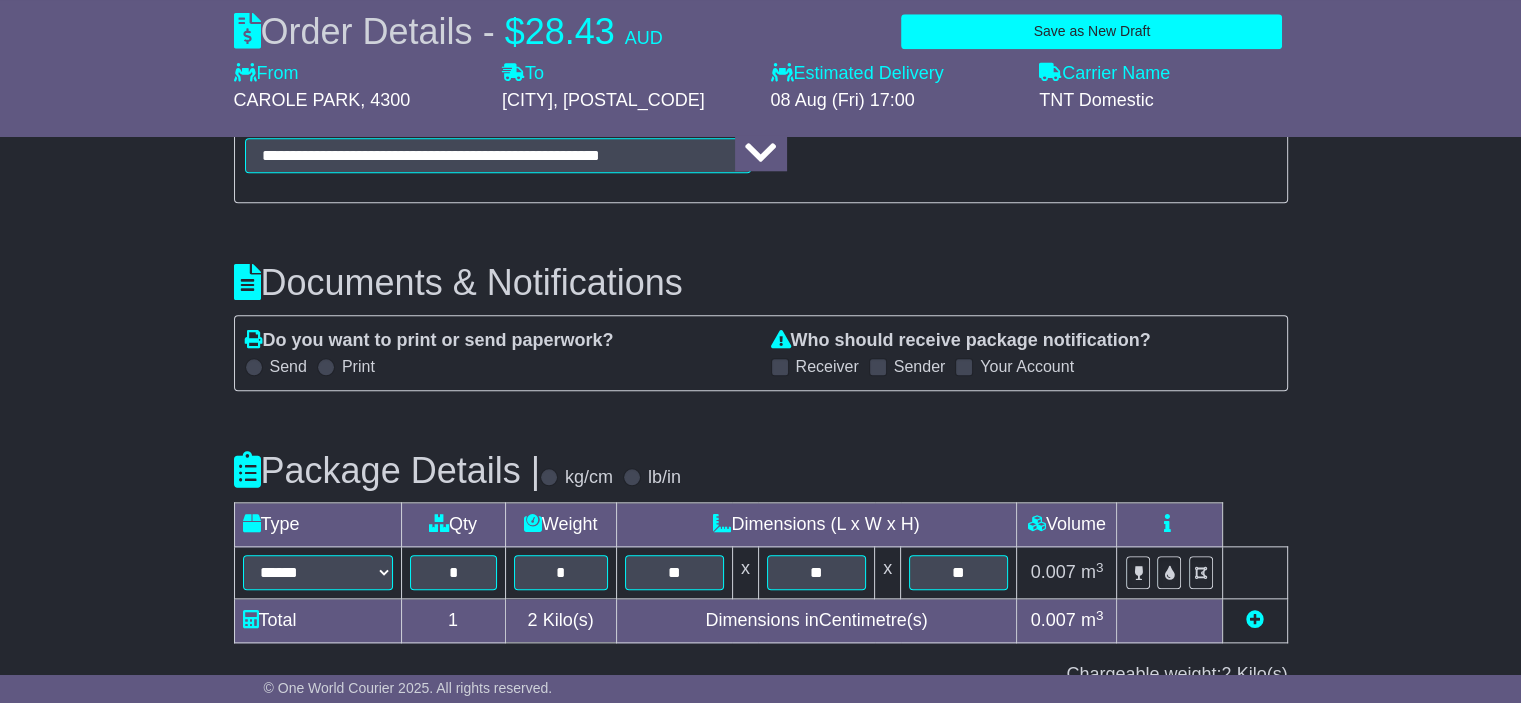 scroll, scrollTop: 2407, scrollLeft: 0, axis: vertical 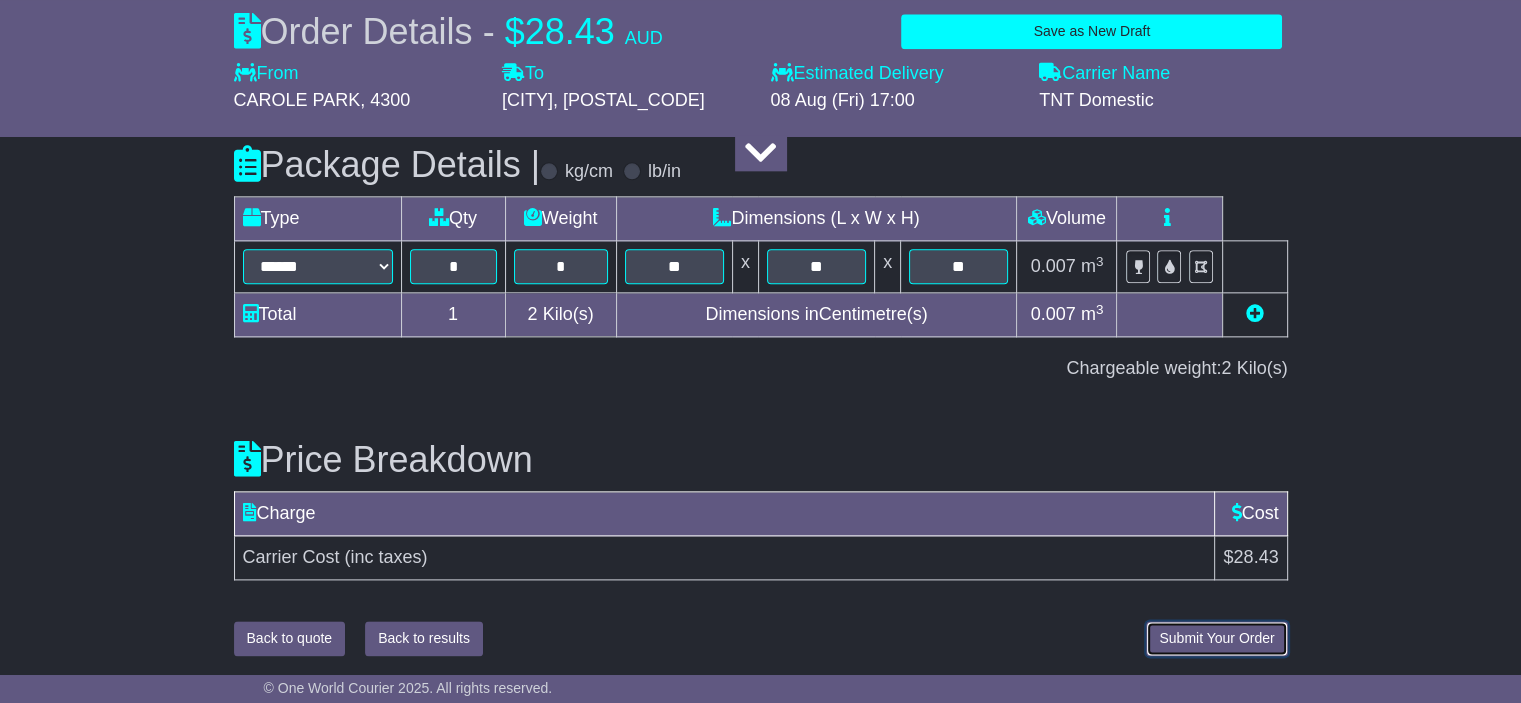 click on "Submit Your Order" at bounding box center (1216, 638) 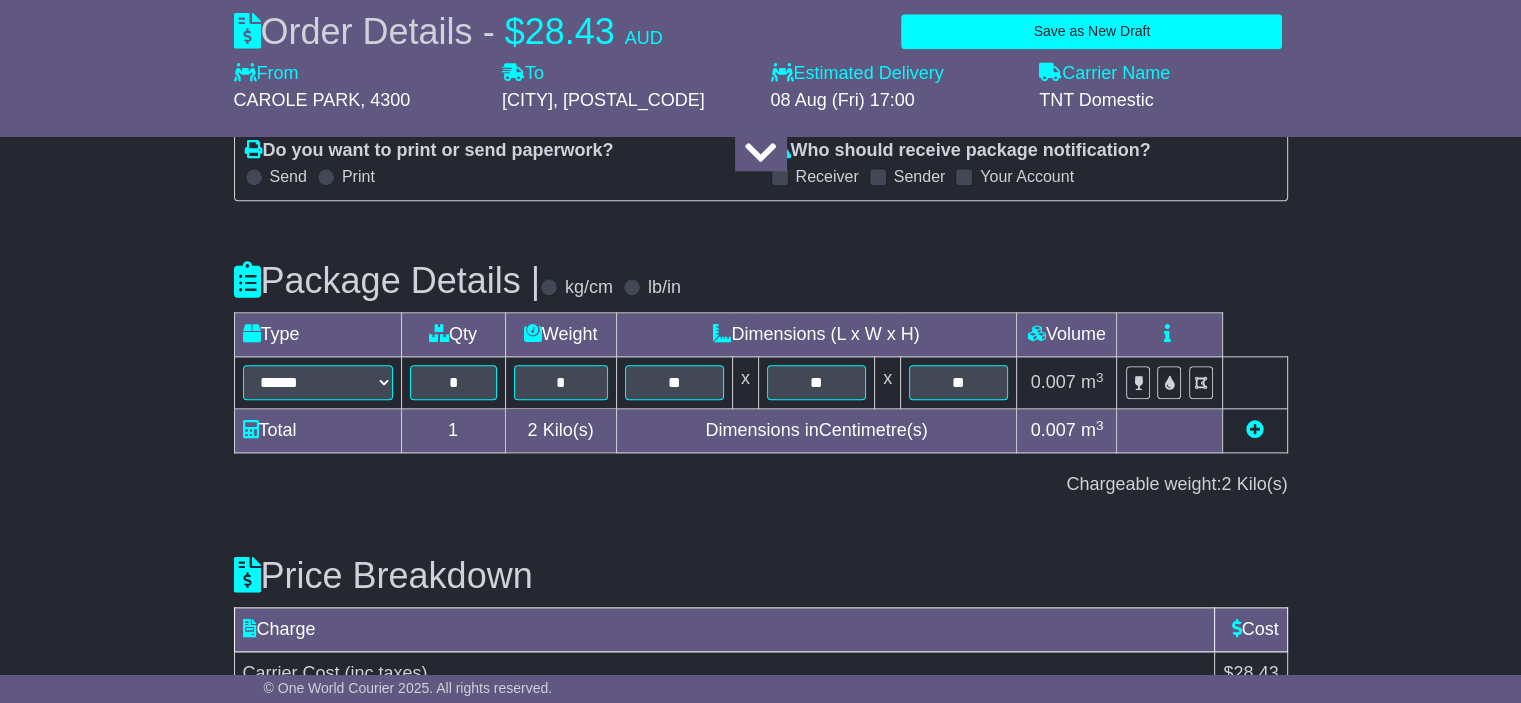 scroll, scrollTop: 2407, scrollLeft: 0, axis: vertical 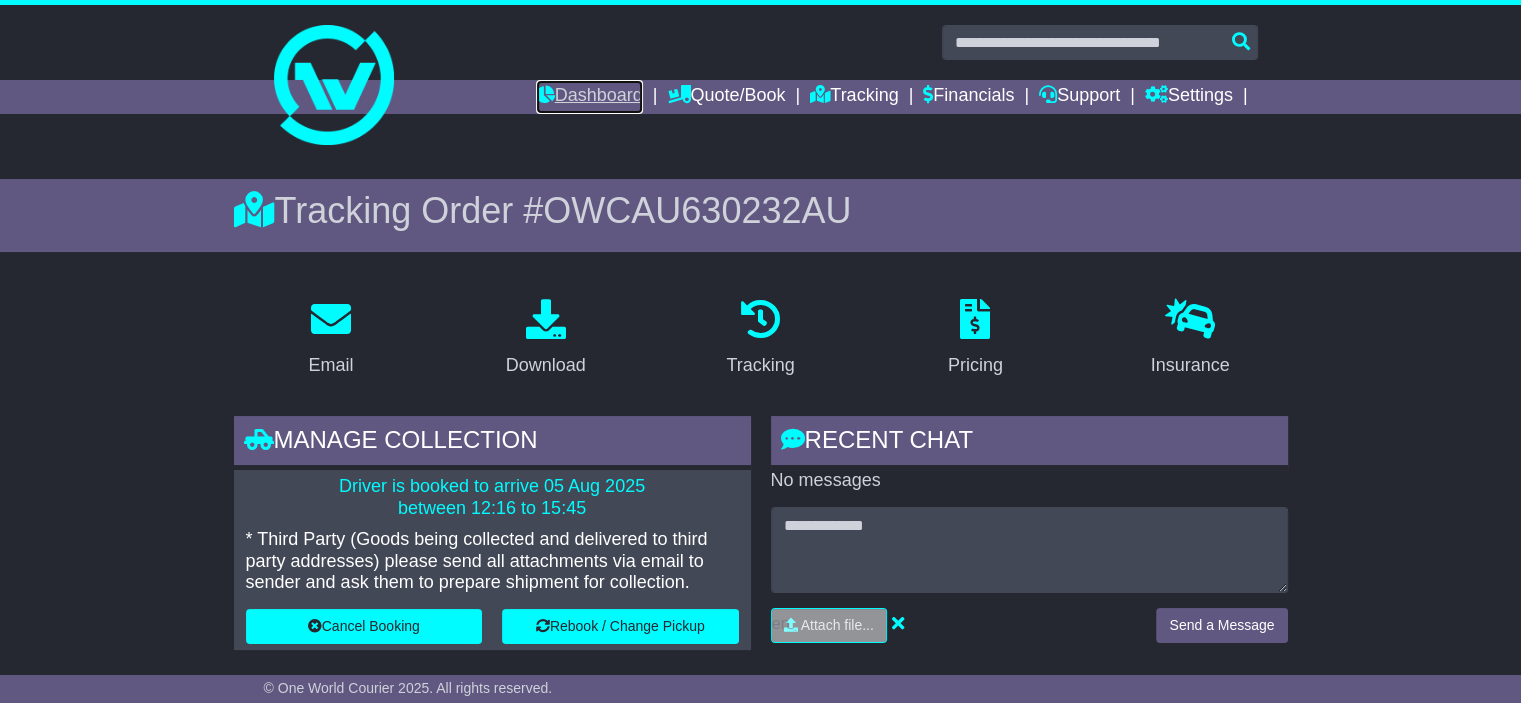 click on "Dashboard" at bounding box center (589, 97) 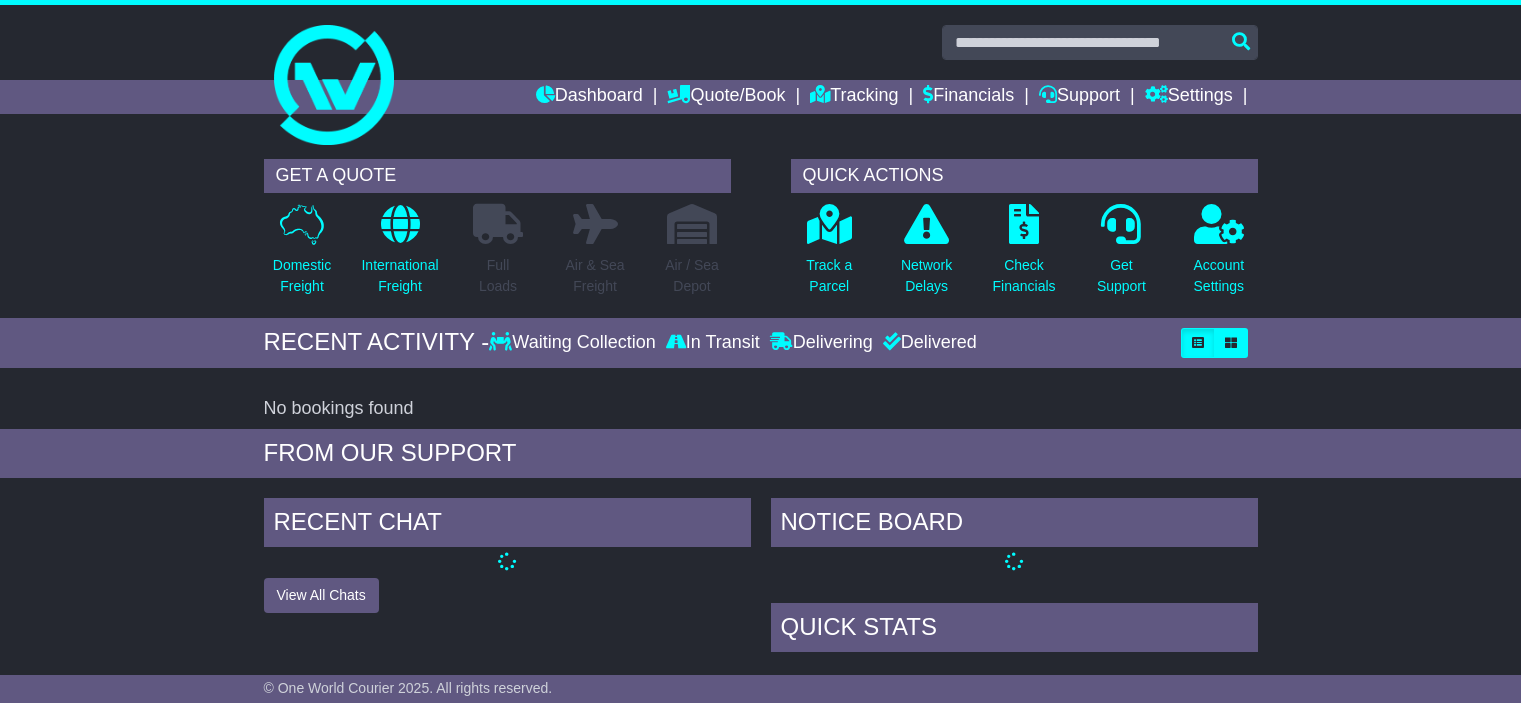 scroll, scrollTop: 0, scrollLeft: 0, axis: both 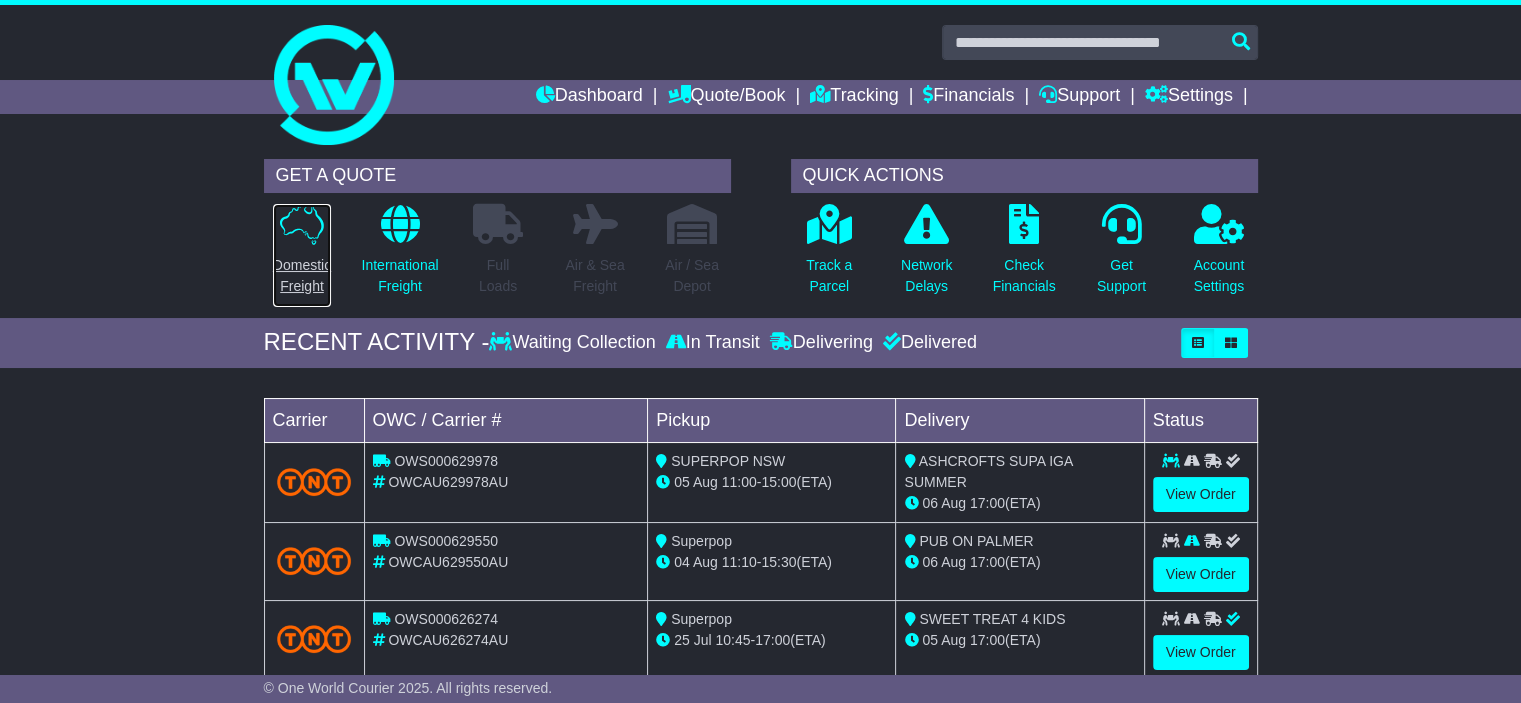 click at bounding box center (302, 224) 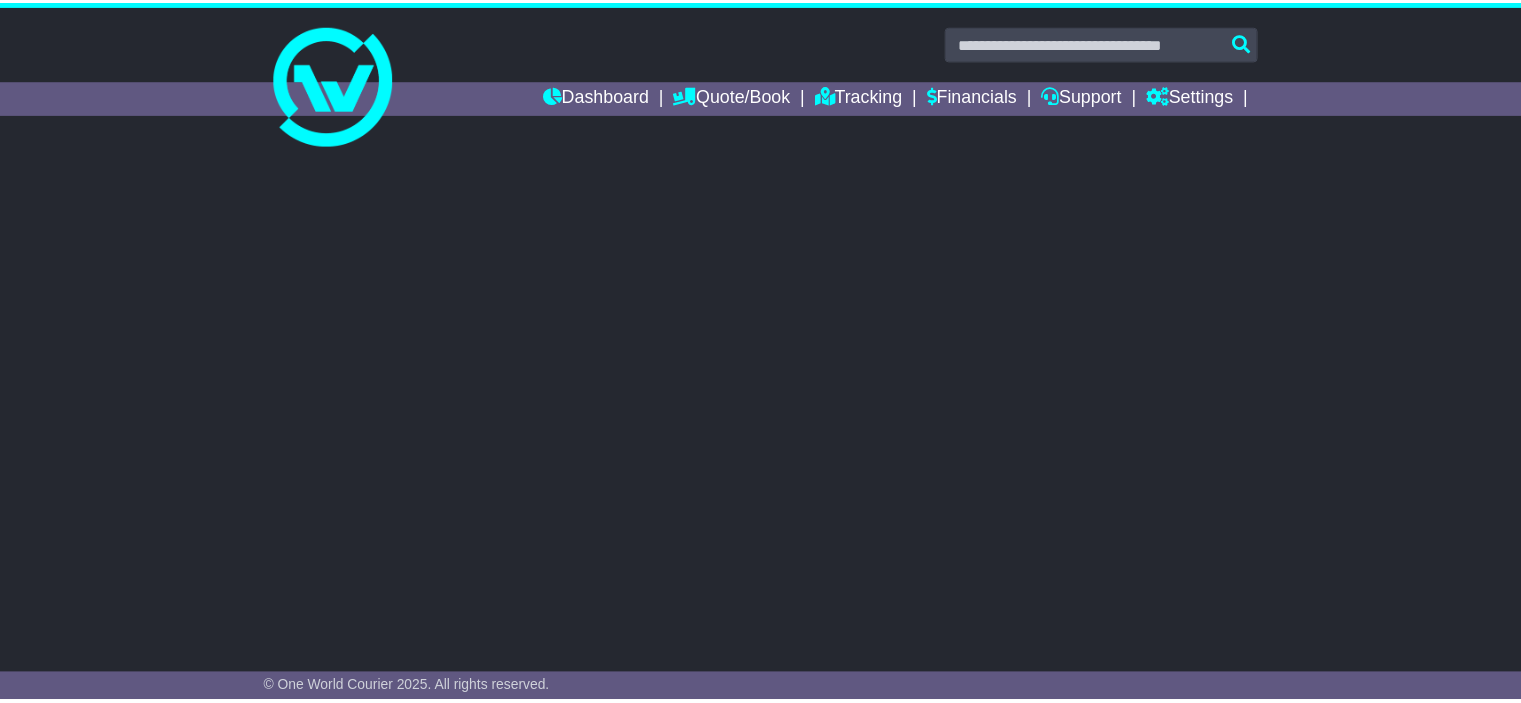 scroll, scrollTop: 0, scrollLeft: 0, axis: both 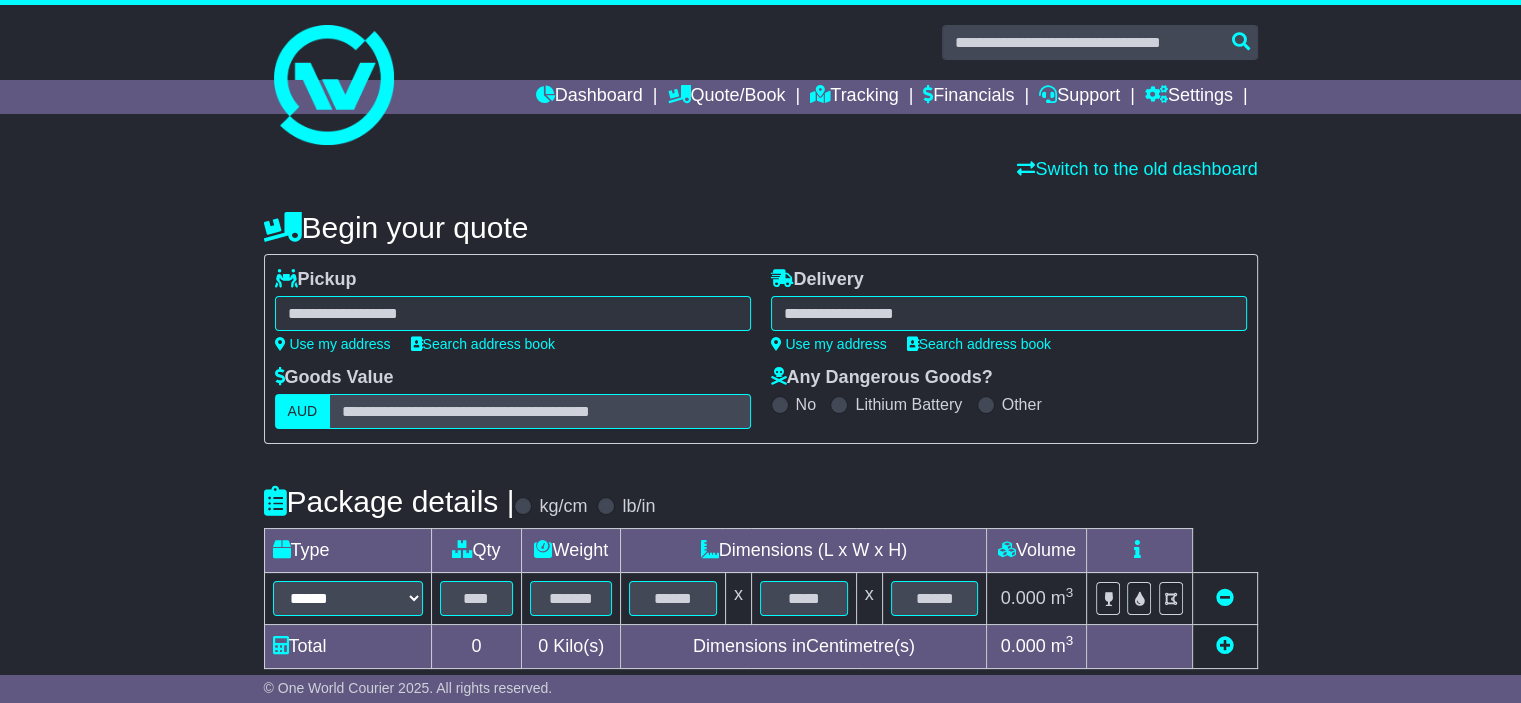 click at bounding box center [513, 313] 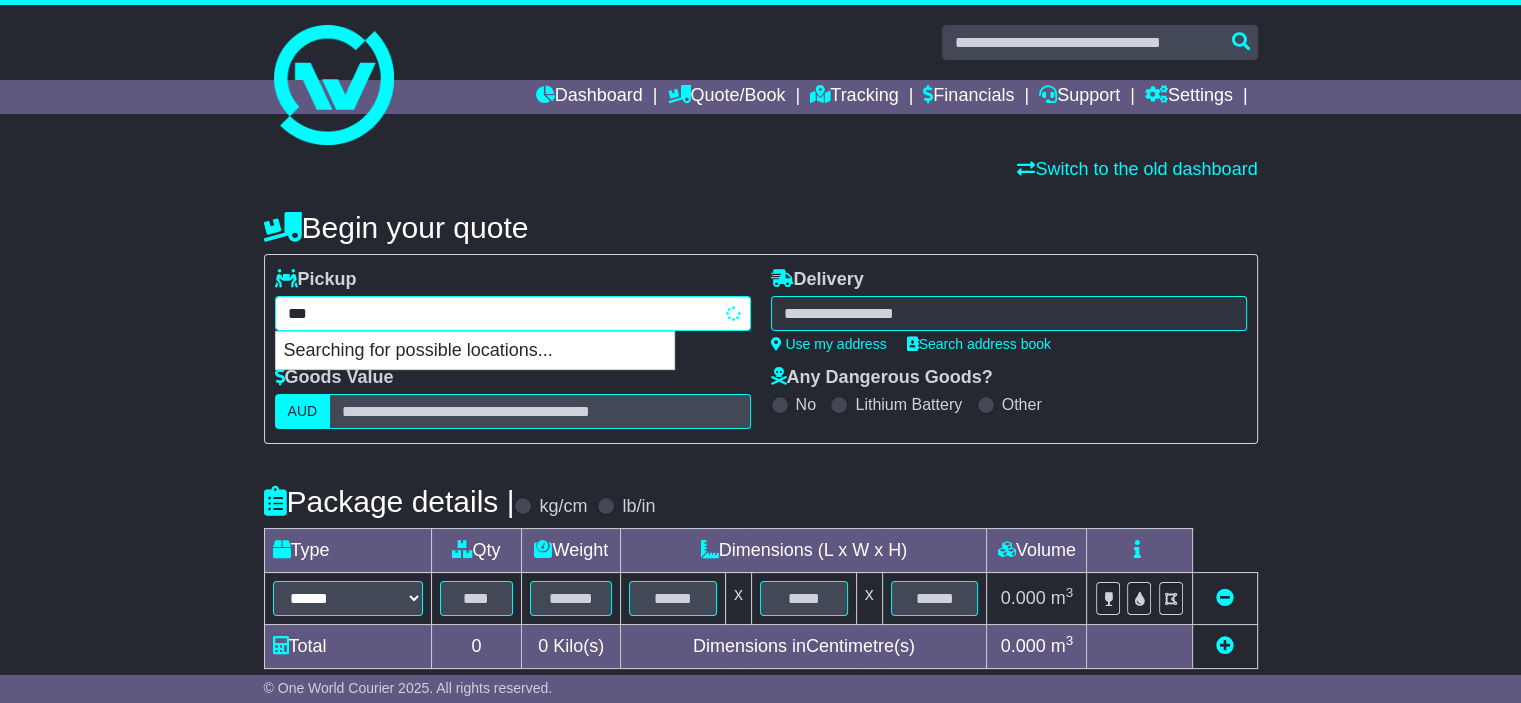type on "****" 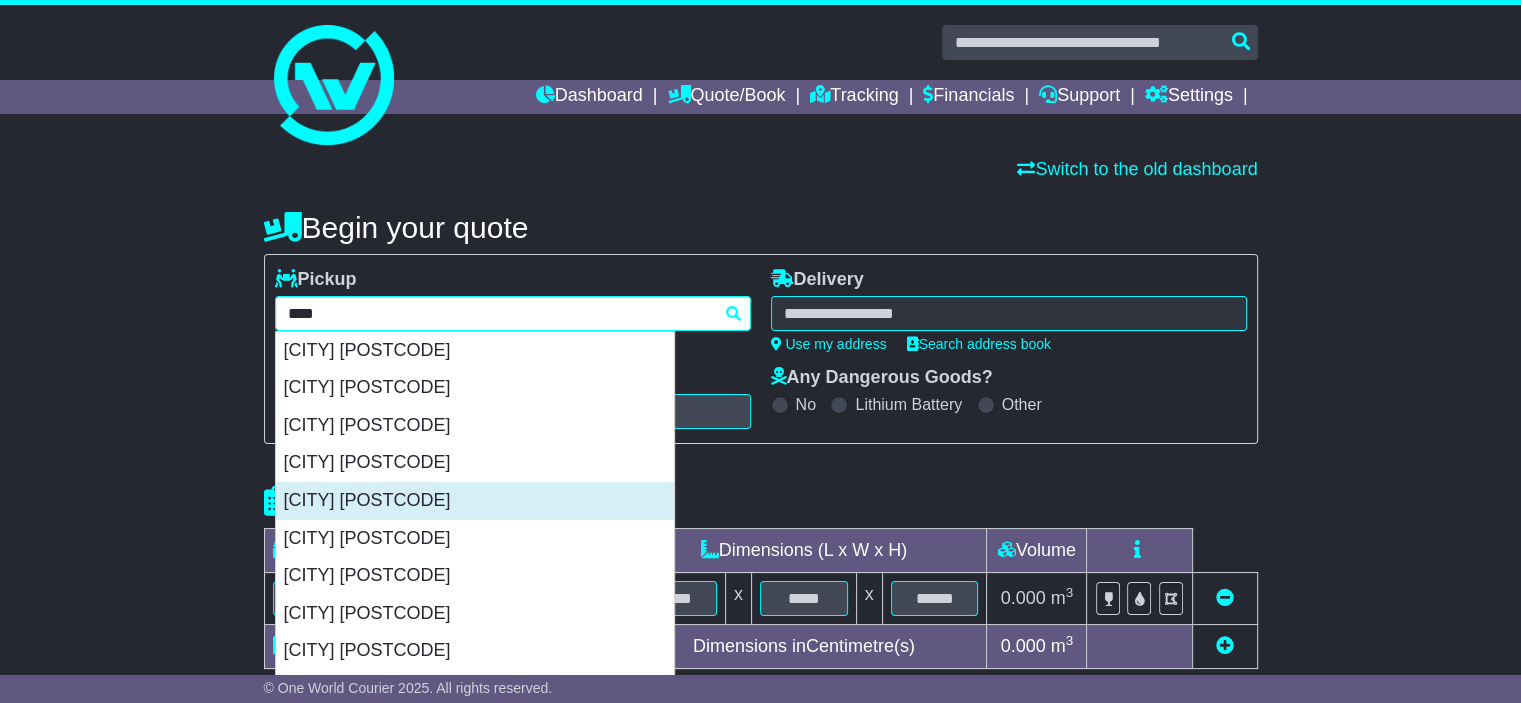 click on "CAROLE PARK 4300" at bounding box center (475, 501) 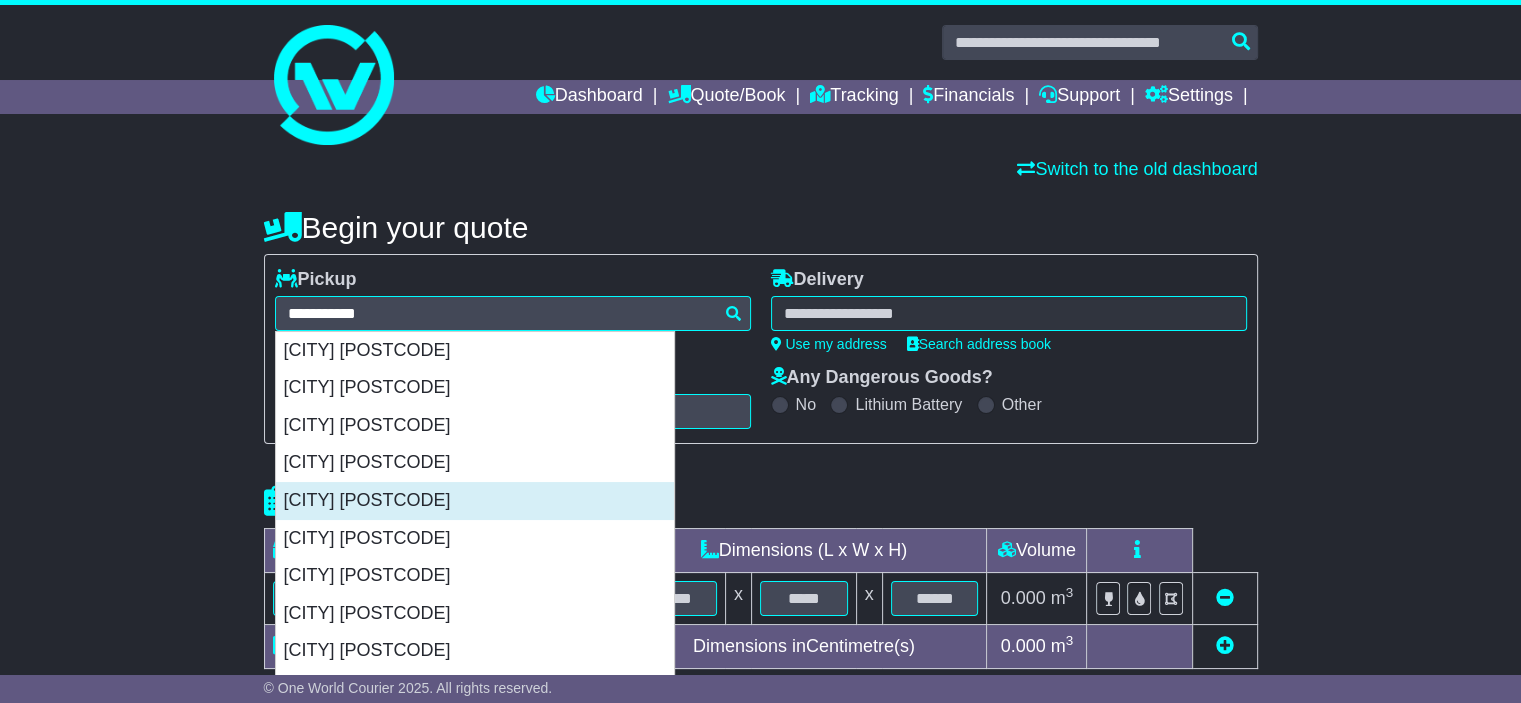 type on "**********" 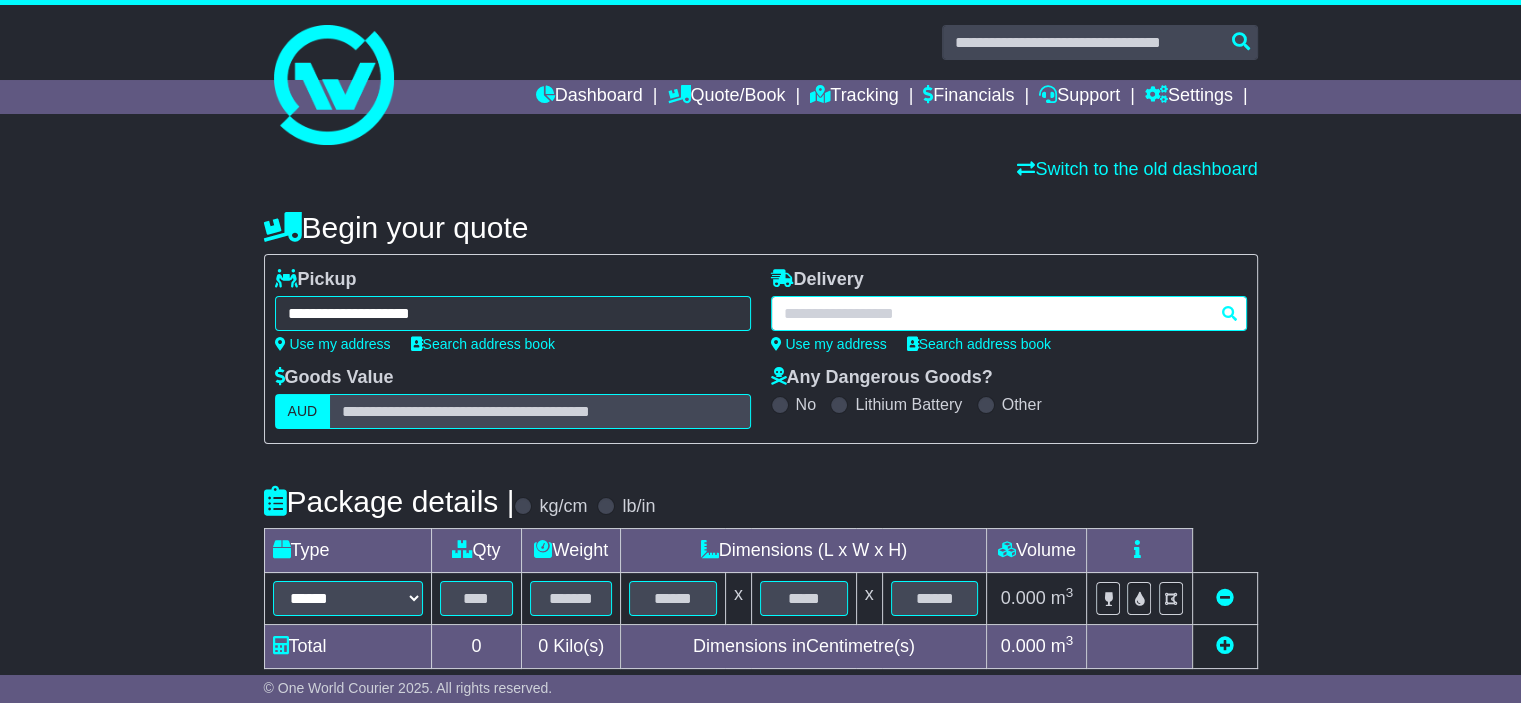 click at bounding box center (1009, 313) 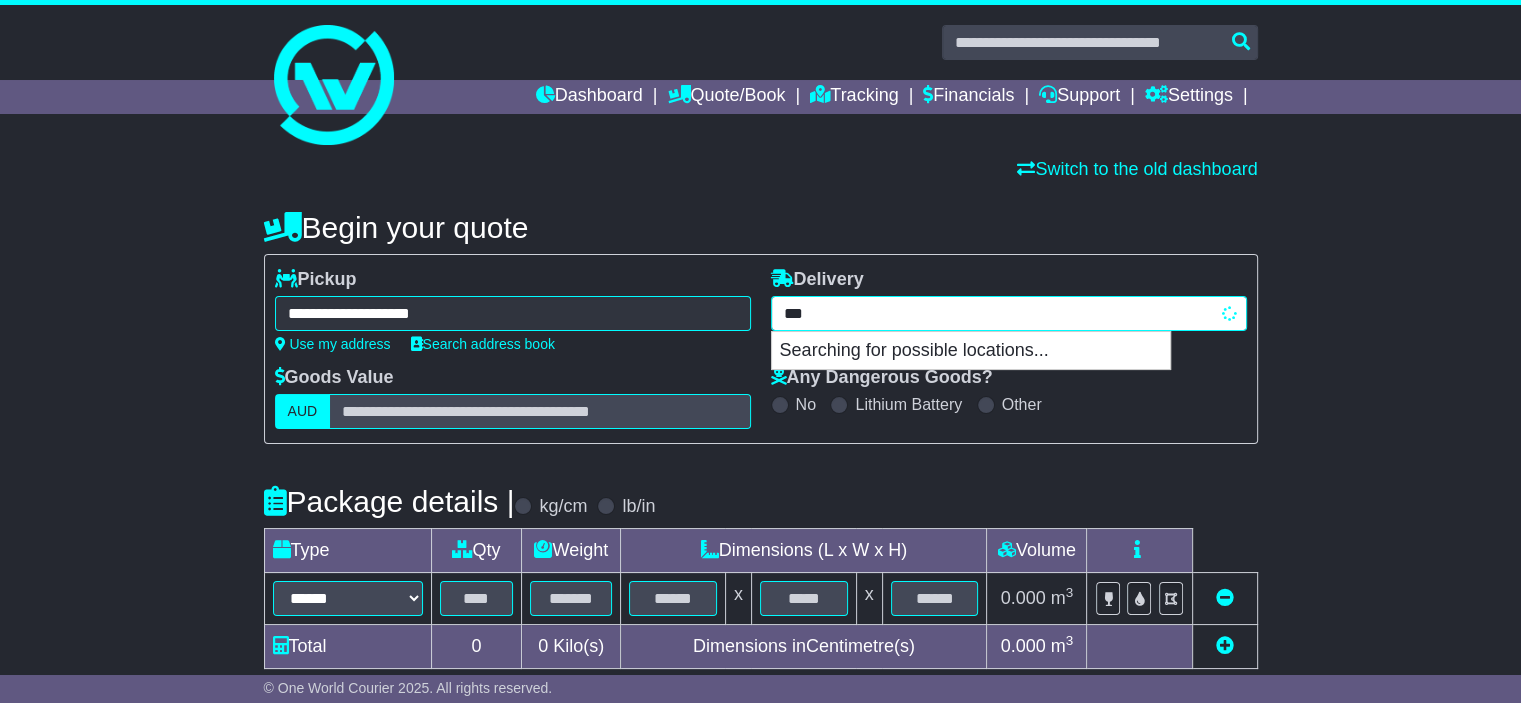type on "****" 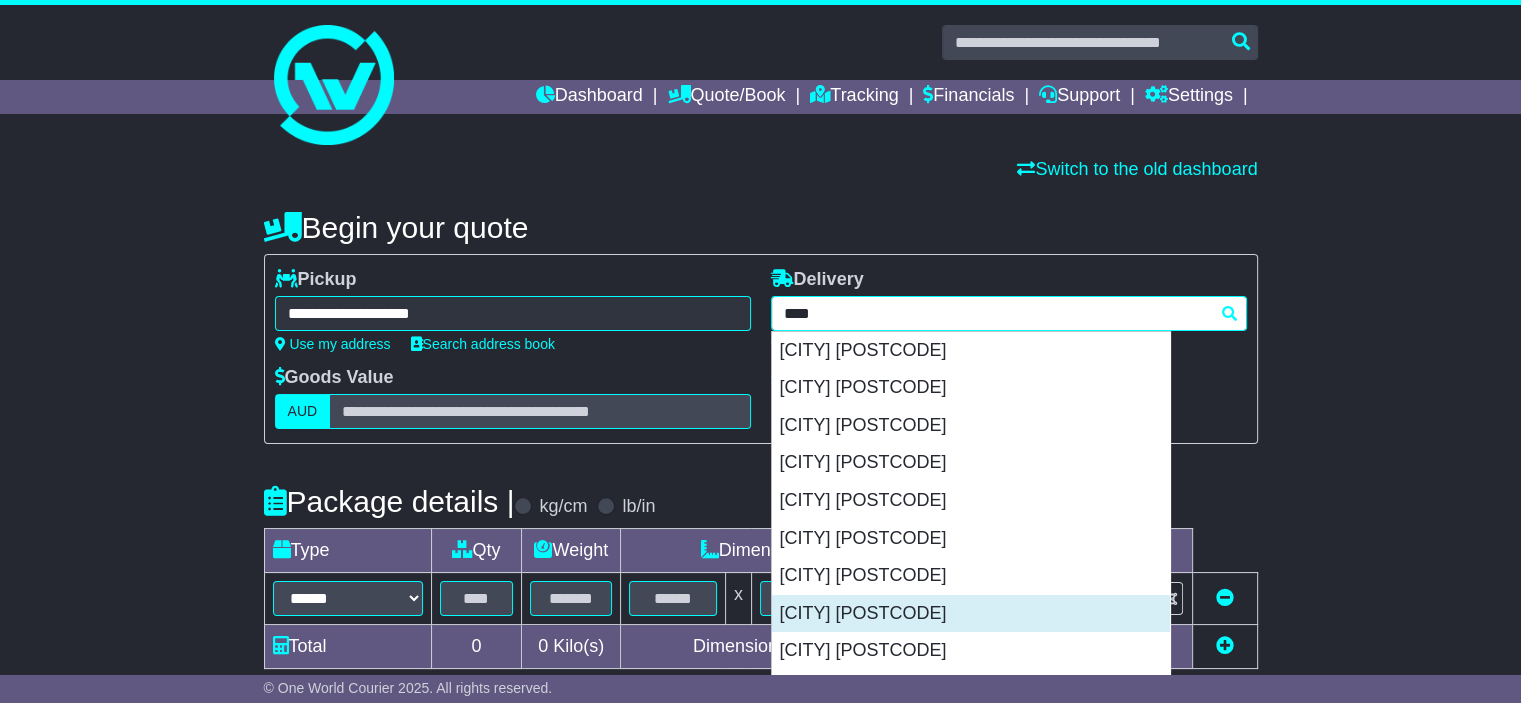click on "CHARTERS TOWERS 4820" at bounding box center (971, 614) 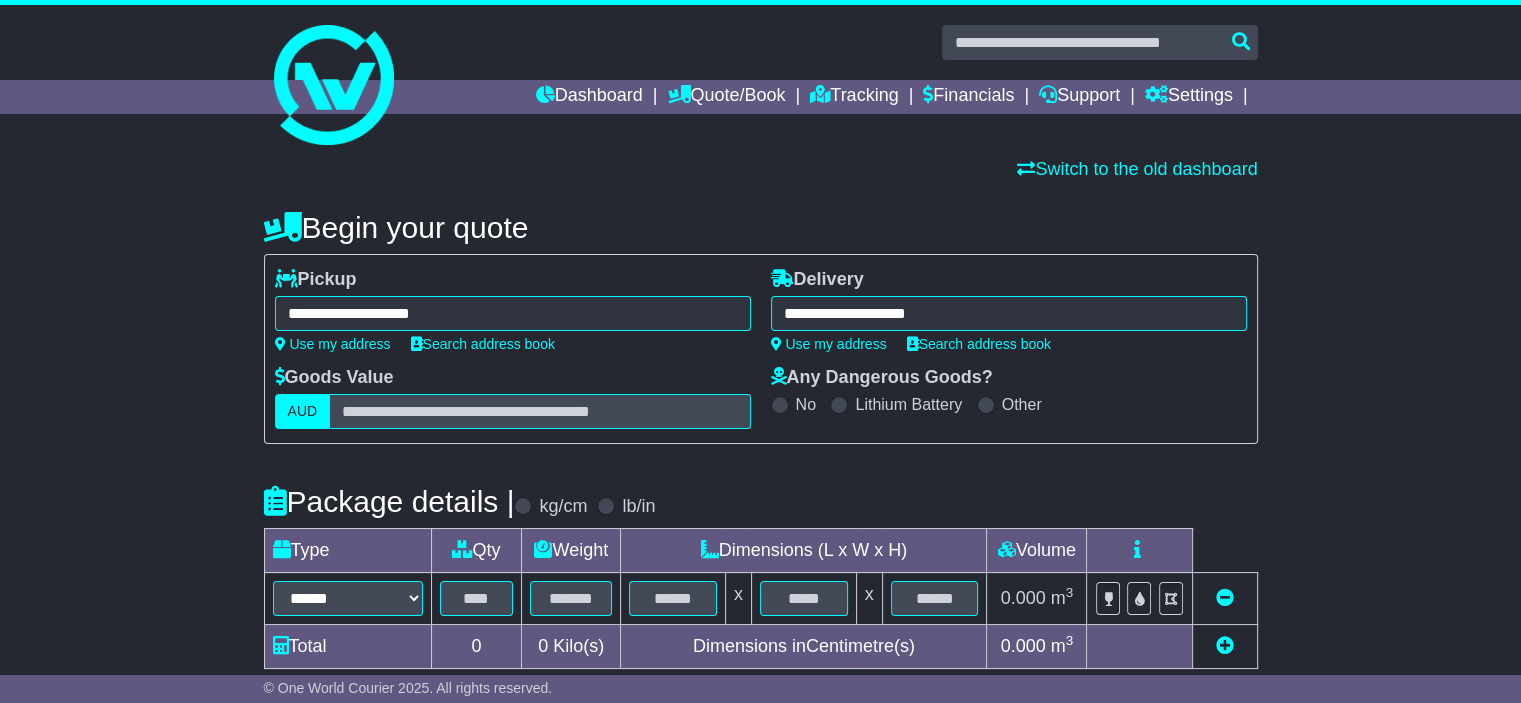 type on "**********" 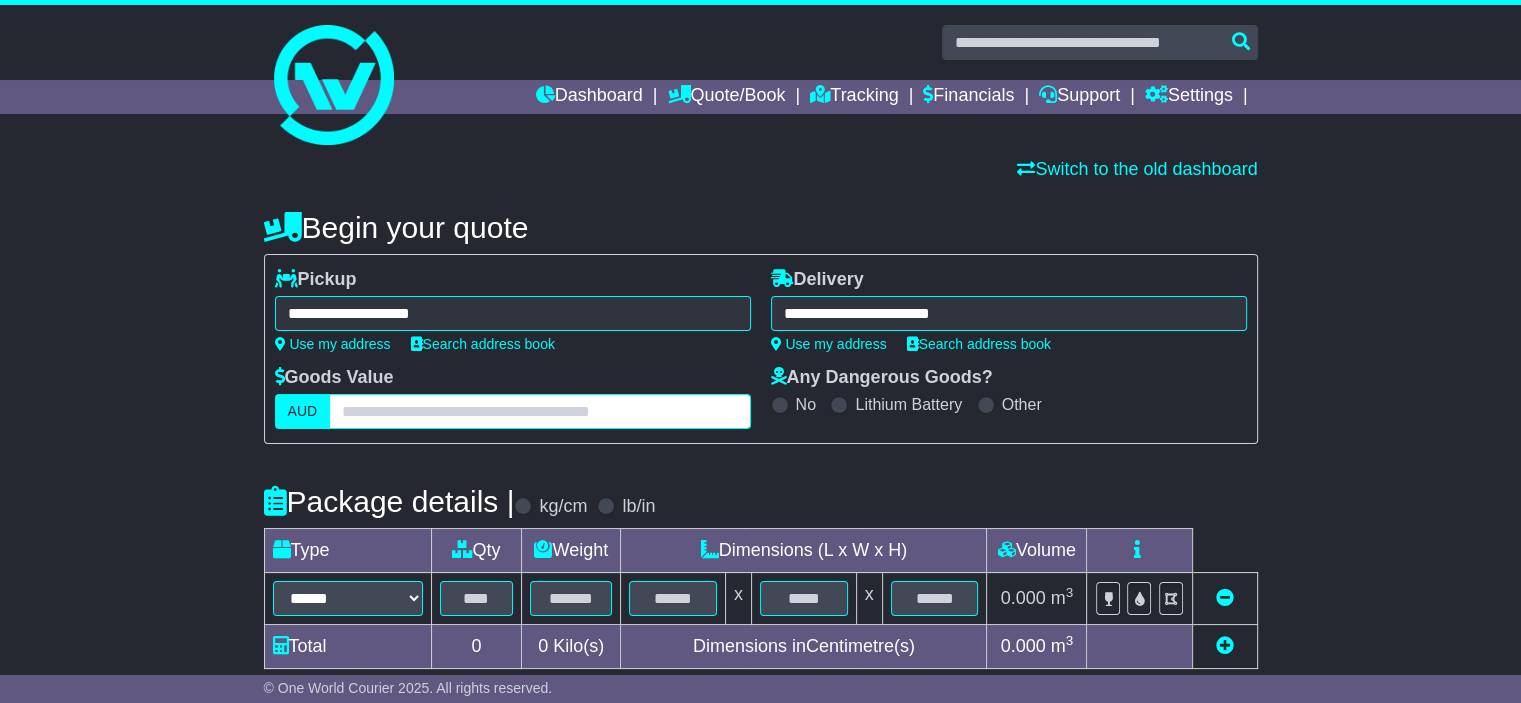 click at bounding box center (539, 411) 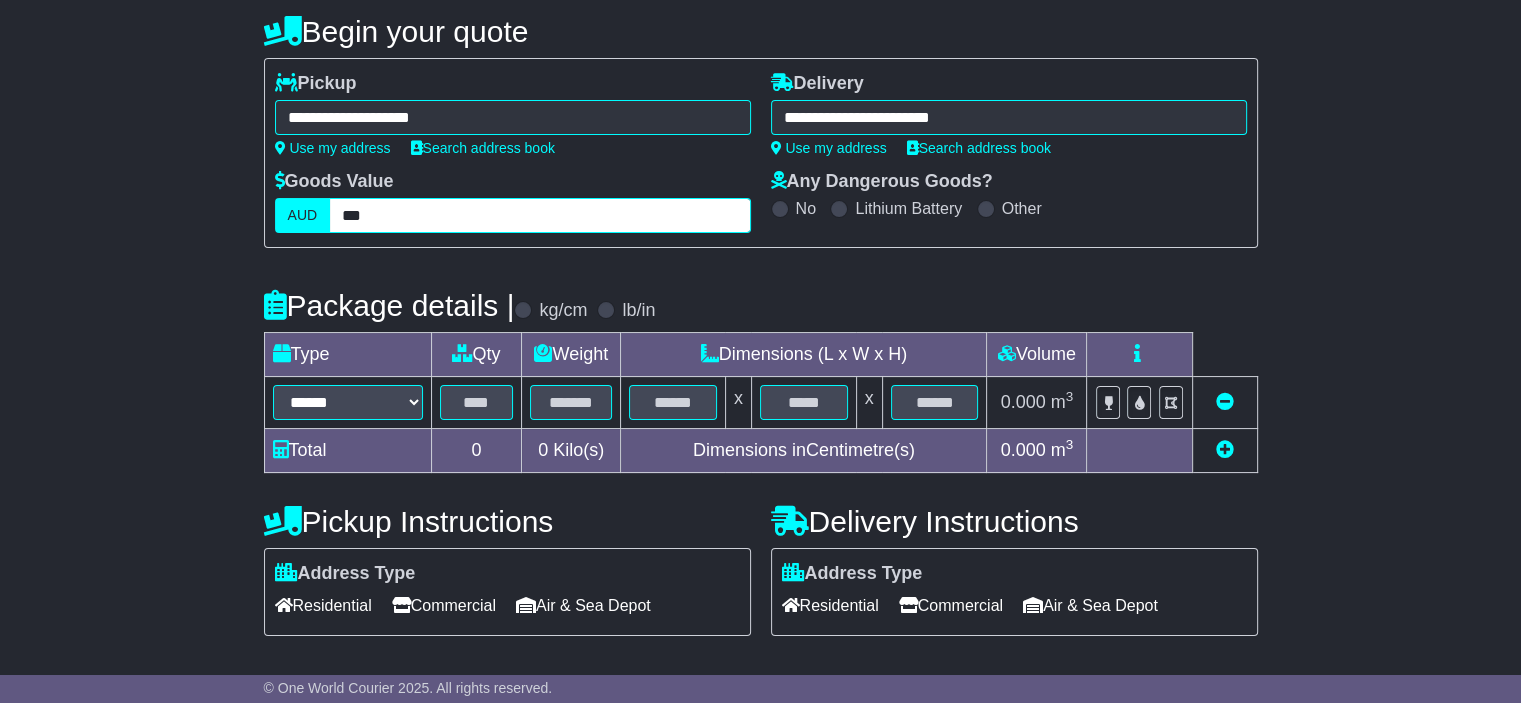 scroll, scrollTop: 200, scrollLeft: 0, axis: vertical 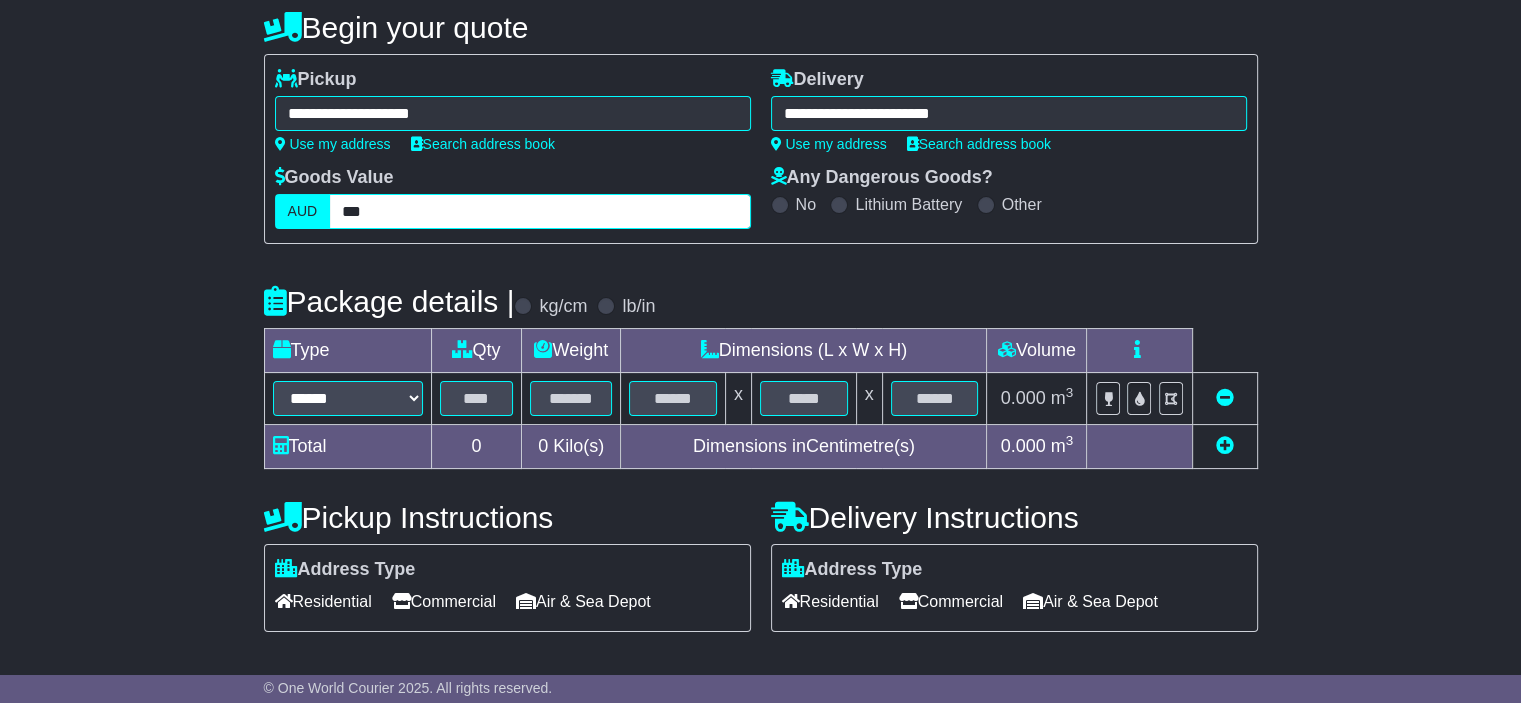 type on "***" 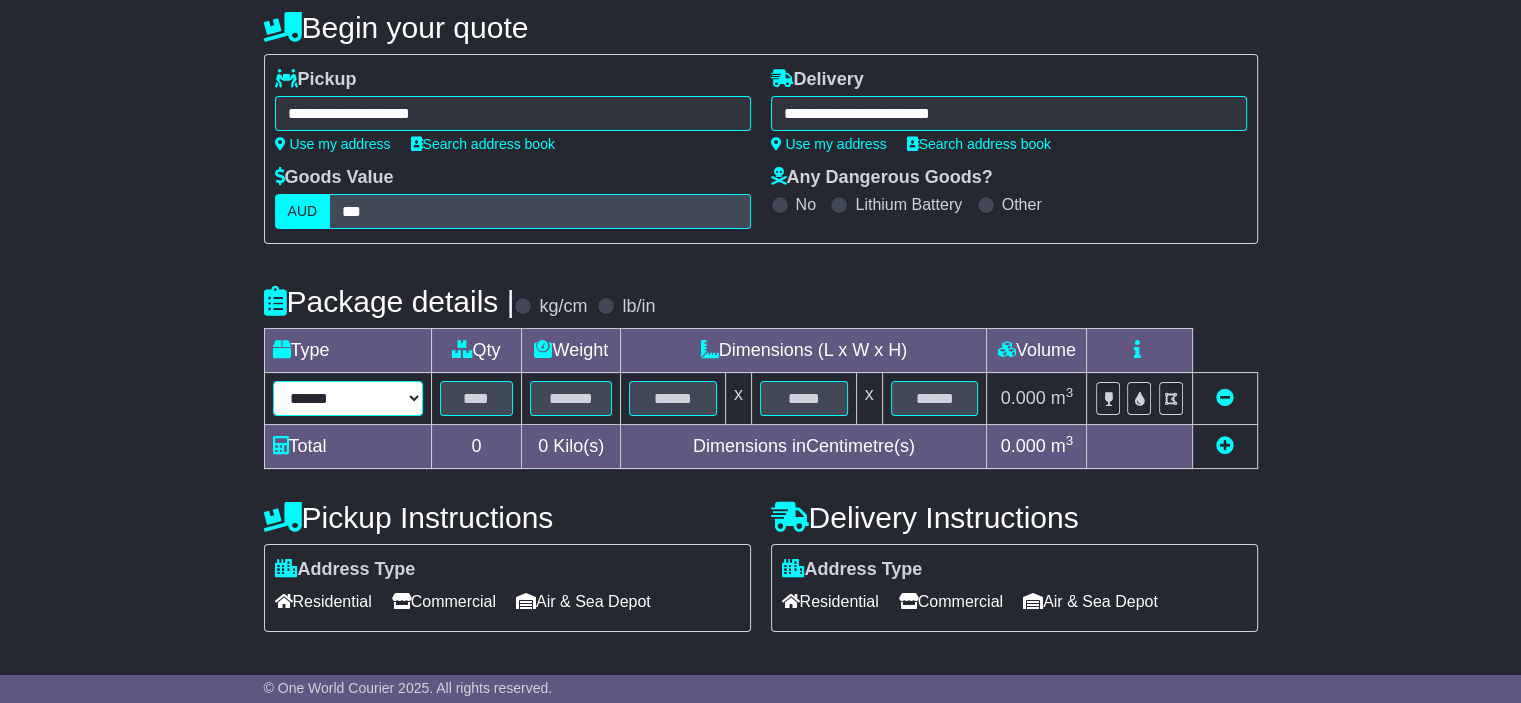 click on "****** ****** *** ******** ***** **** **** ****** *** *******" at bounding box center (348, 398) 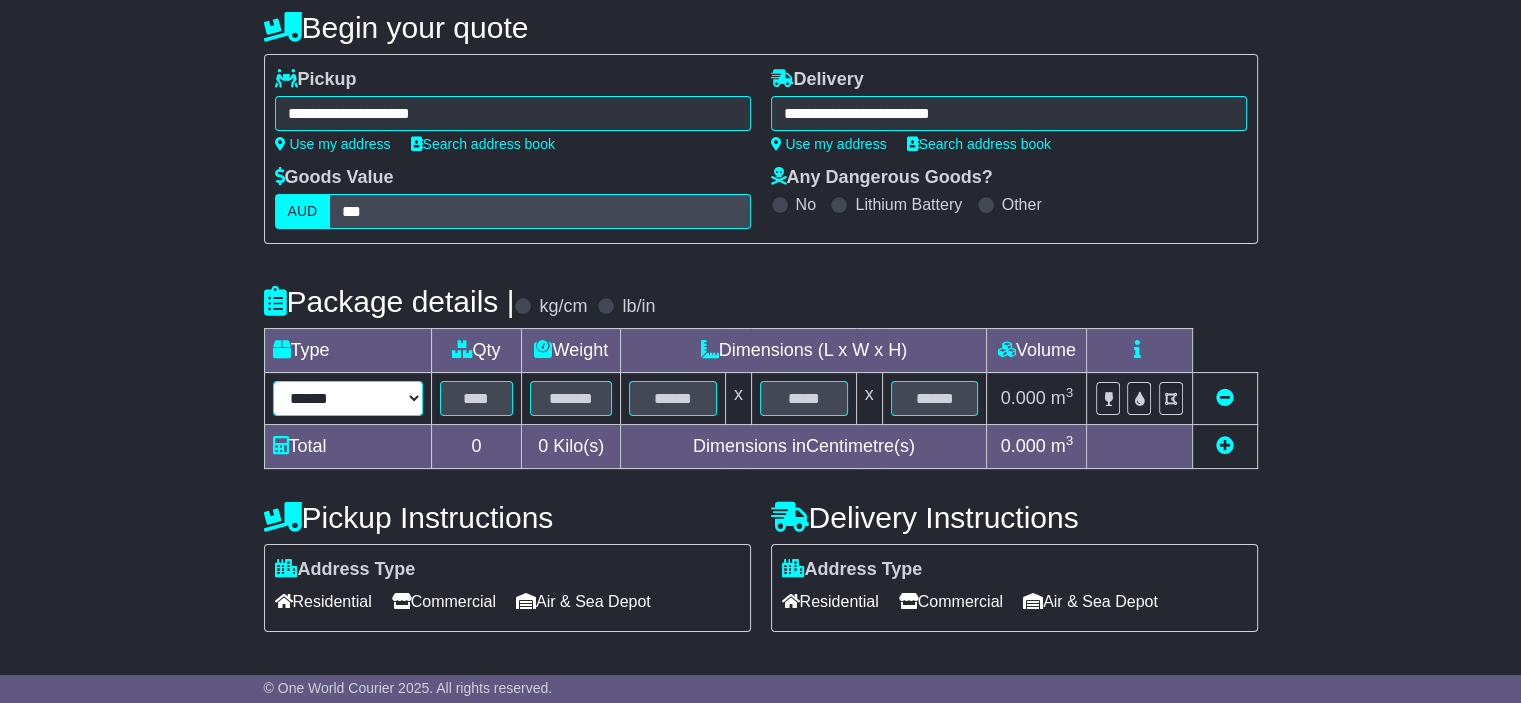 select on "****" 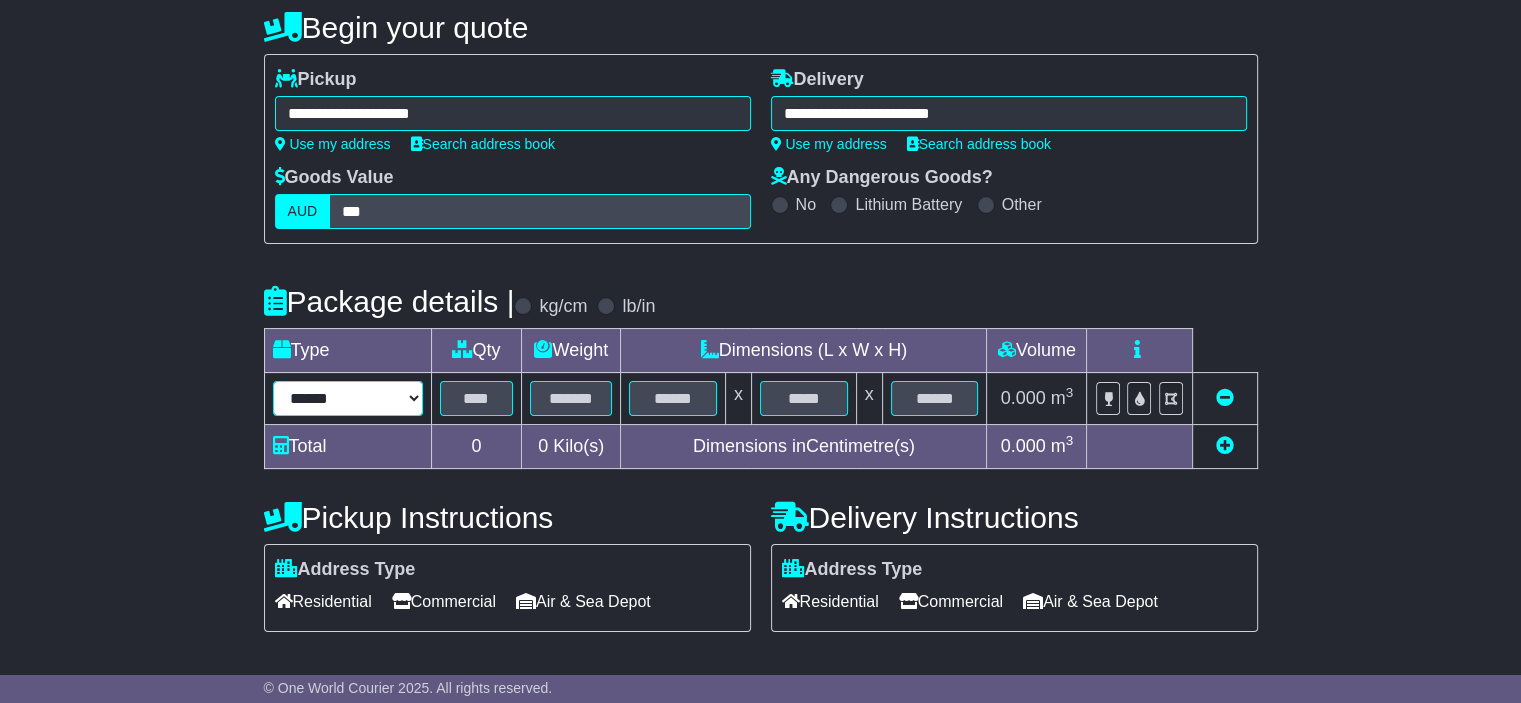 click on "****** ****** *** ******** ***** **** **** ****** *** *******" at bounding box center [348, 398] 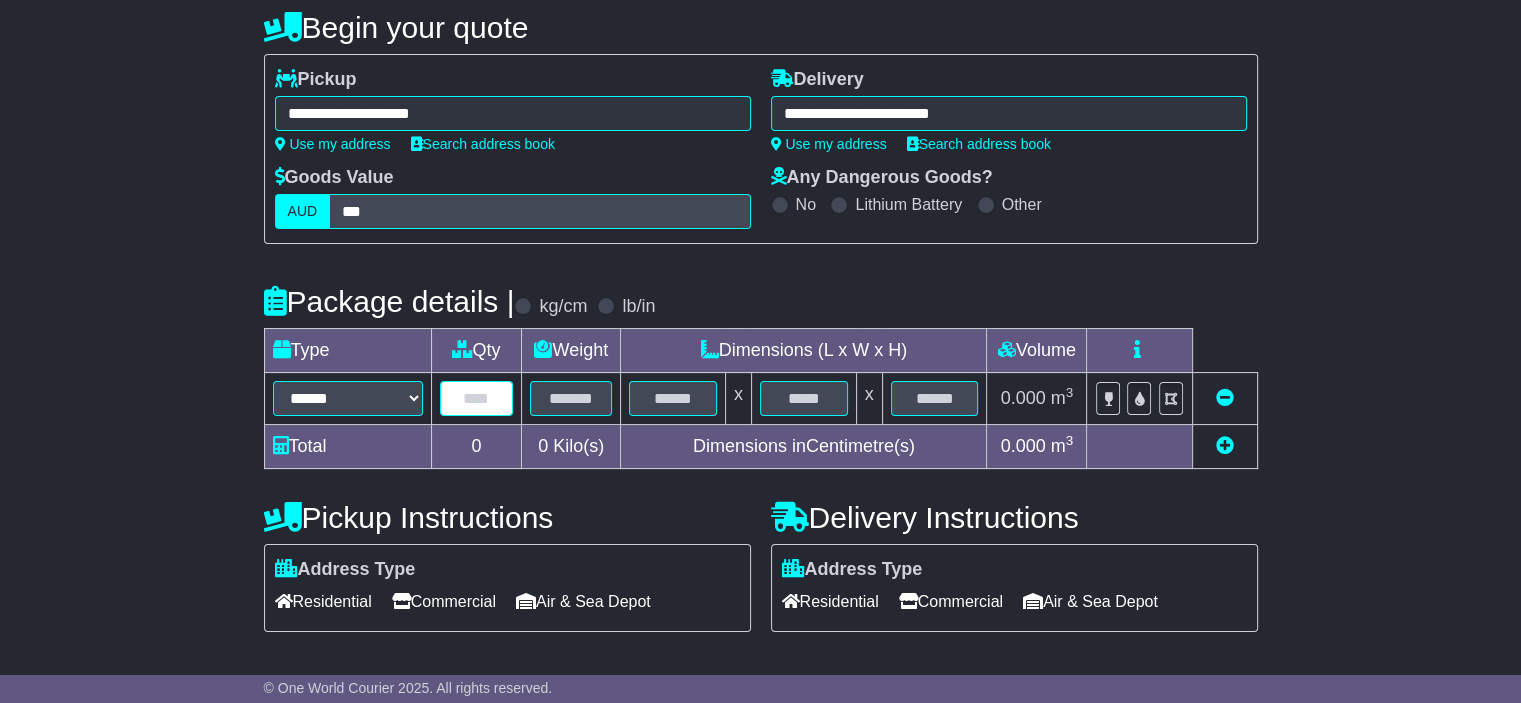 click at bounding box center (477, 398) 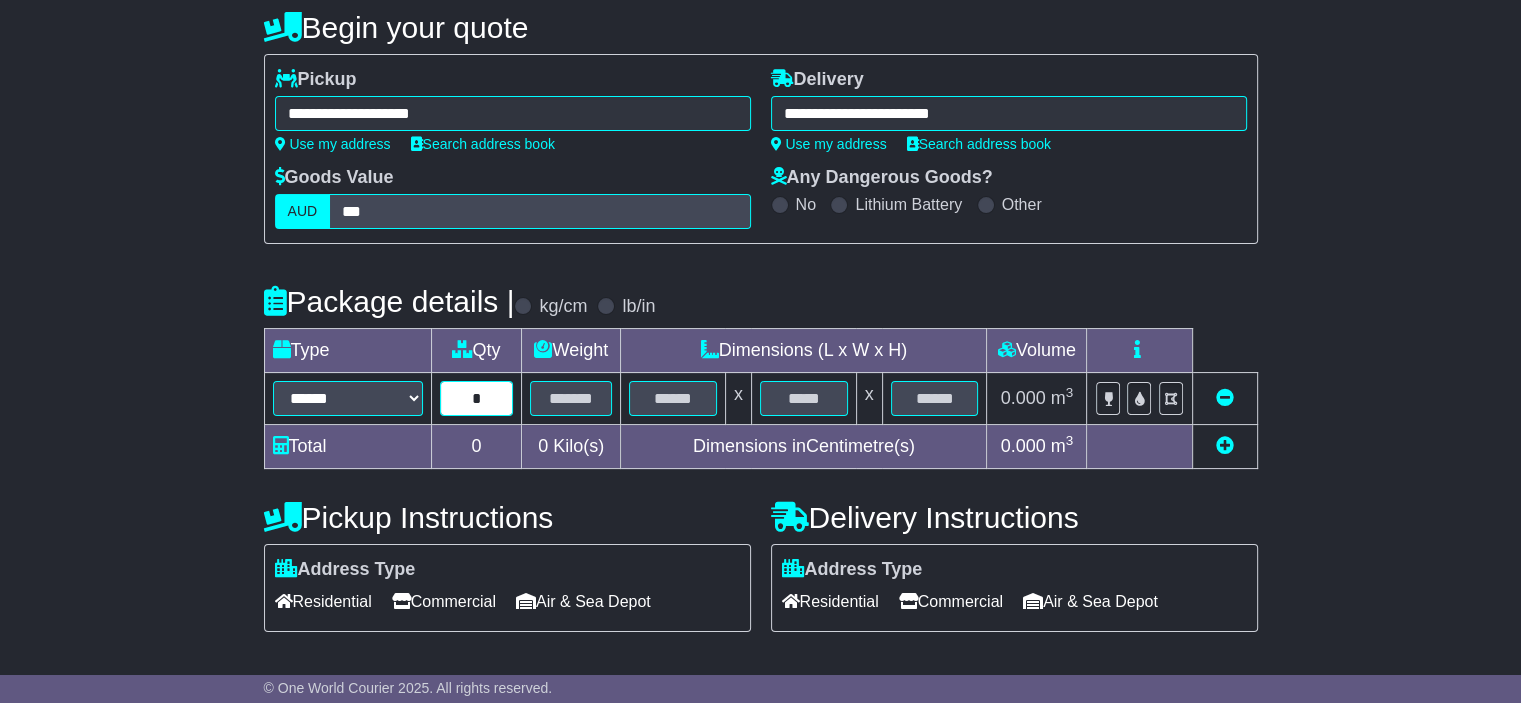 type on "*" 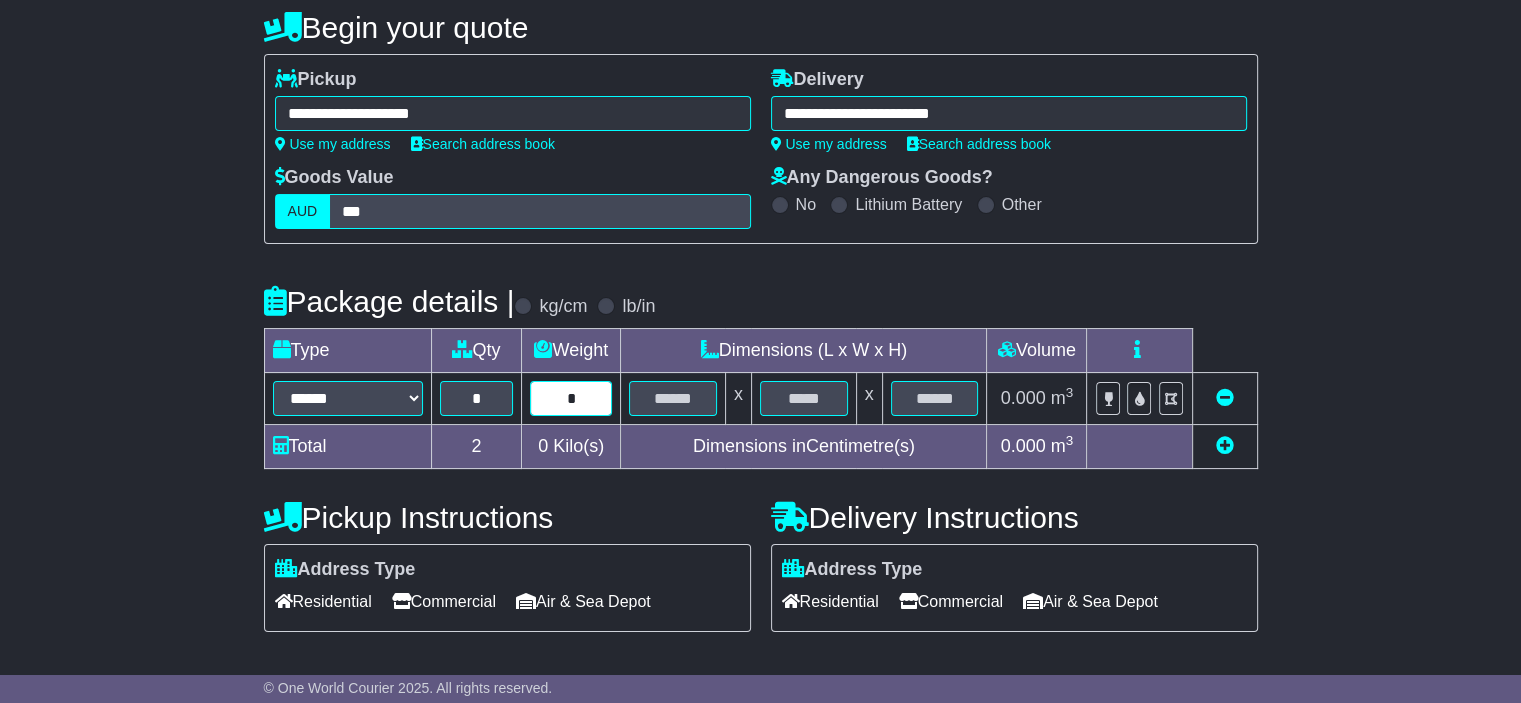 type on "*" 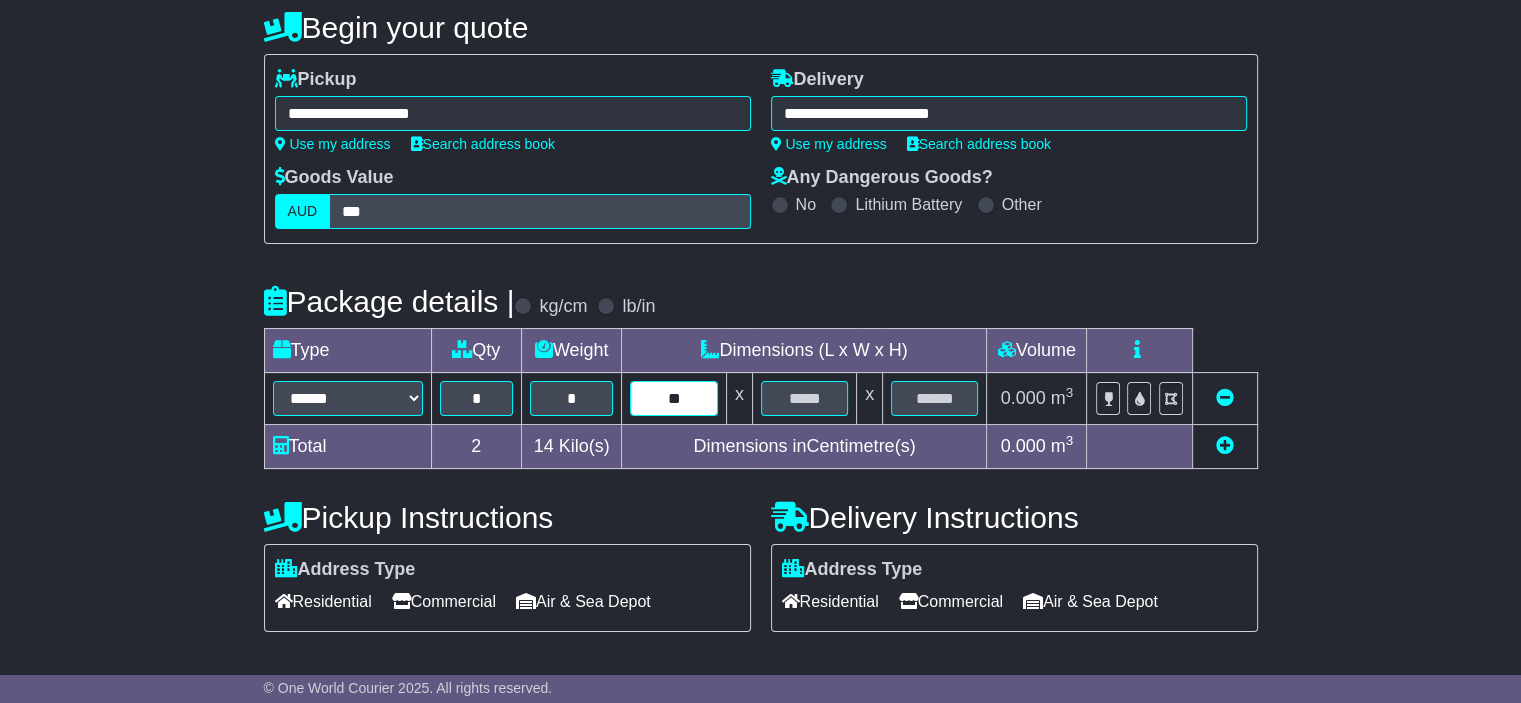 type on "**" 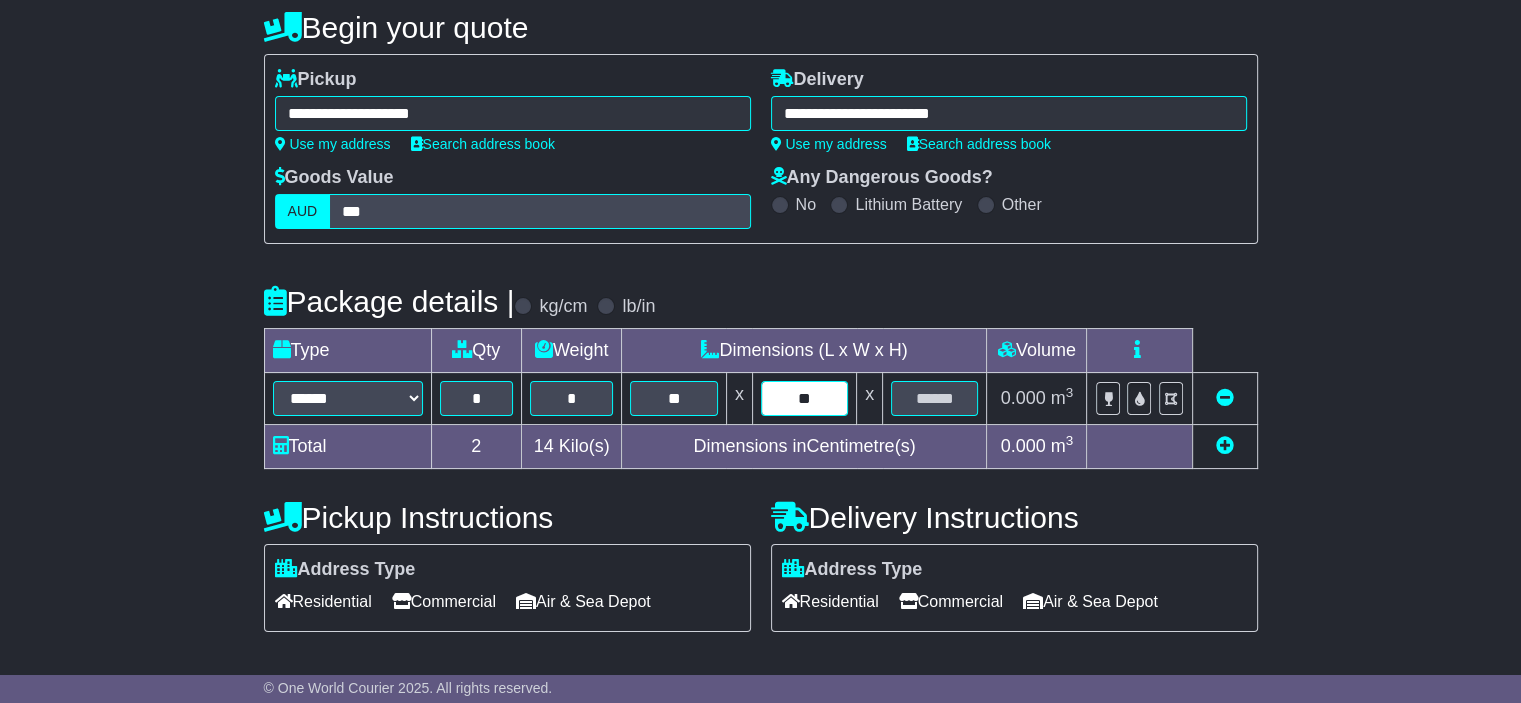 type on "**" 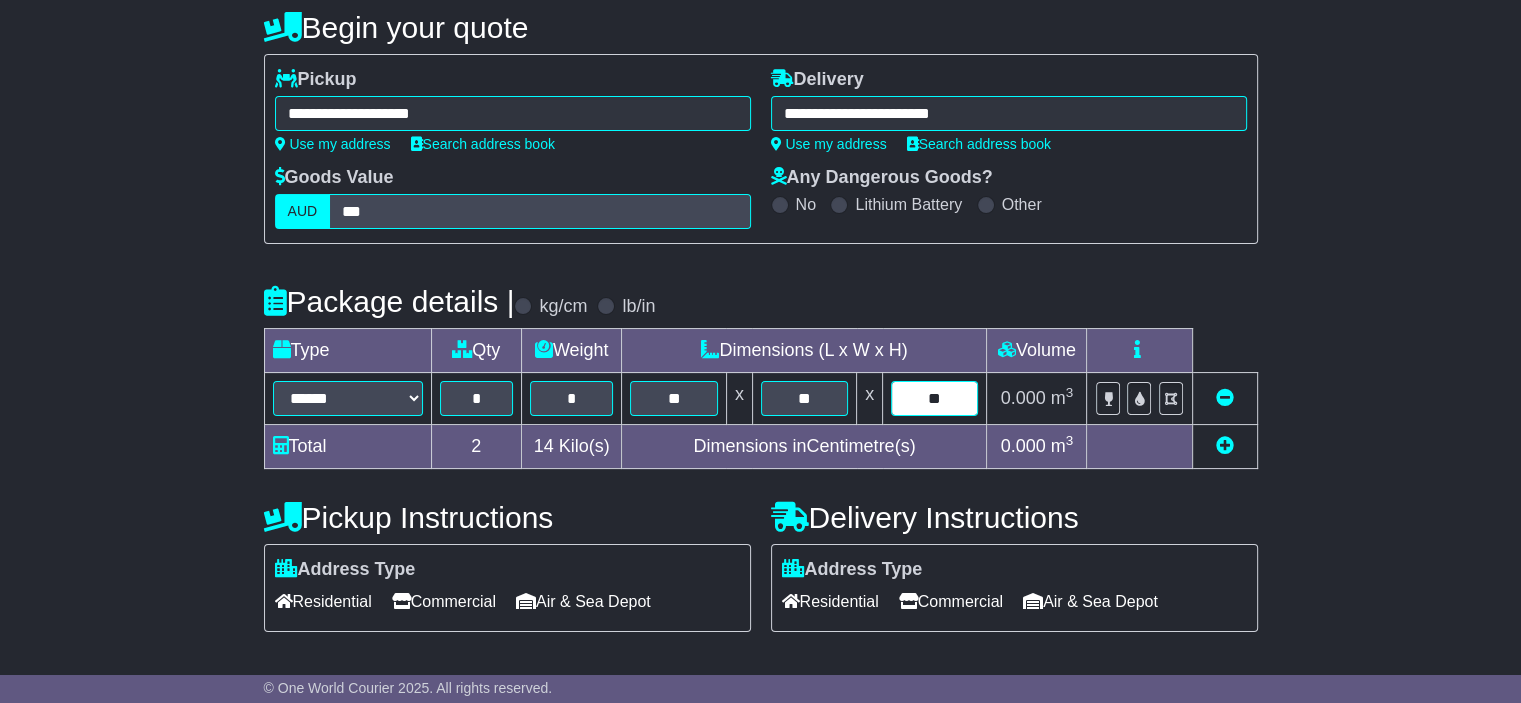type on "**" 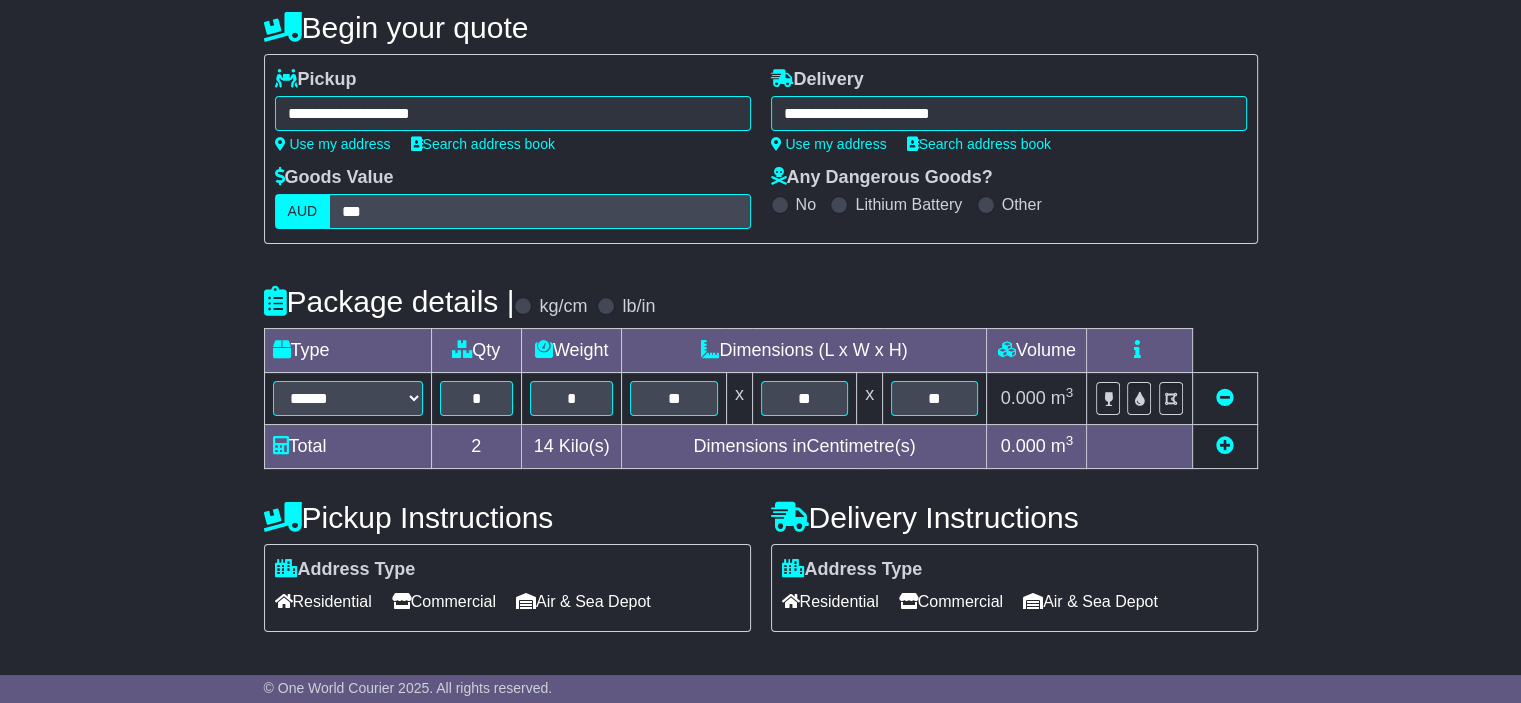 click at bounding box center (1225, 445) 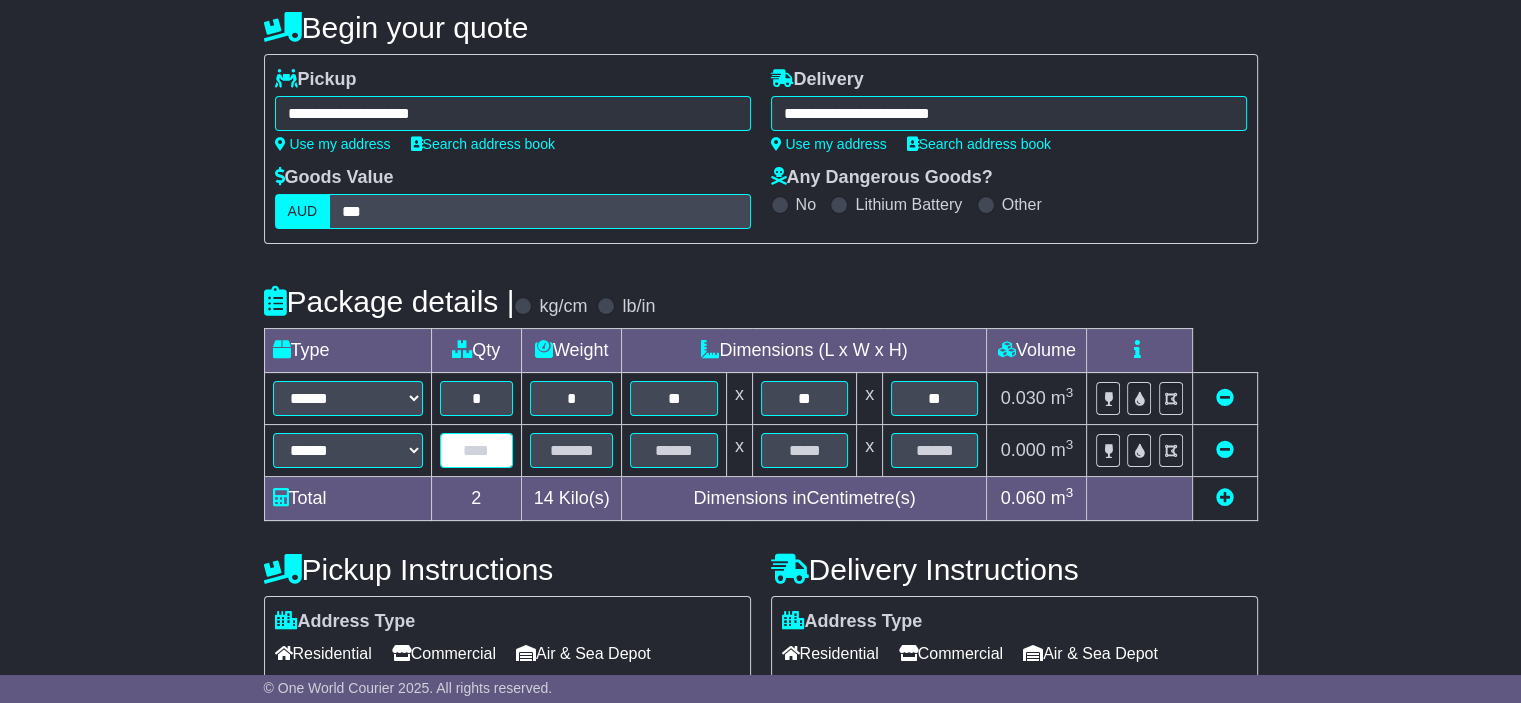 click at bounding box center (476, 450) 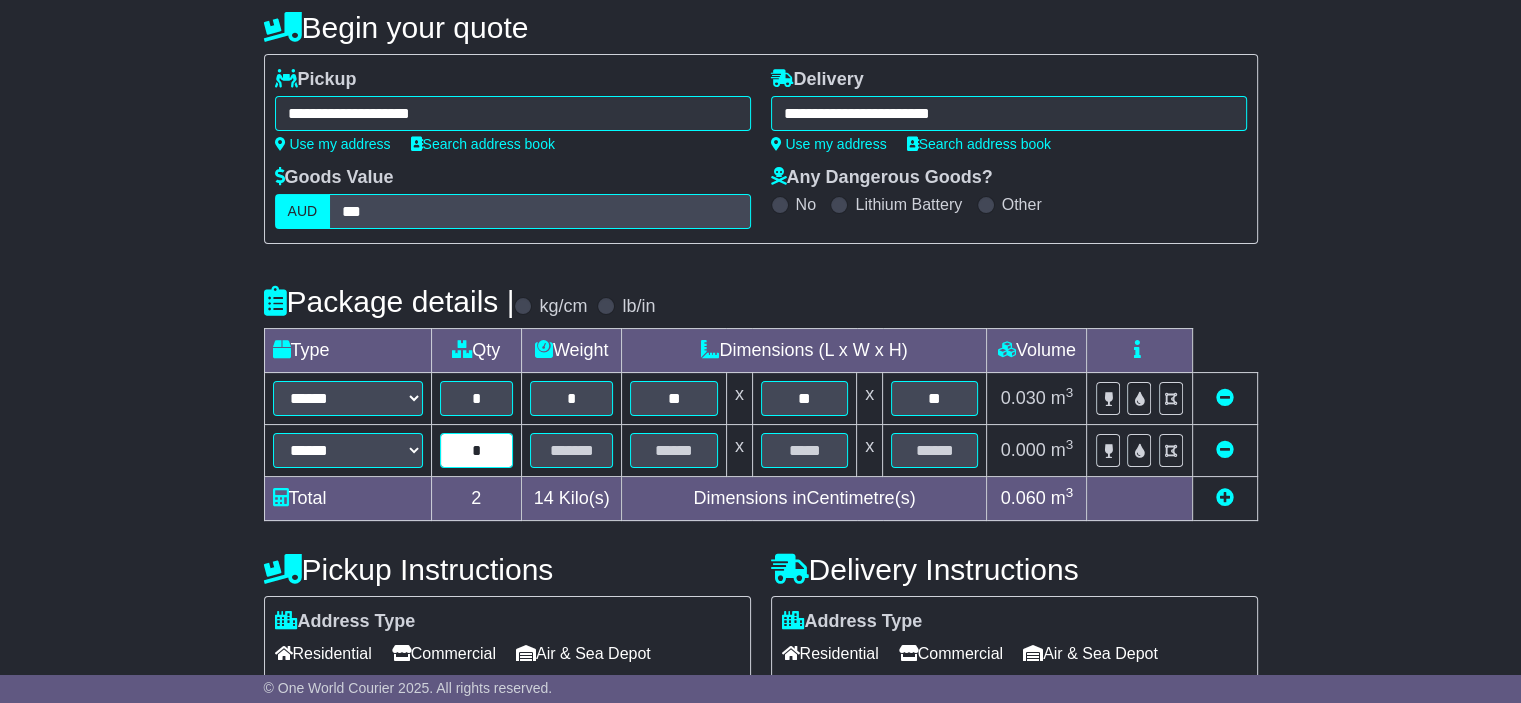 type on "*" 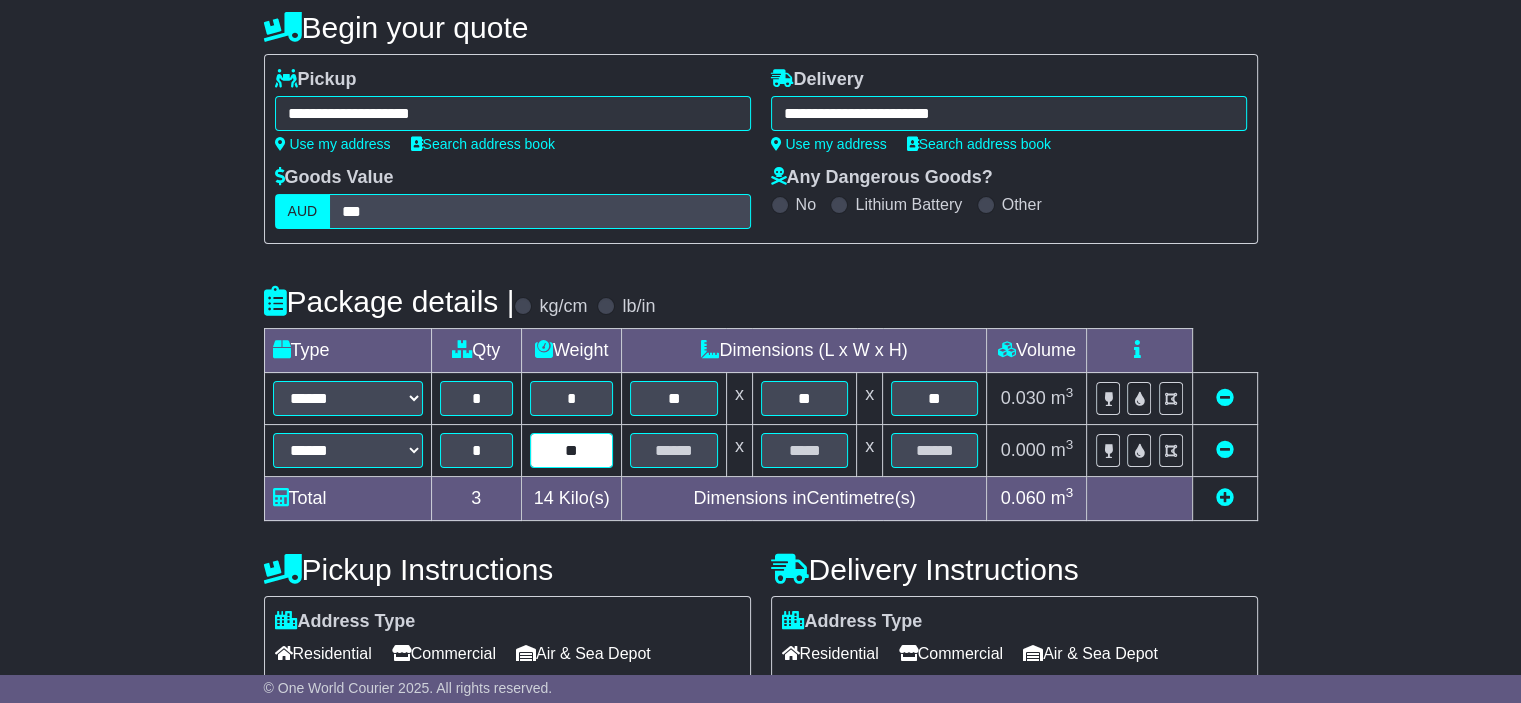 type on "**" 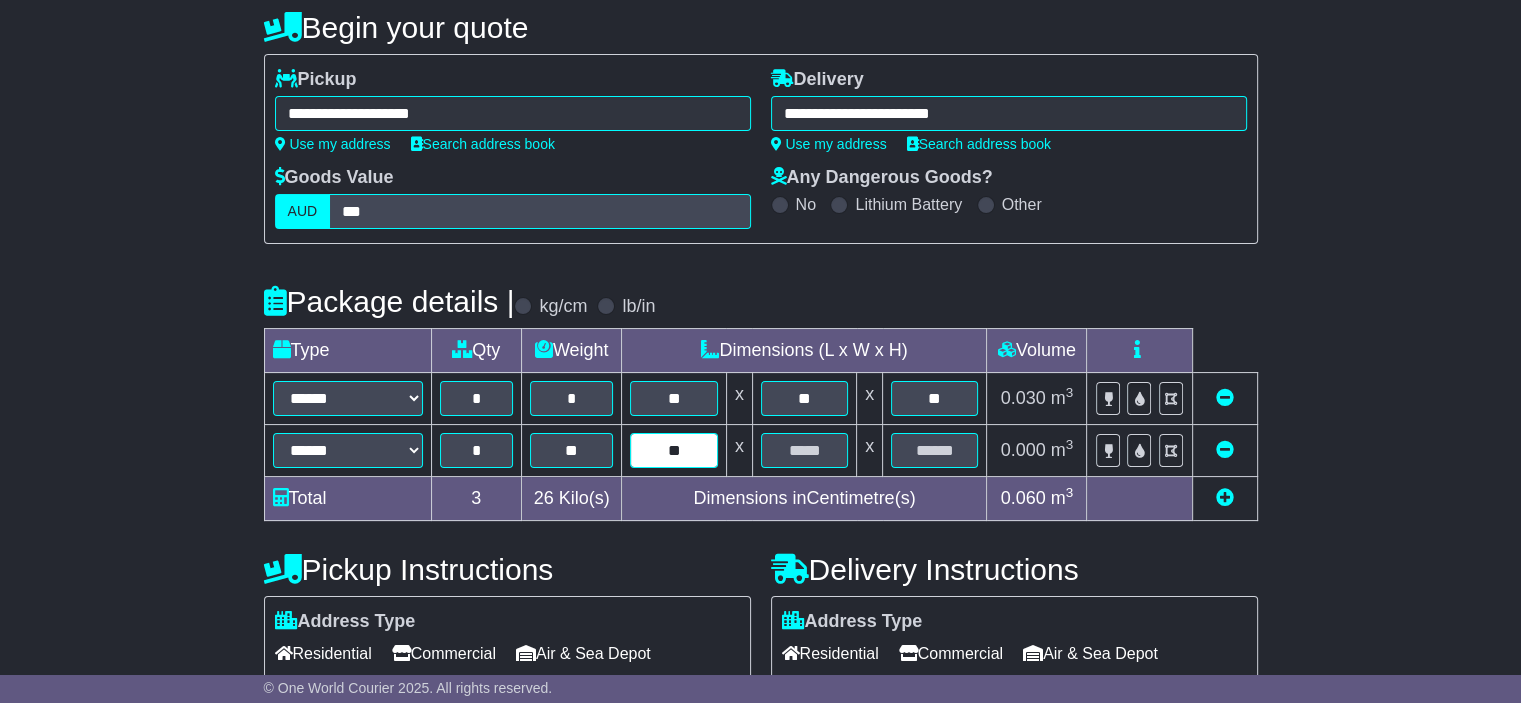 type on "**" 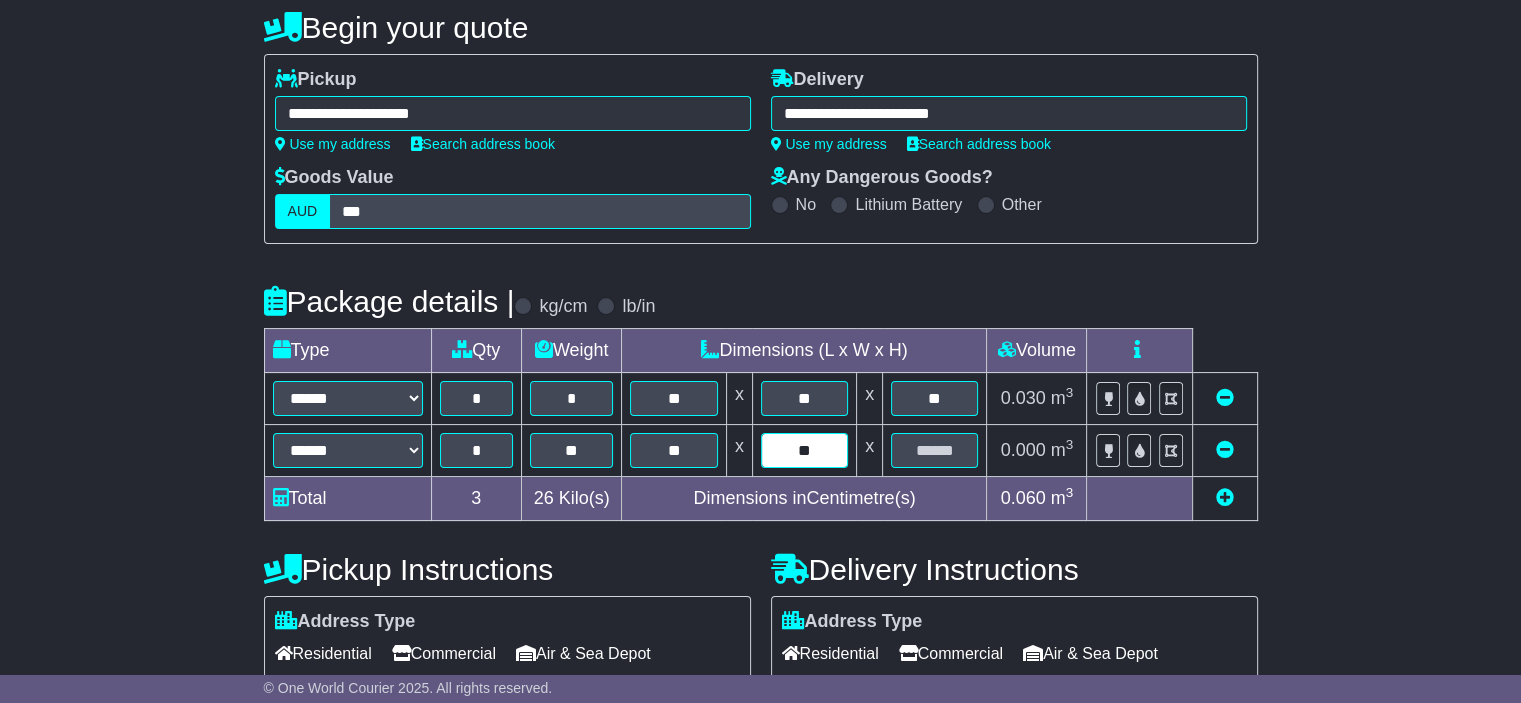 type on "**" 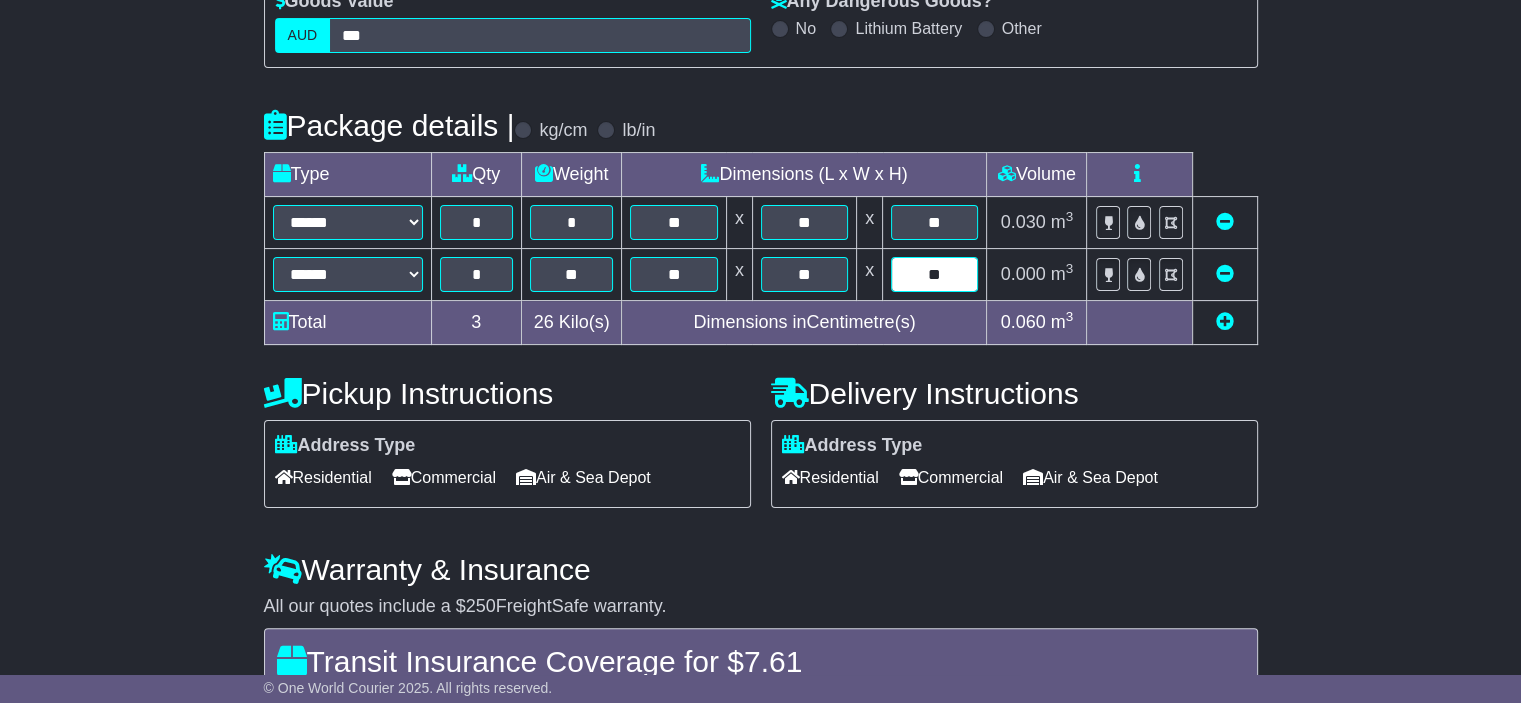 scroll, scrollTop: 400, scrollLeft: 0, axis: vertical 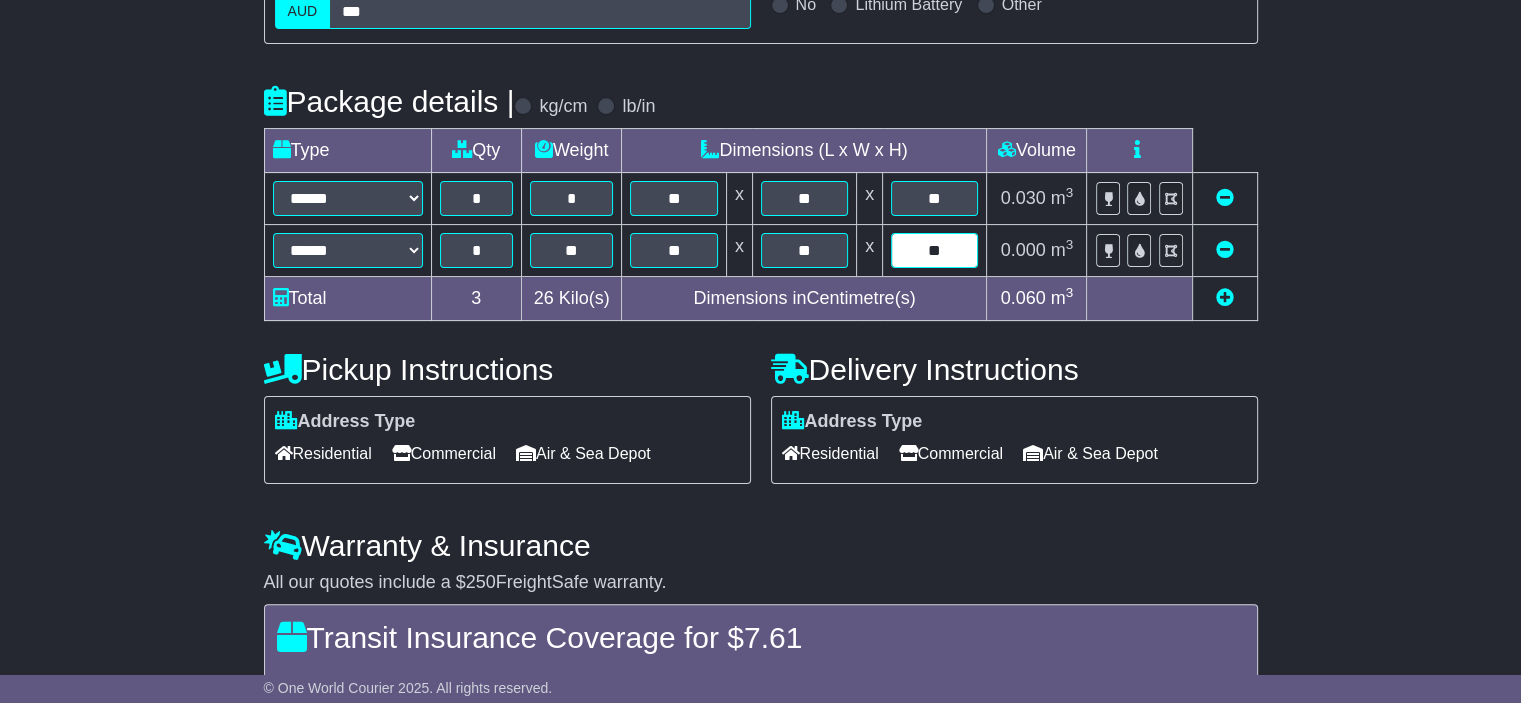 type on "**" 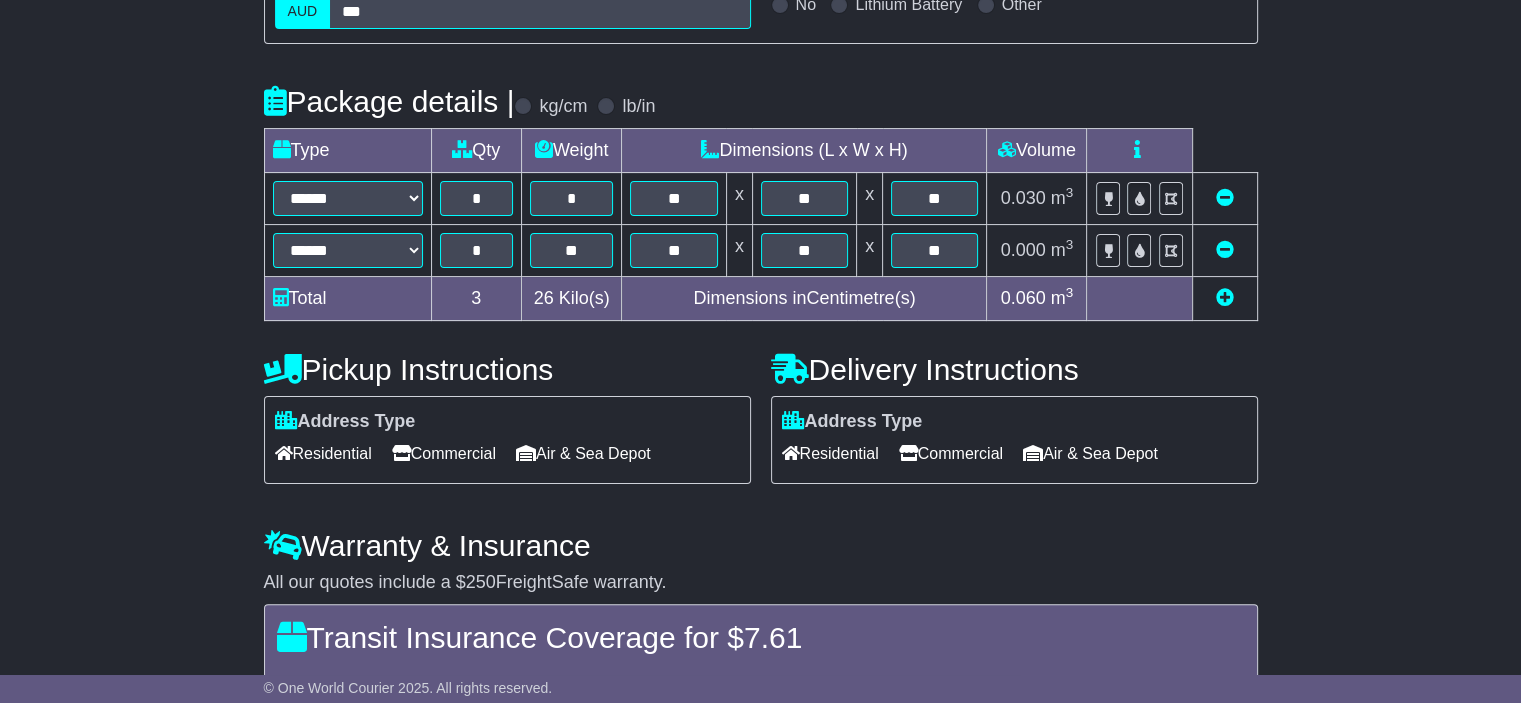 click on "Commercial" at bounding box center (951, 453) 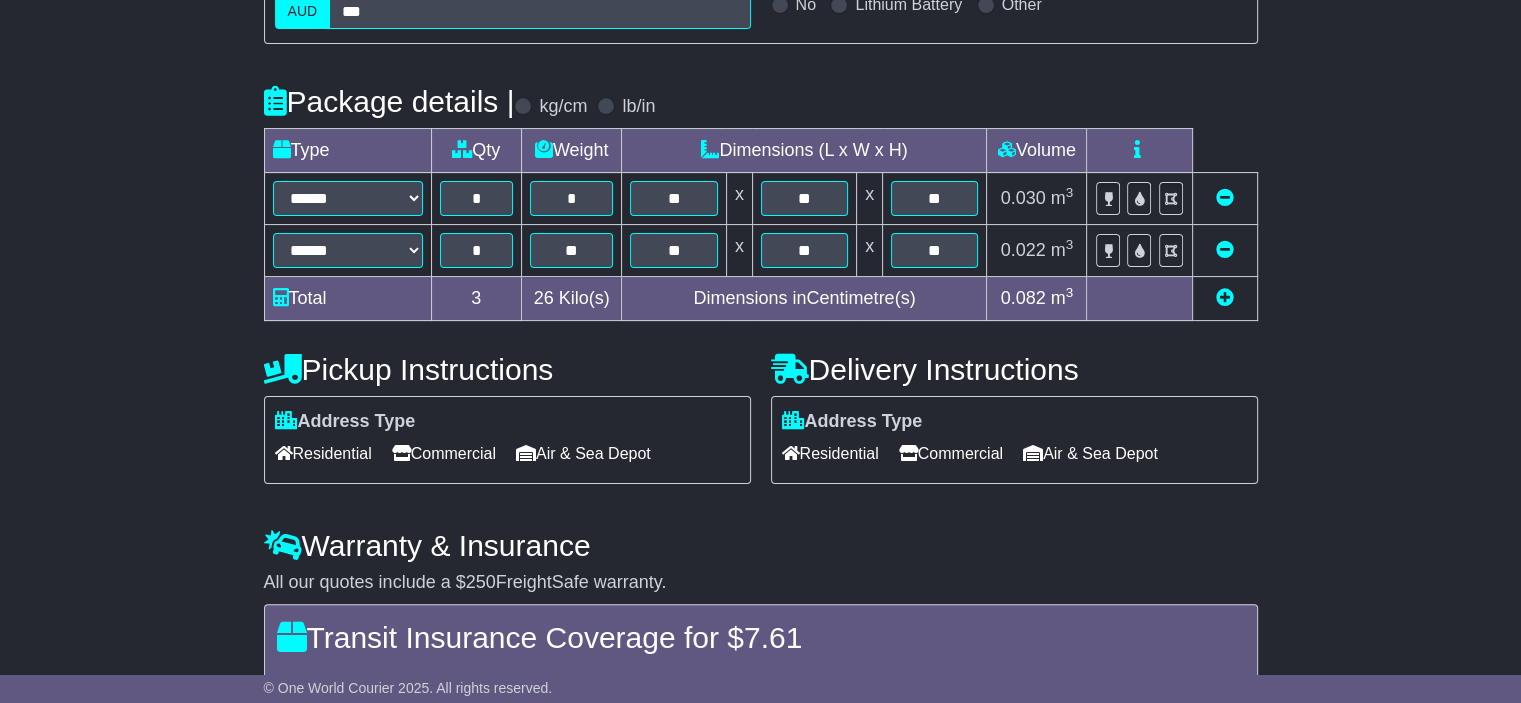 click on "Commercial" at bounding box center [444, 453] 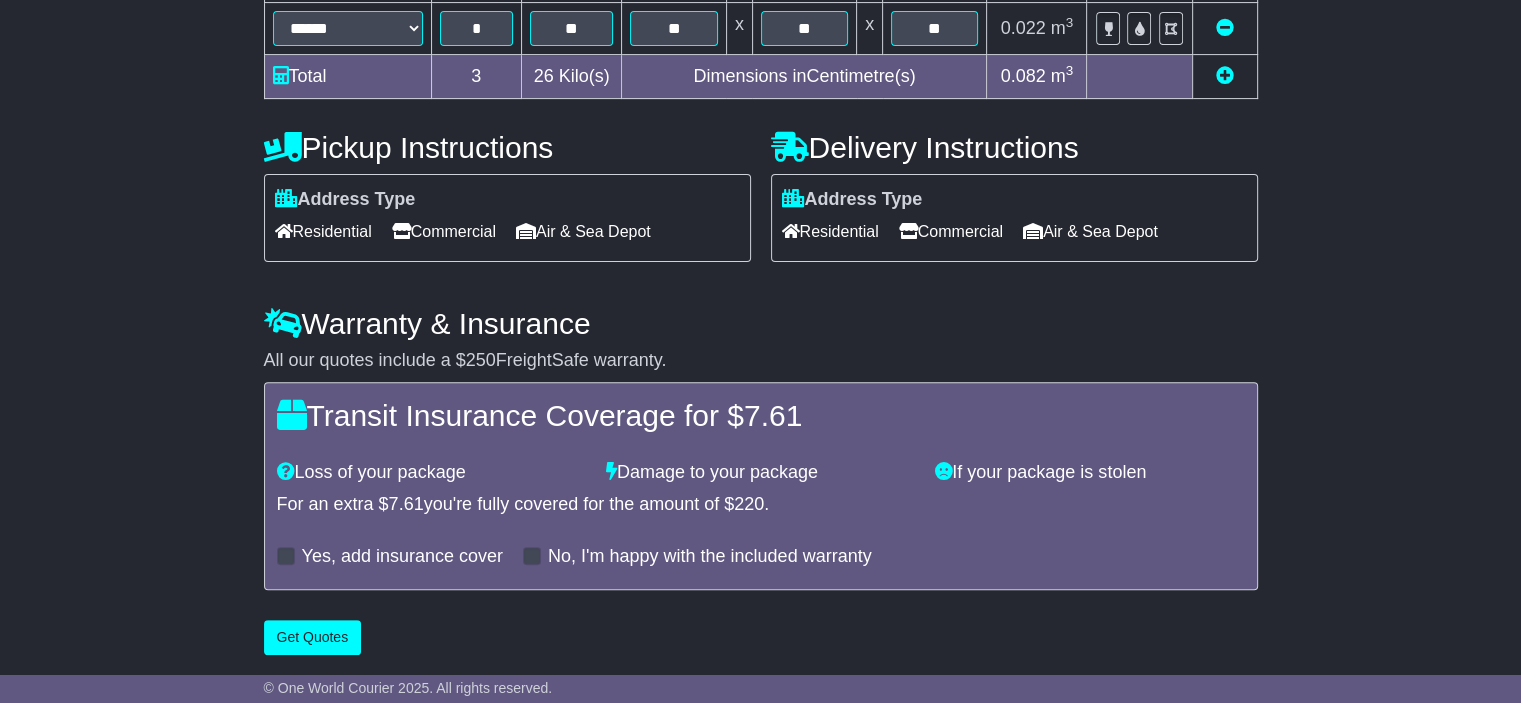 scroll, scrollTop: 623, scrollLeft: 0, axis: vertical 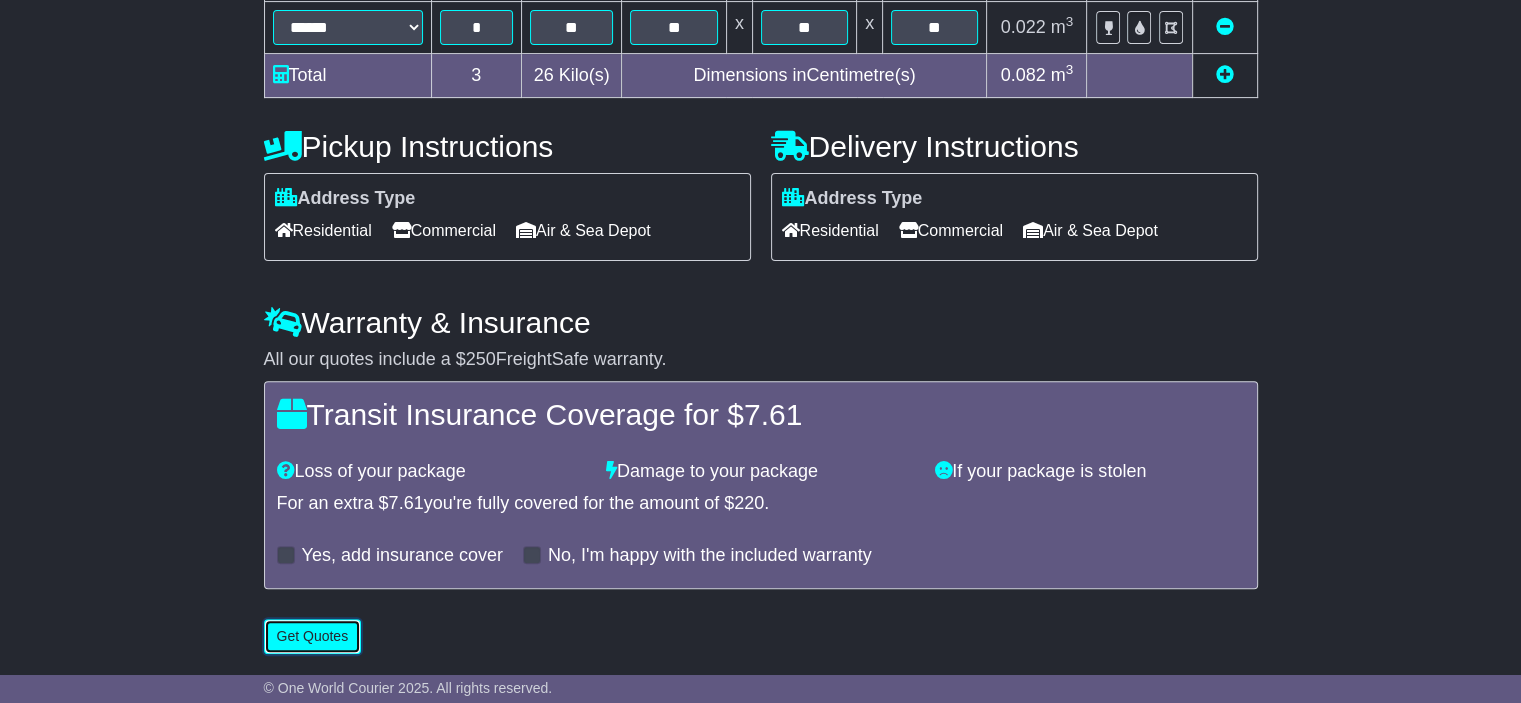 click on "Get Quotes" at bounding box center (313, 636) 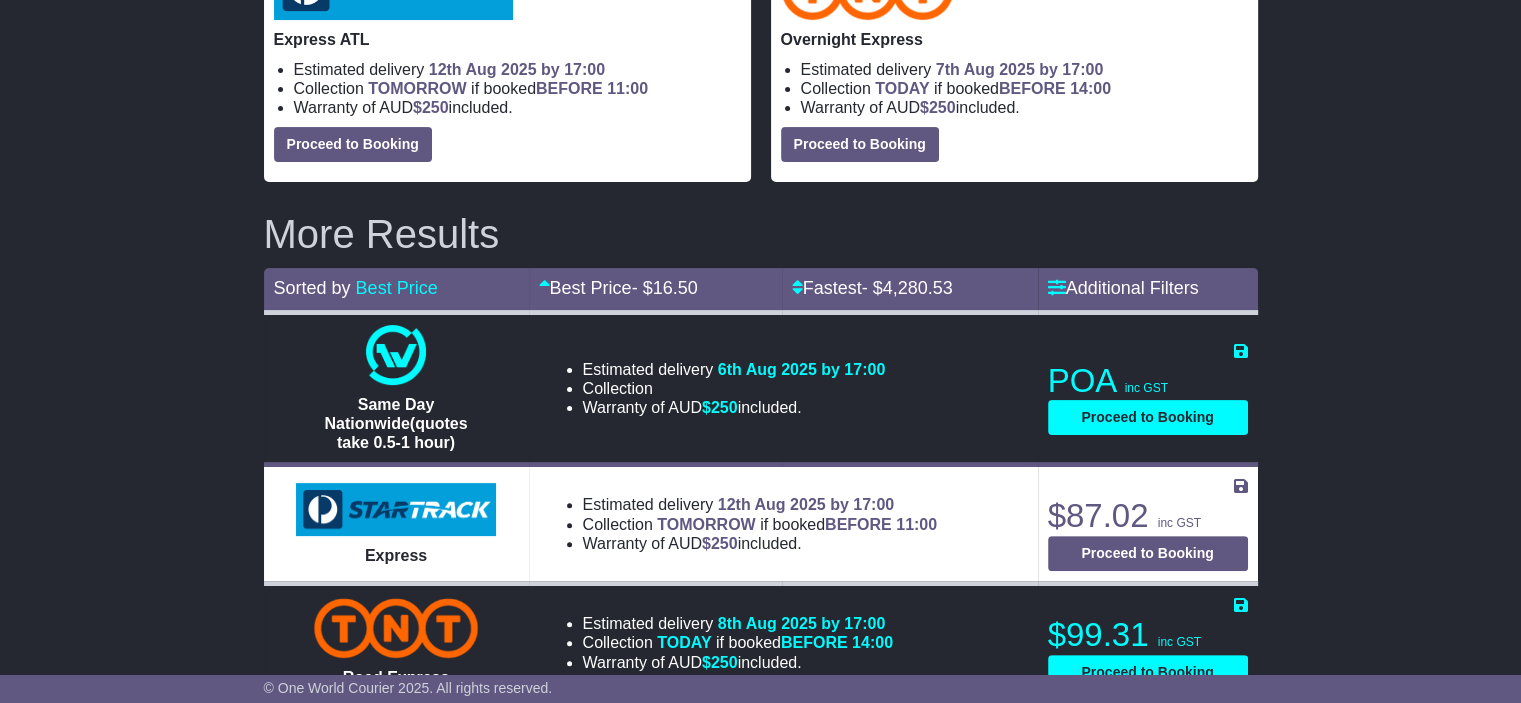 scroll, scrollTop: 500, scrollLeft: 0, axis: vertical 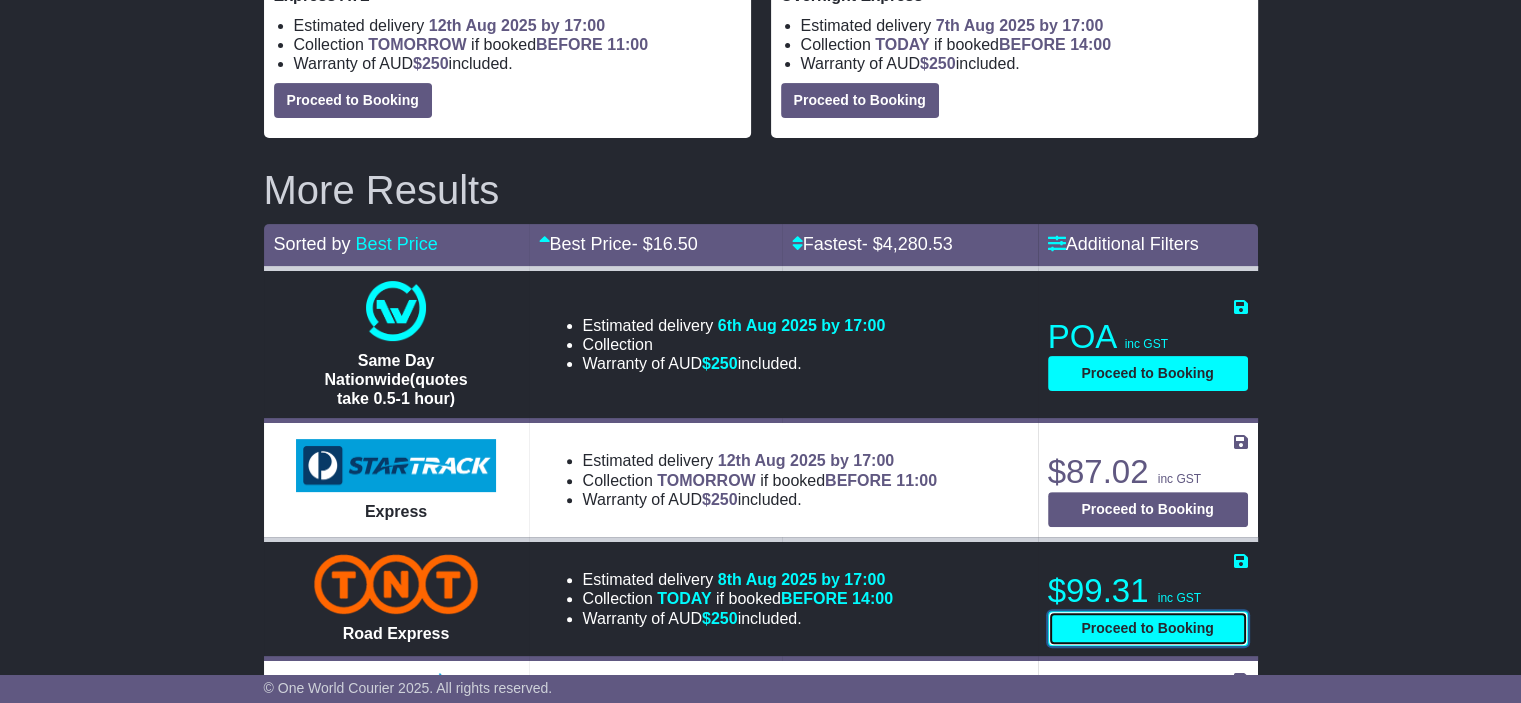 click on "Proceed to Booking" at bounding box center (1148, 628) 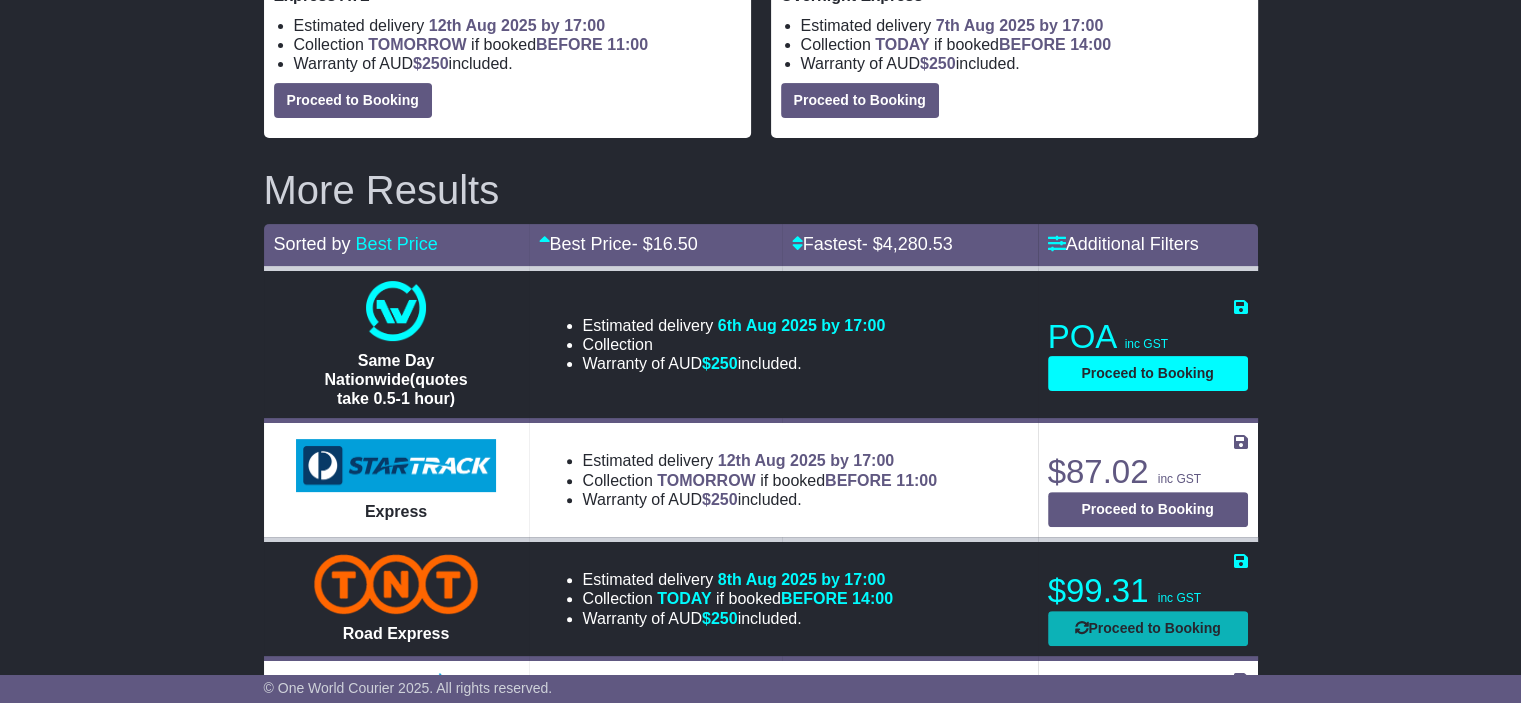 select on "****" 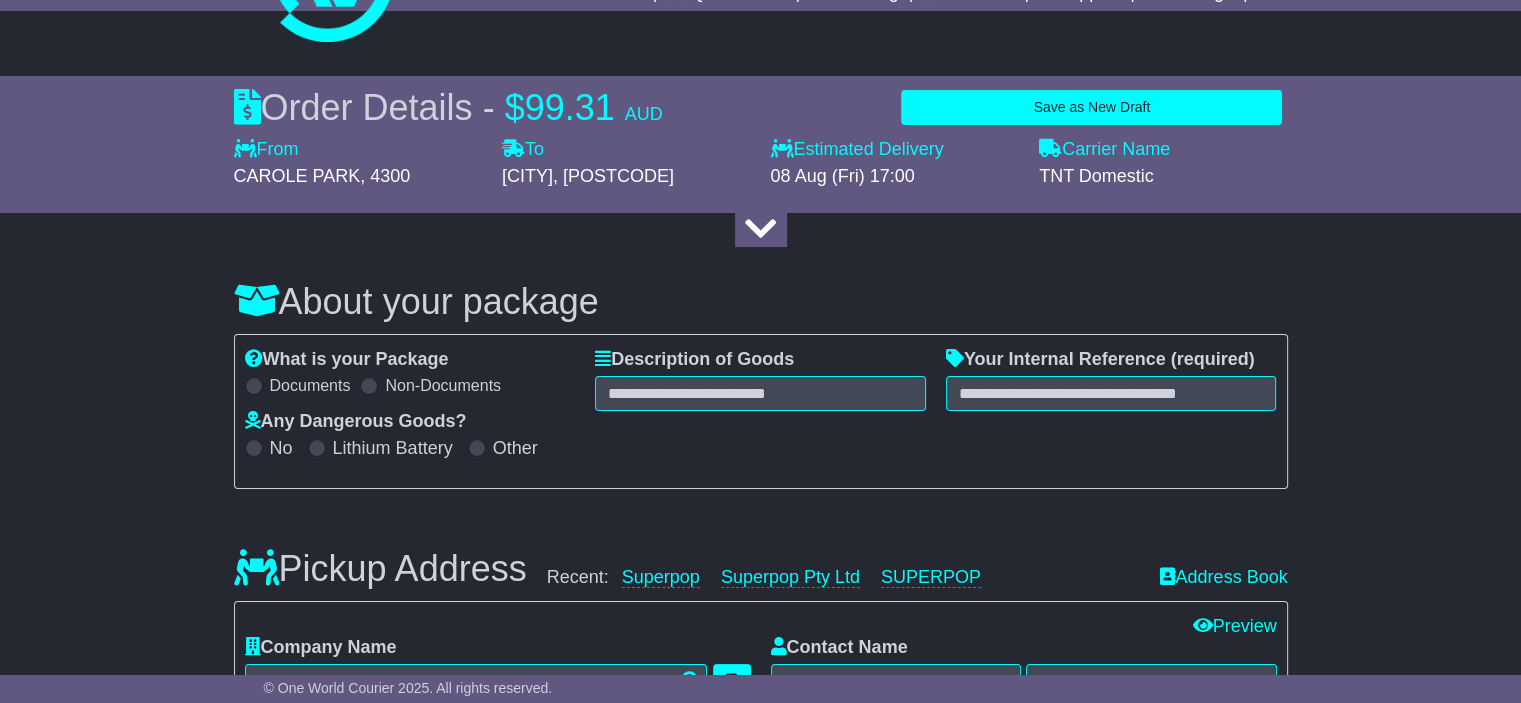 scroll, scrollTop: 100, scrollLeft: 0, axis: vertical 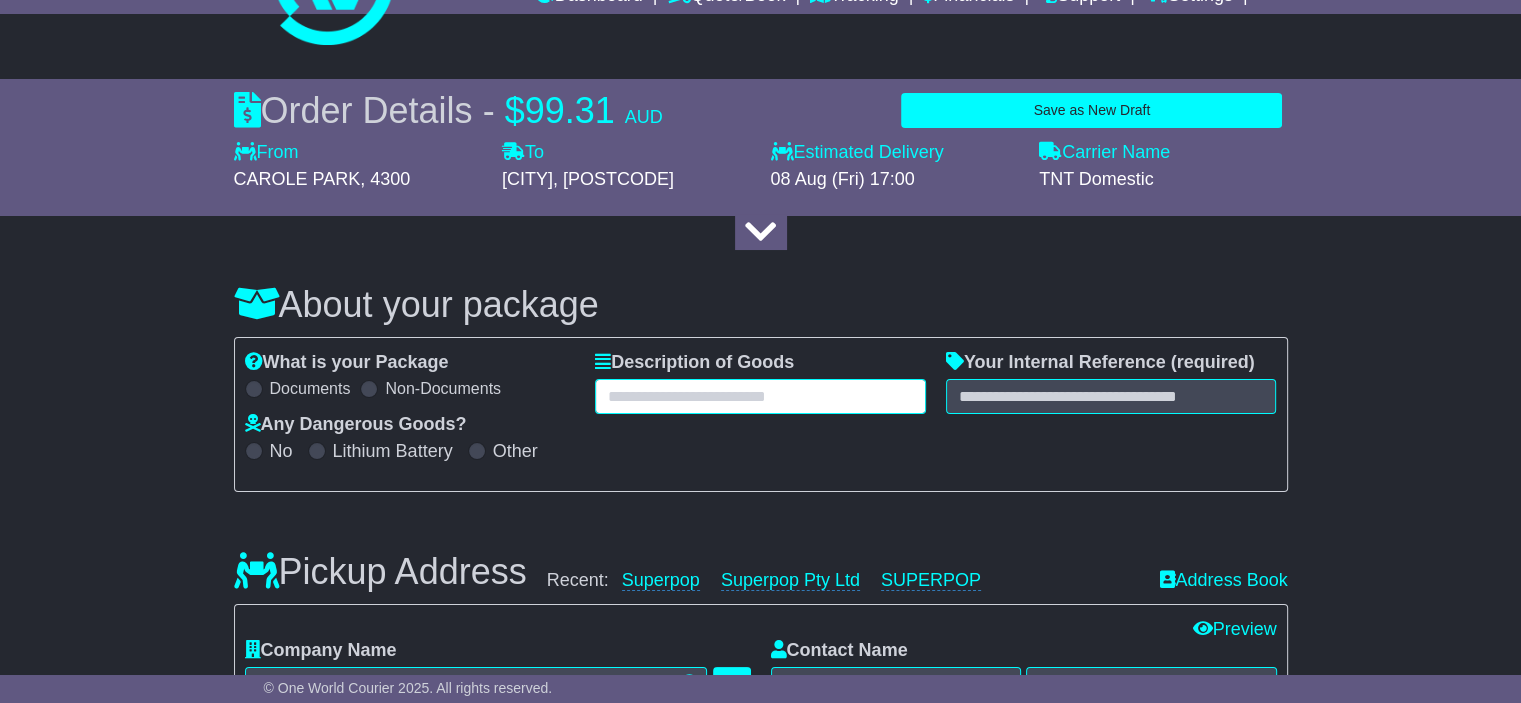 click at bounding box center [760, 396] 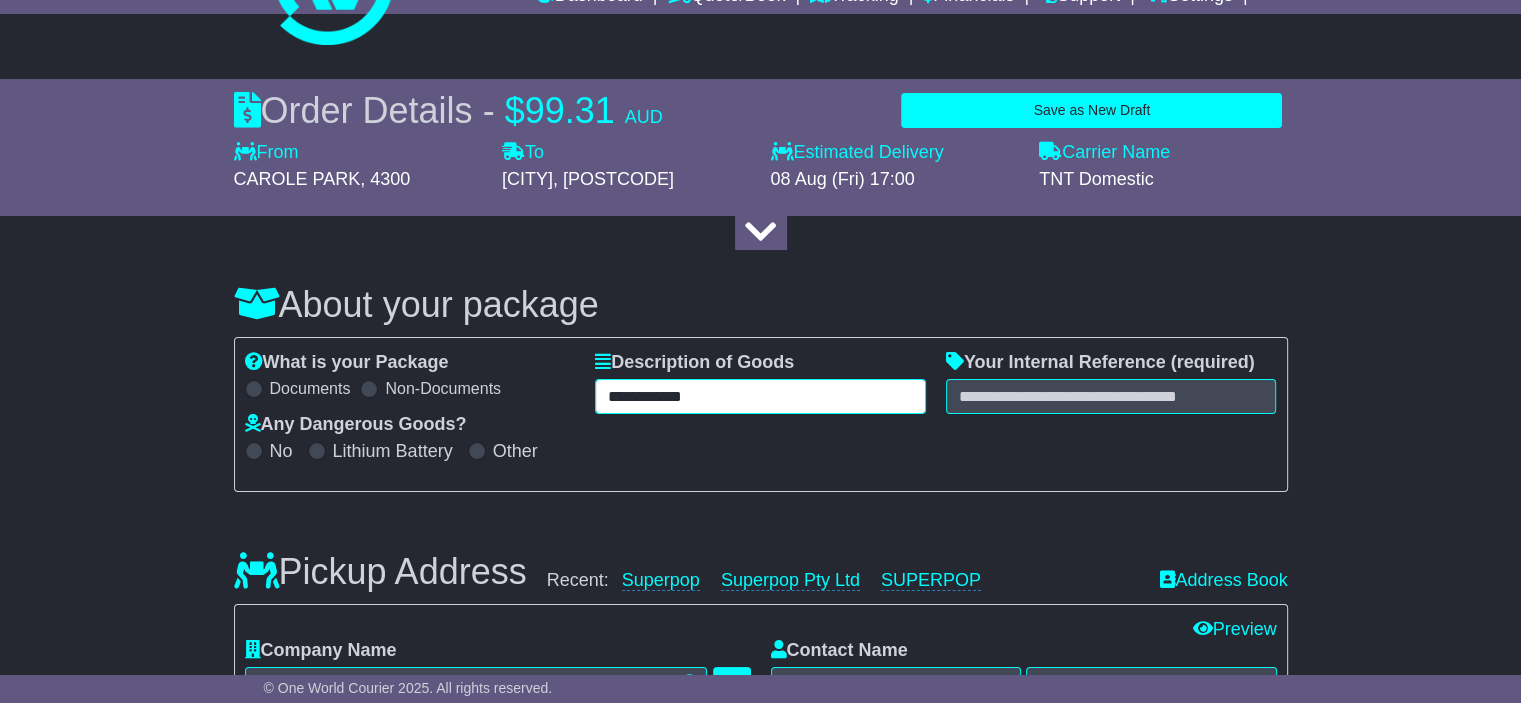 type on "**********" 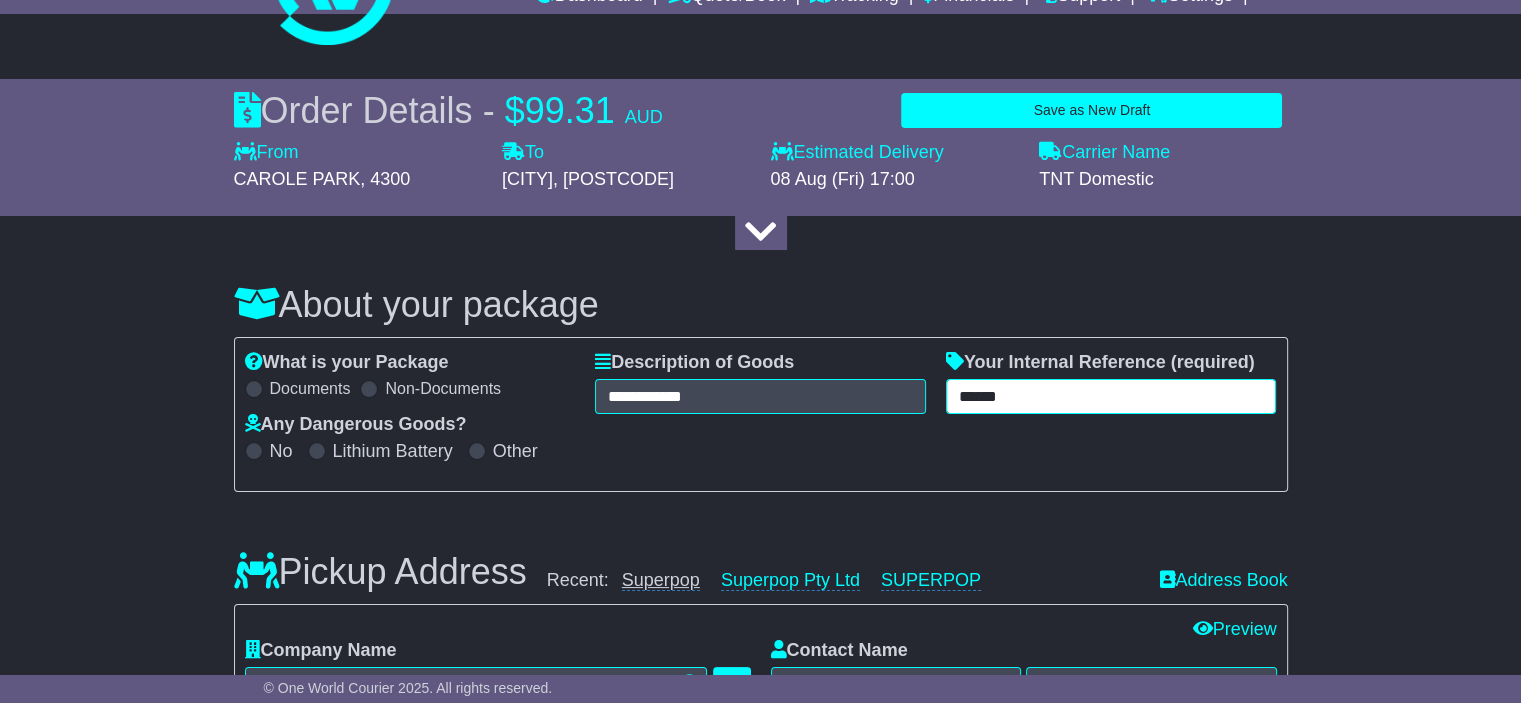 type on "******" 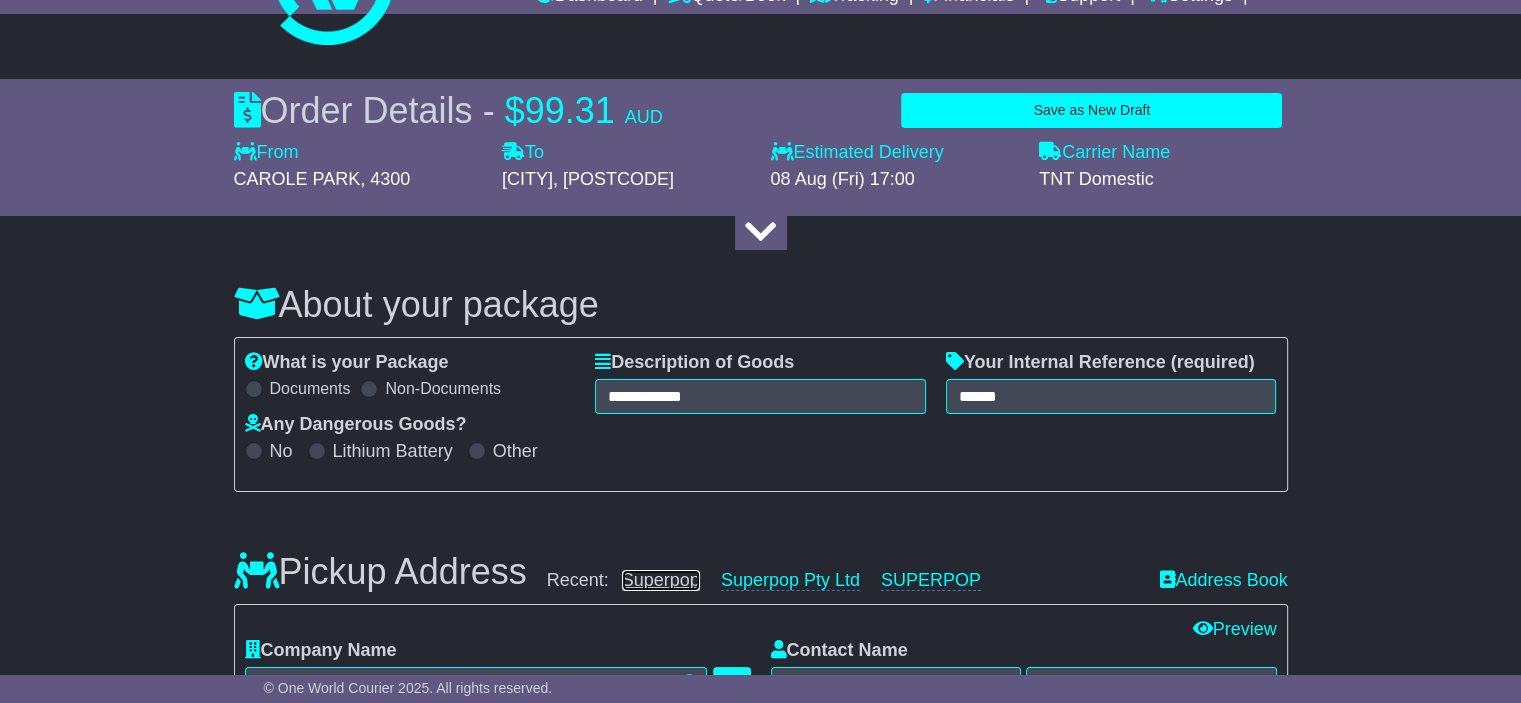 click on "Superpop" at bounding box center (661, 580) 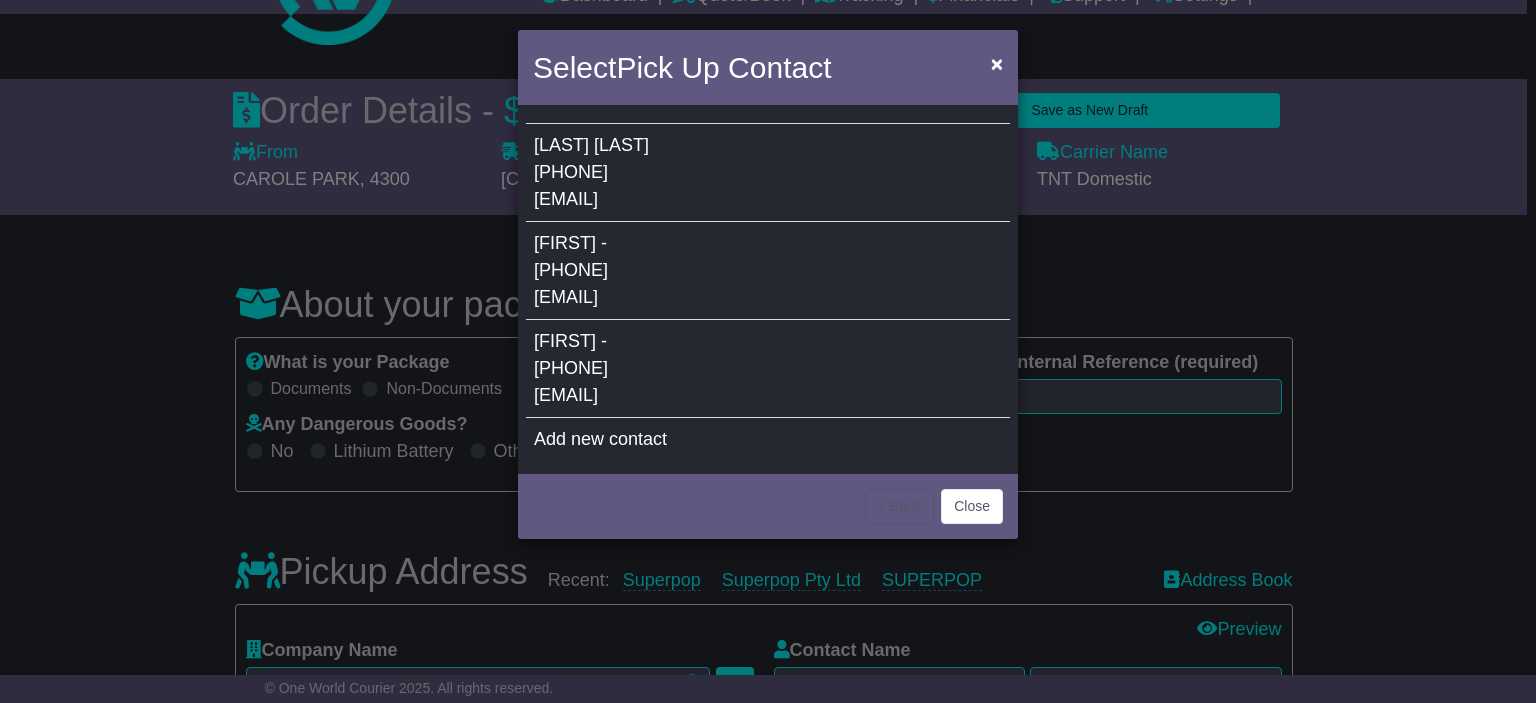 click on "ANDY   -
0402349459
brisbane@superpop.com.au" at bounding box center [768, 369] 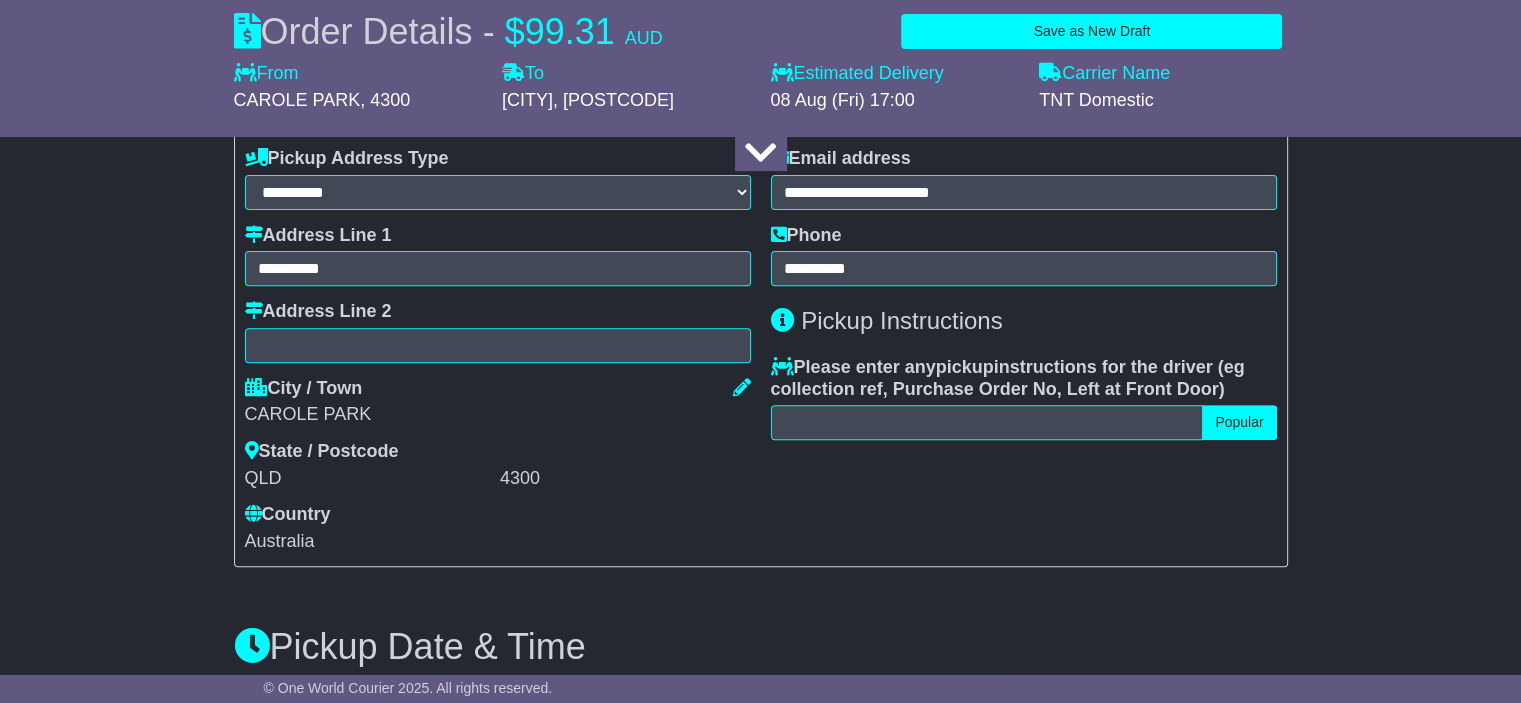 scroll, scrollTop: 900, scrollLeft: 0, axis: vertical 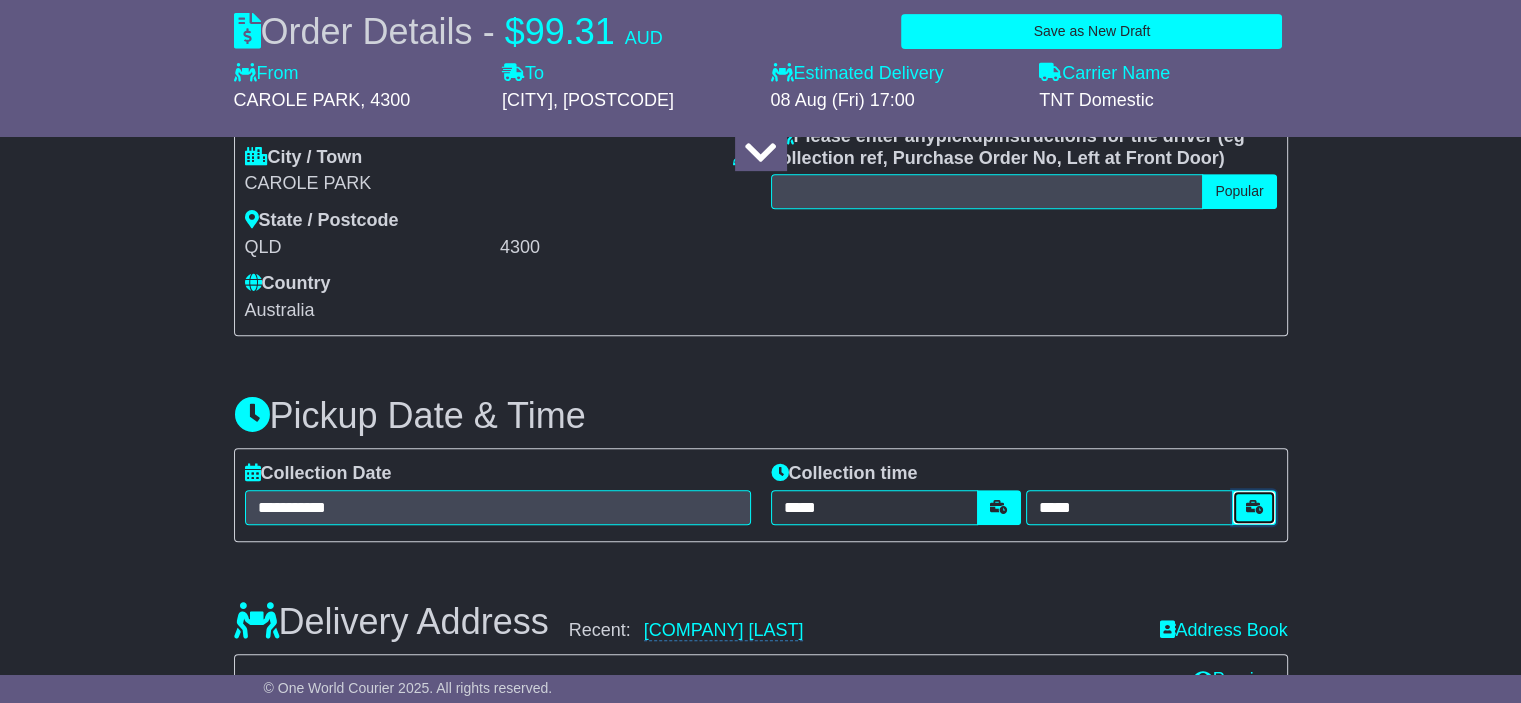 click at bounding box center (1254, 507) 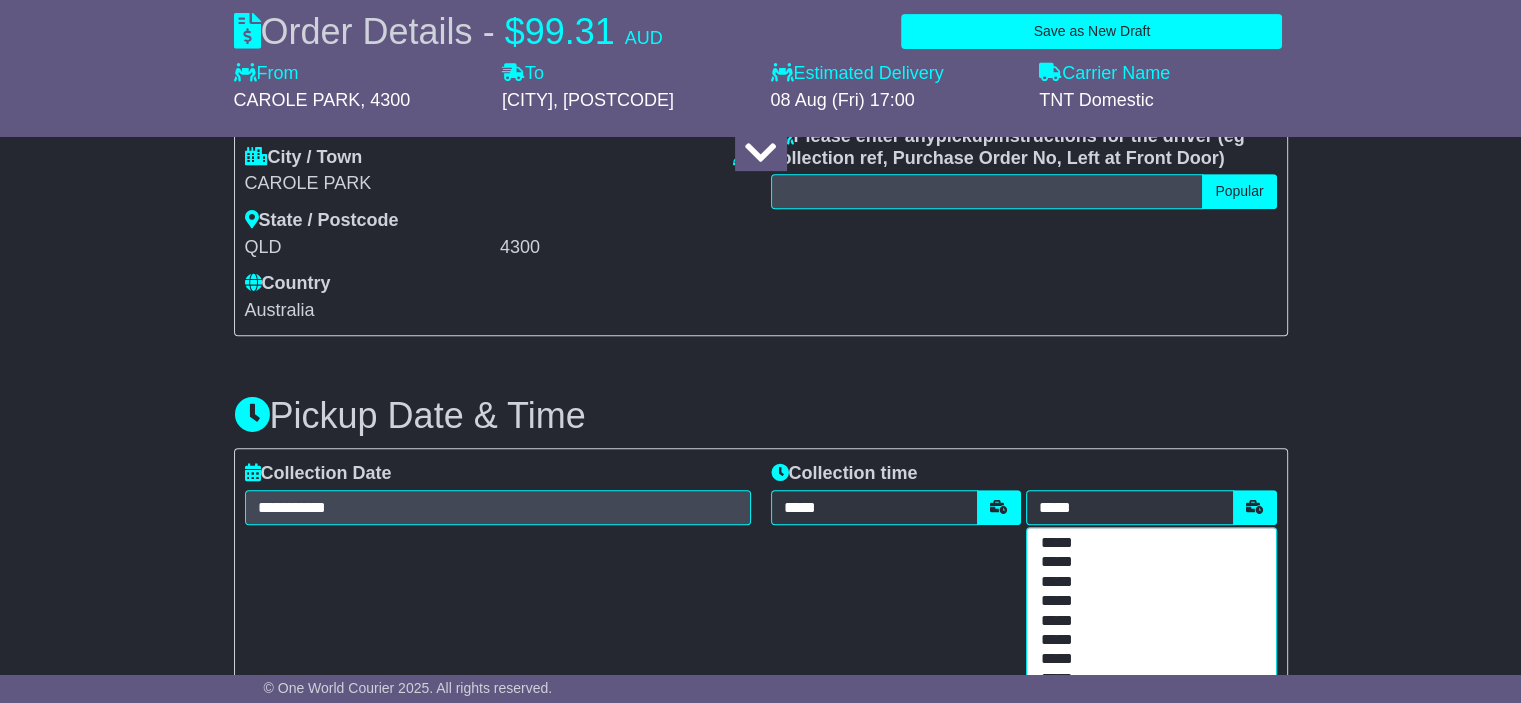 scroll, scrollTop: 146, scrollLeft: 0, axis: vertical 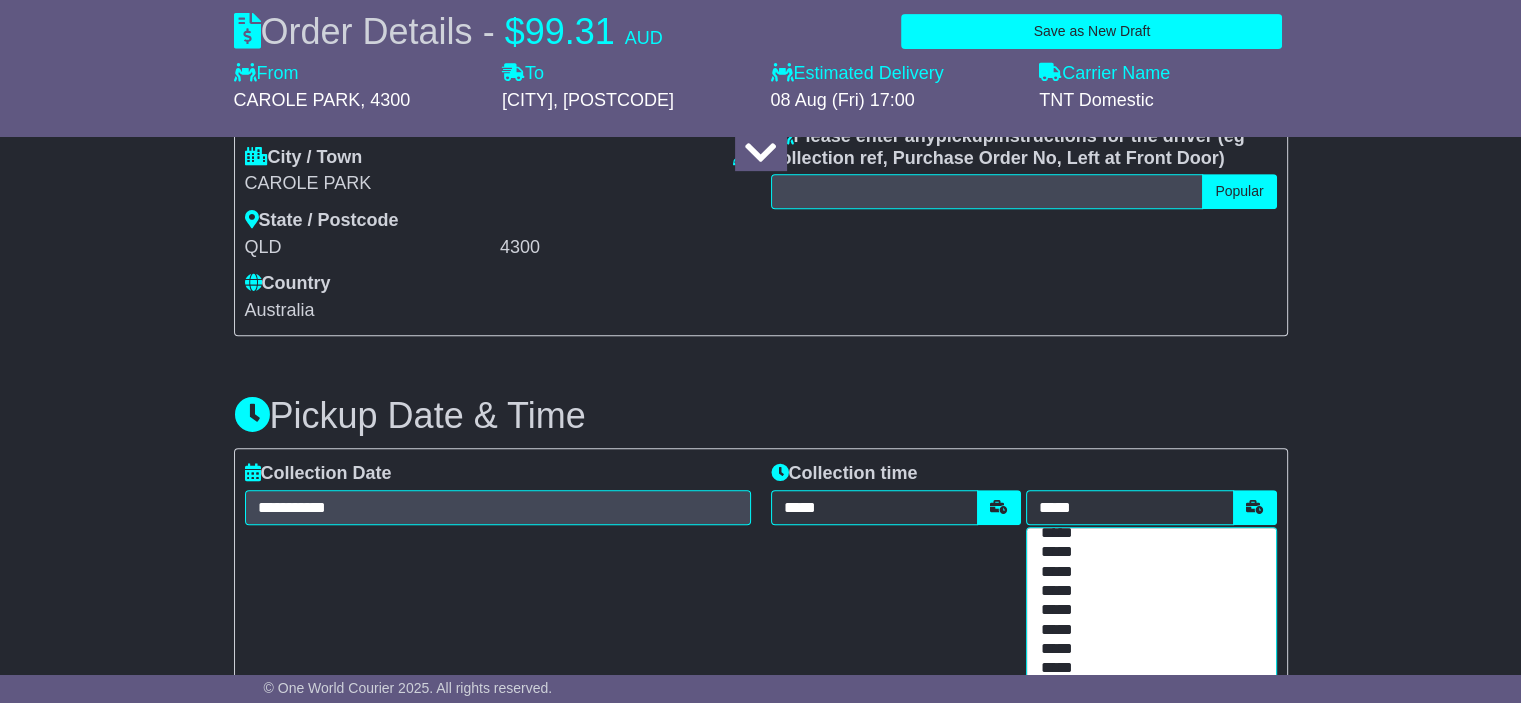 click on "*****" at bounding box center (1147, 649) 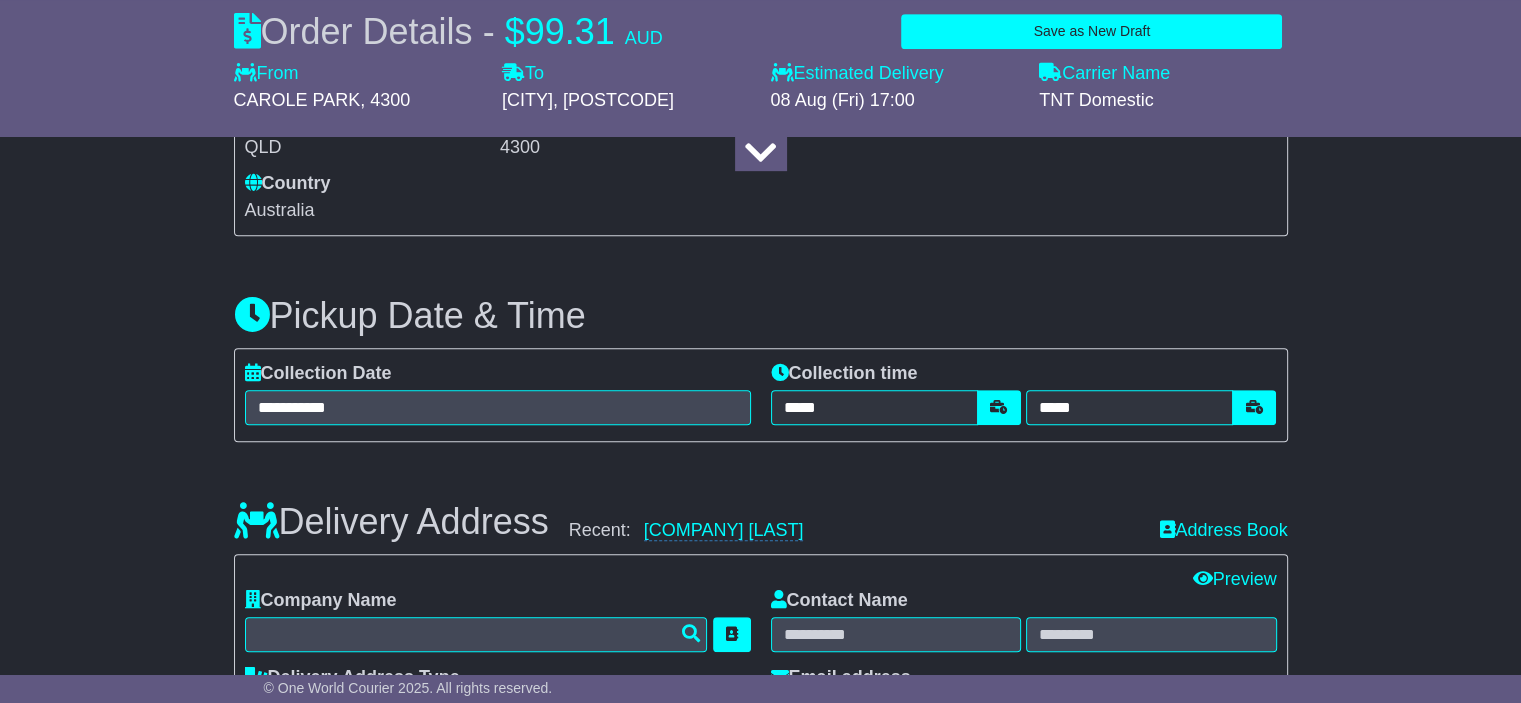 scroll, scrollTop: 1200, scrollLeft: 0, axis: vertical 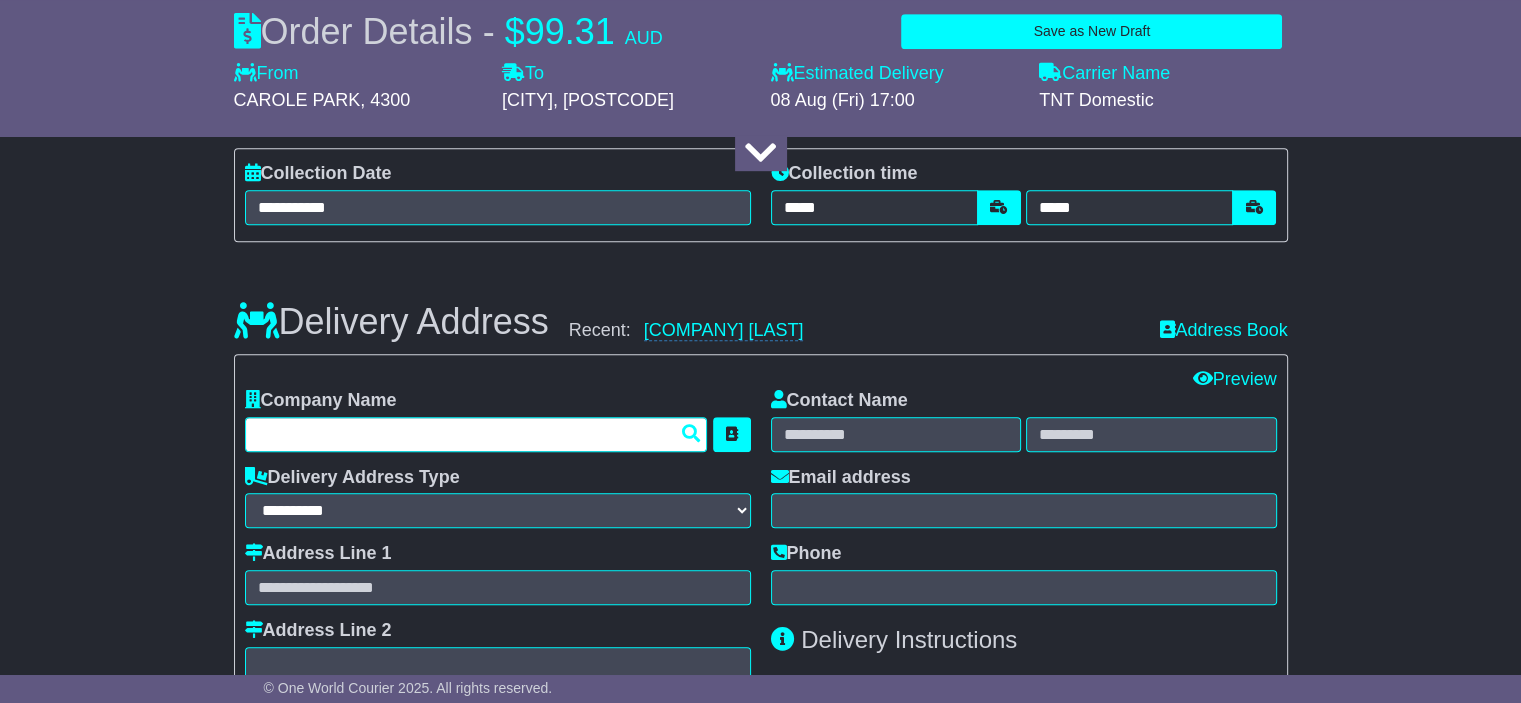 click at bounding box center [476, 434] 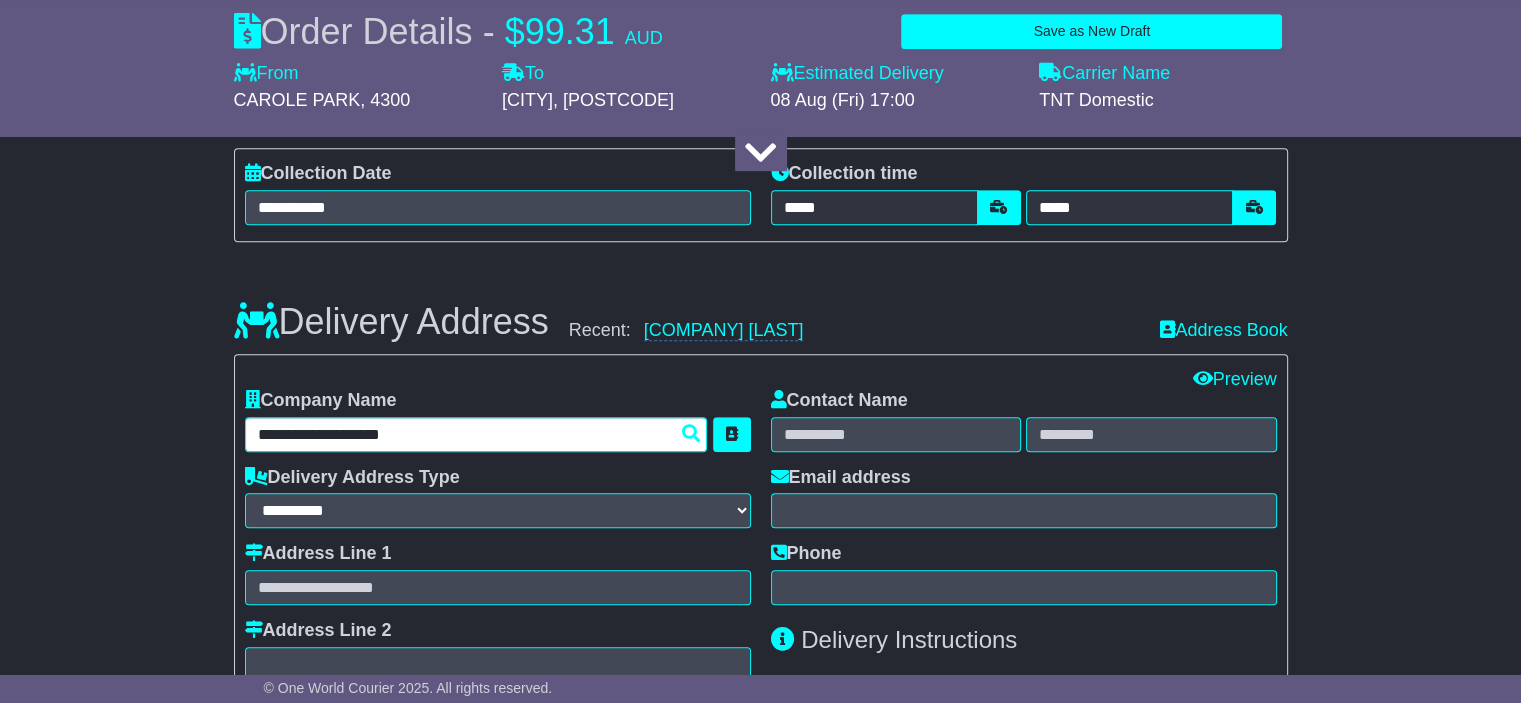 type on "**********" 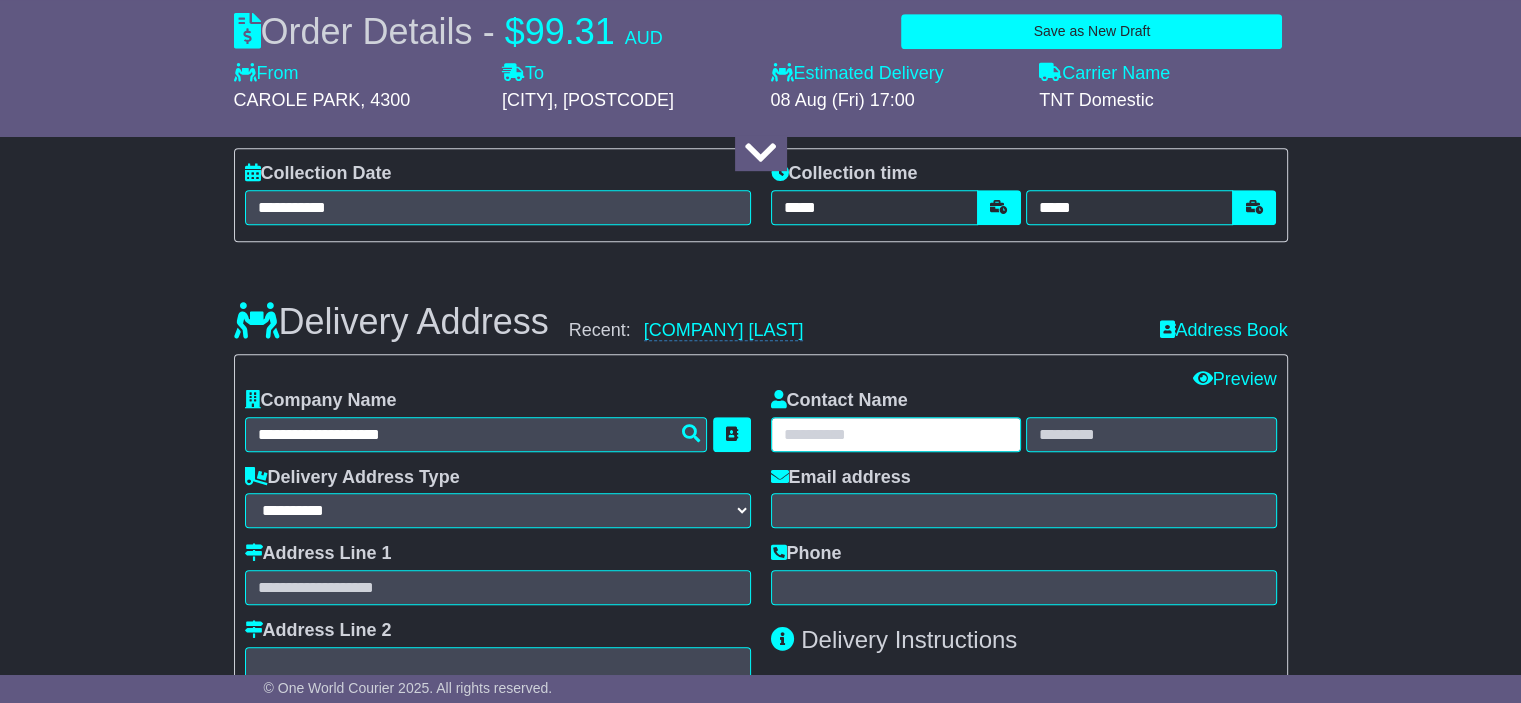 click at bounding box center [896, 434] 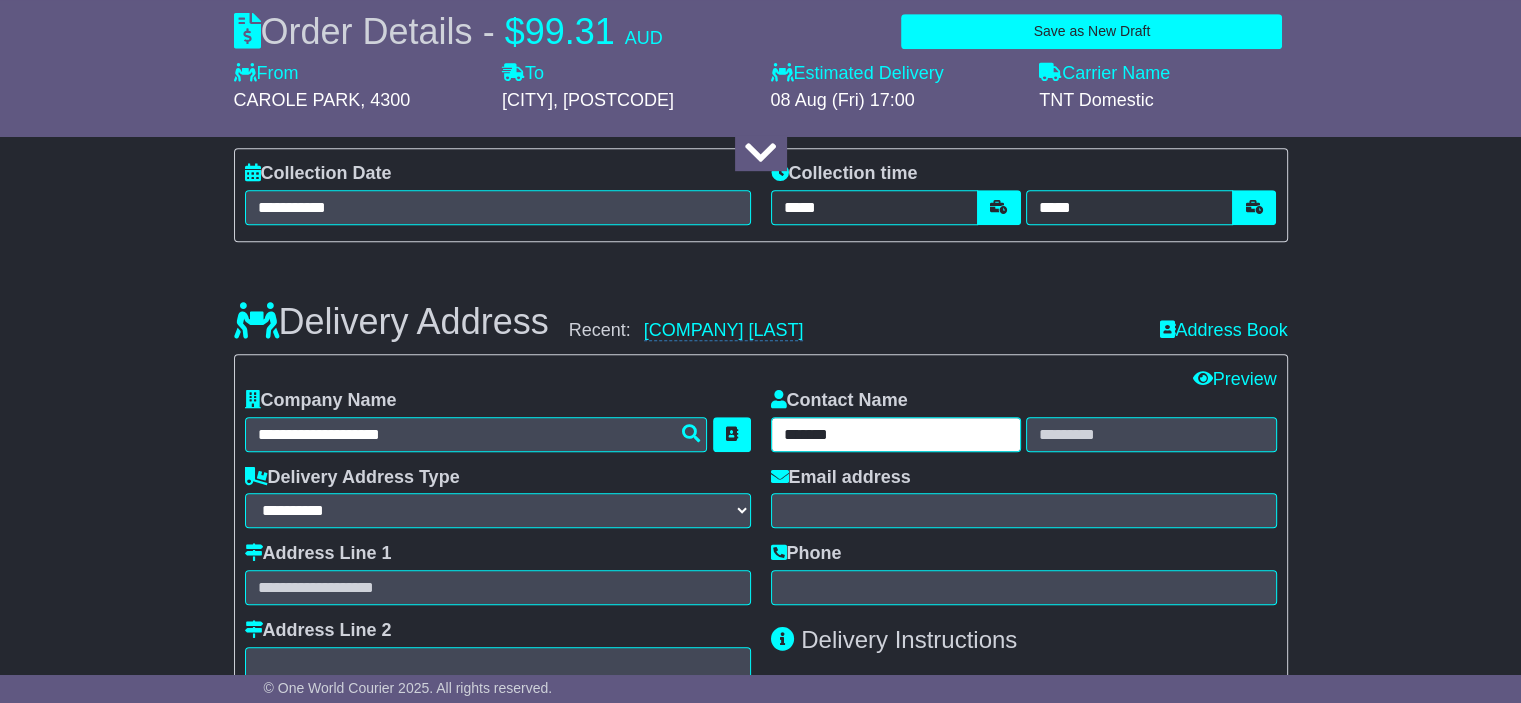 type on "******" 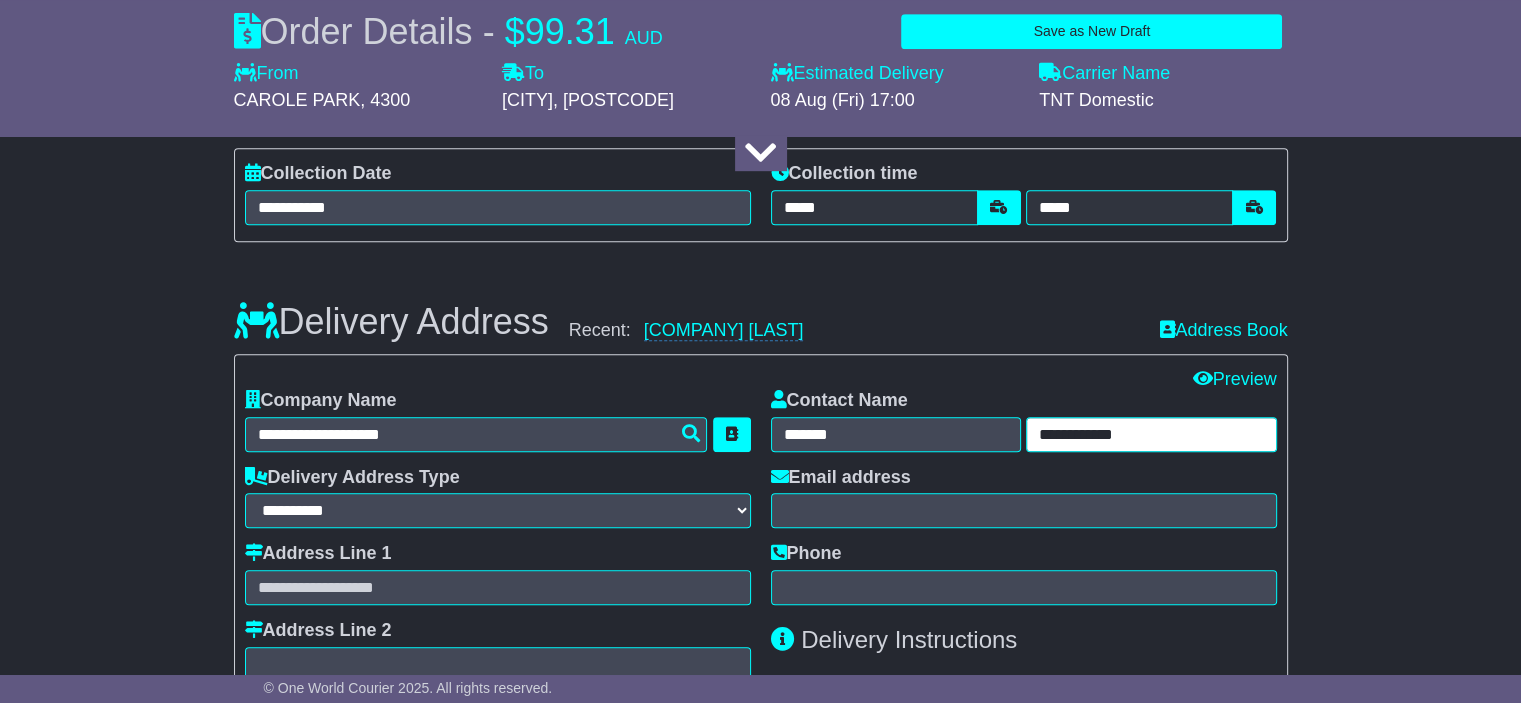 type on "**********" 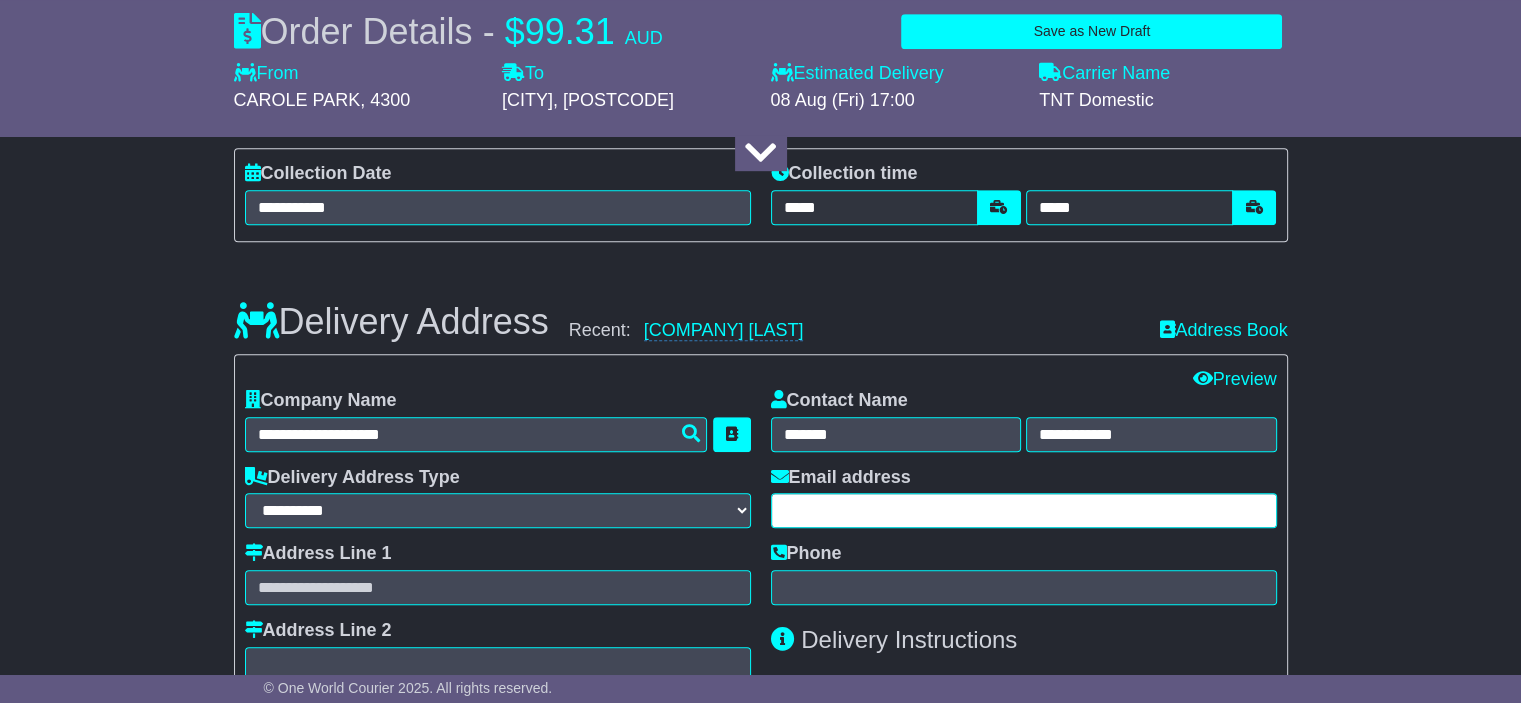 click at bounding box center [1024, 510] 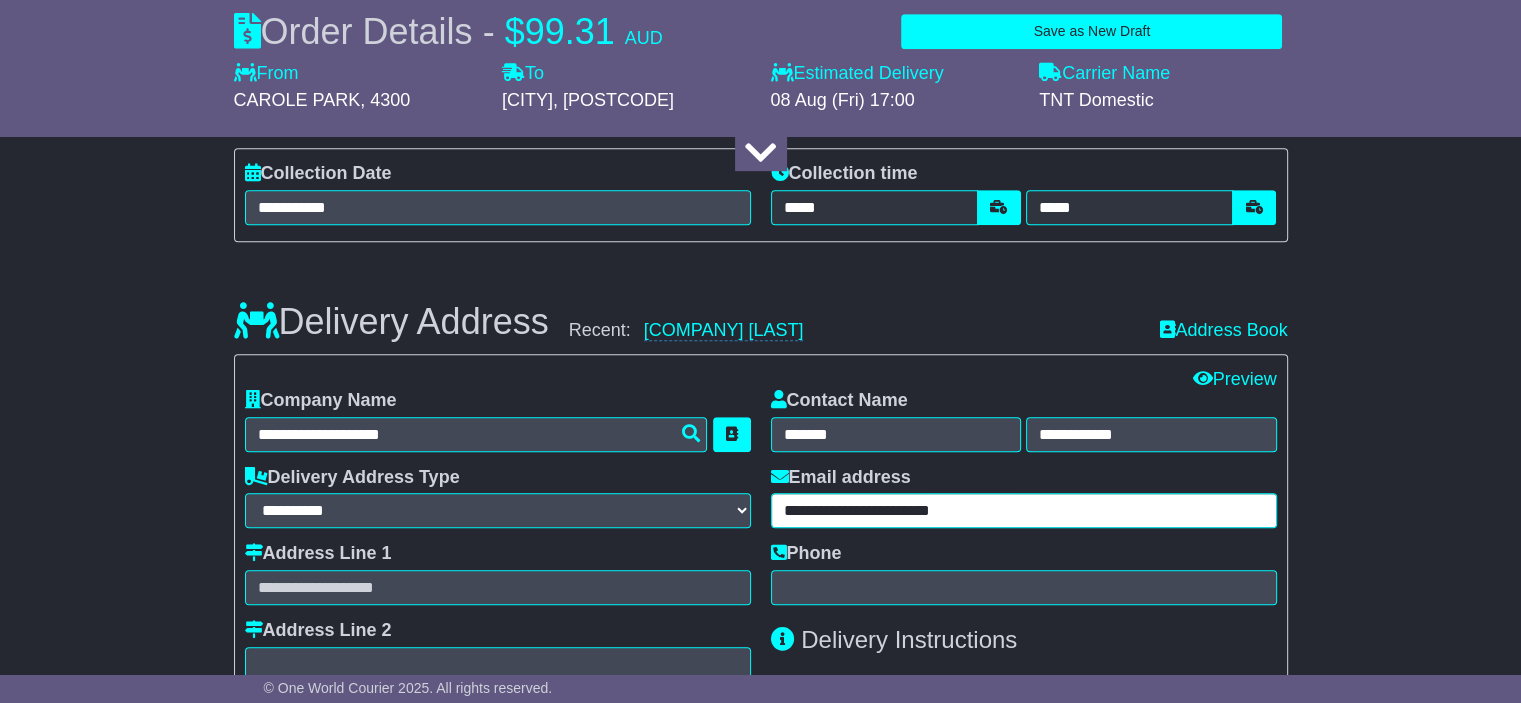 type on "**********" 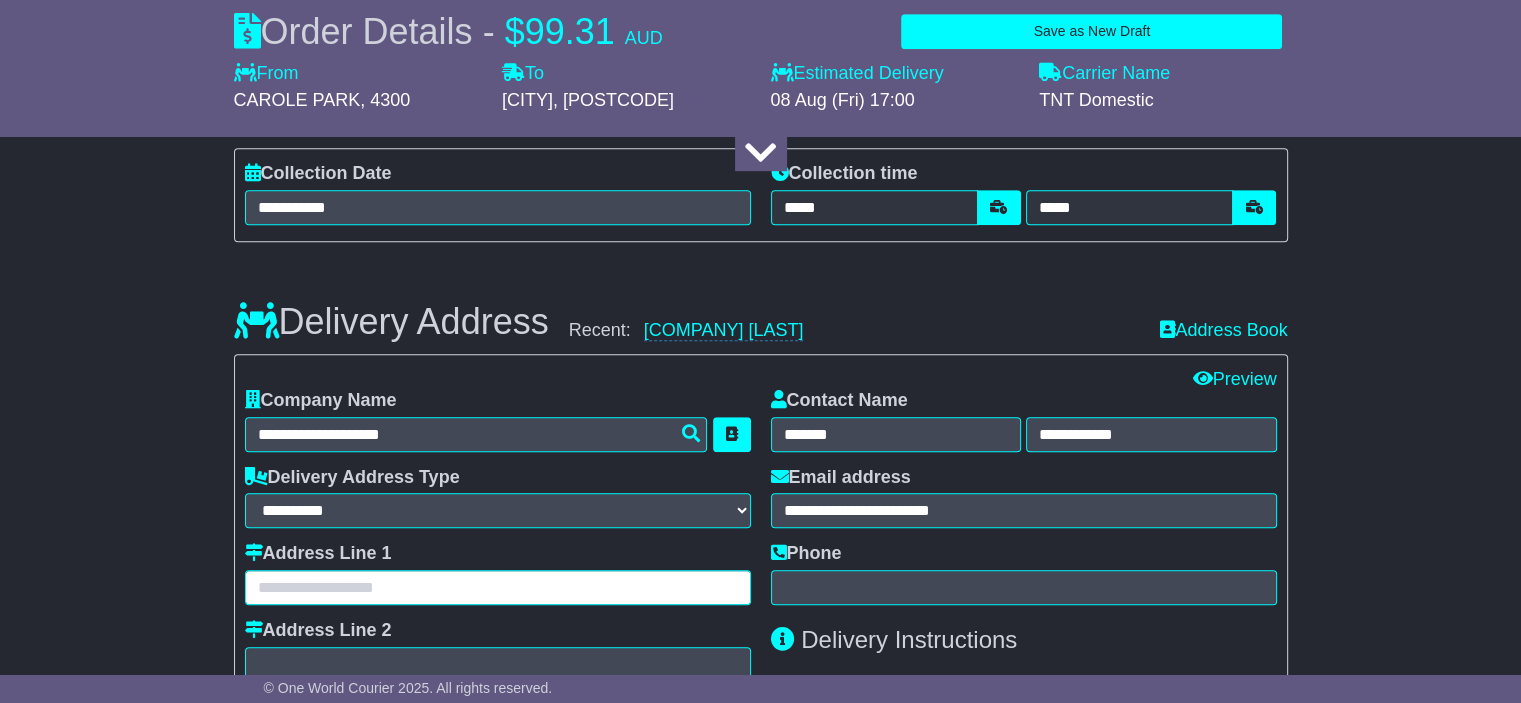 click at bounding box center (498, 587) 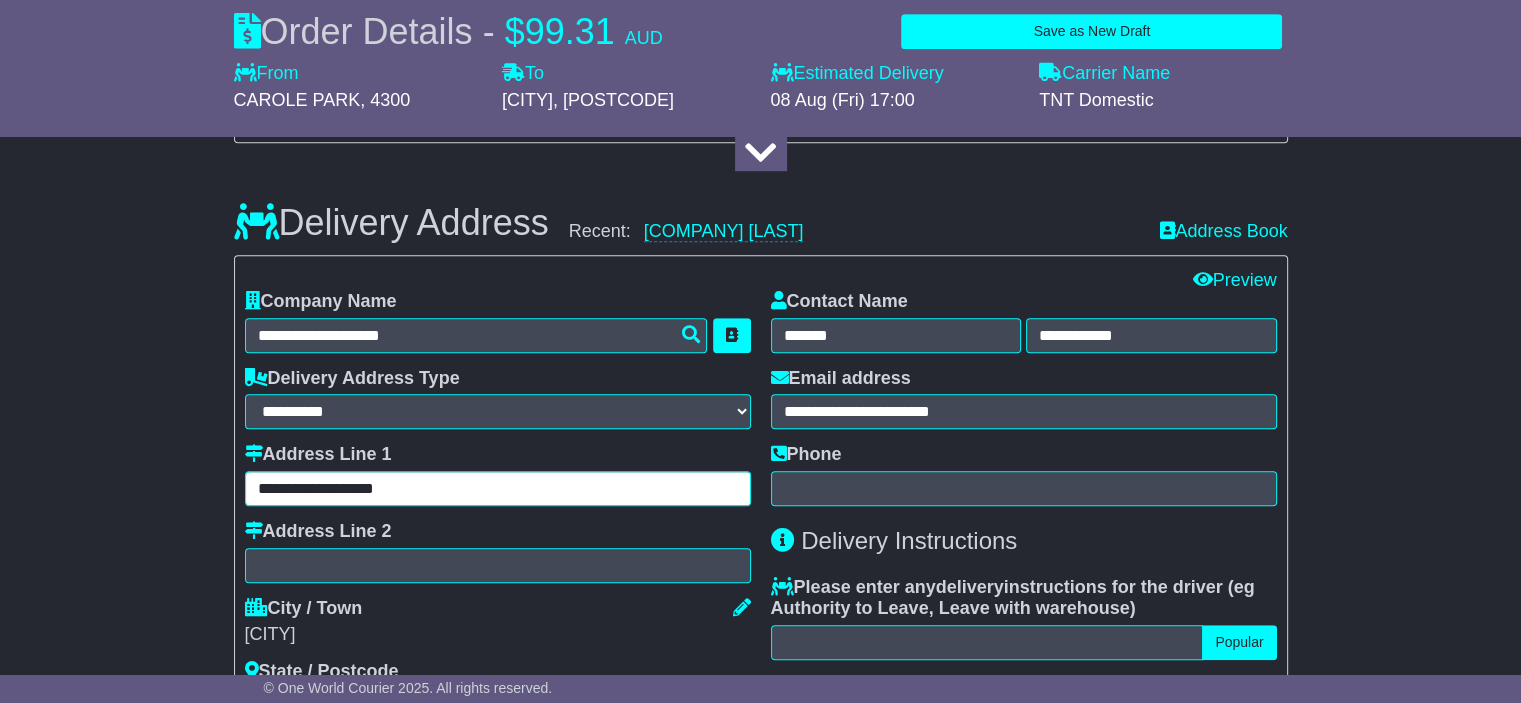 scroll, scrollTop: 1300, scrollLeft: 0, axis: vertical 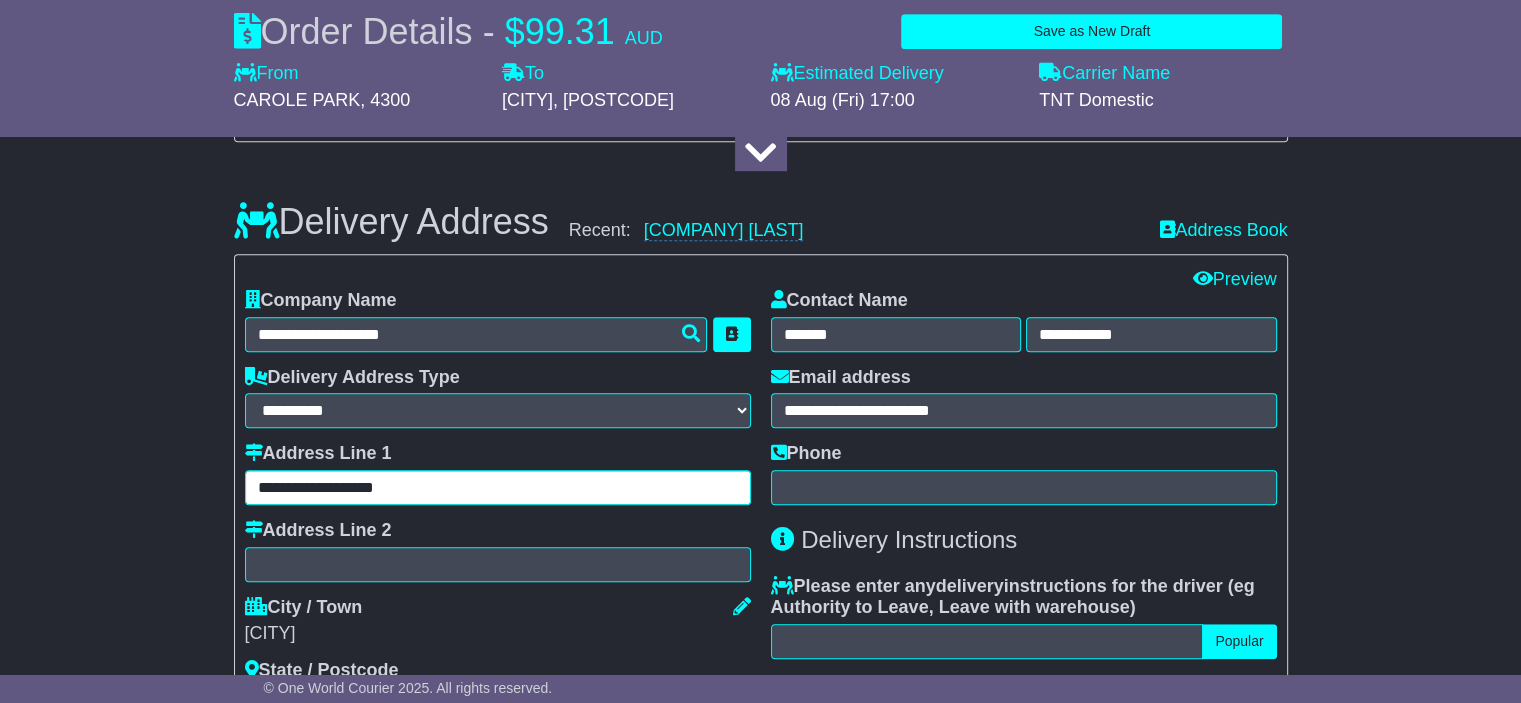 type on "**********" 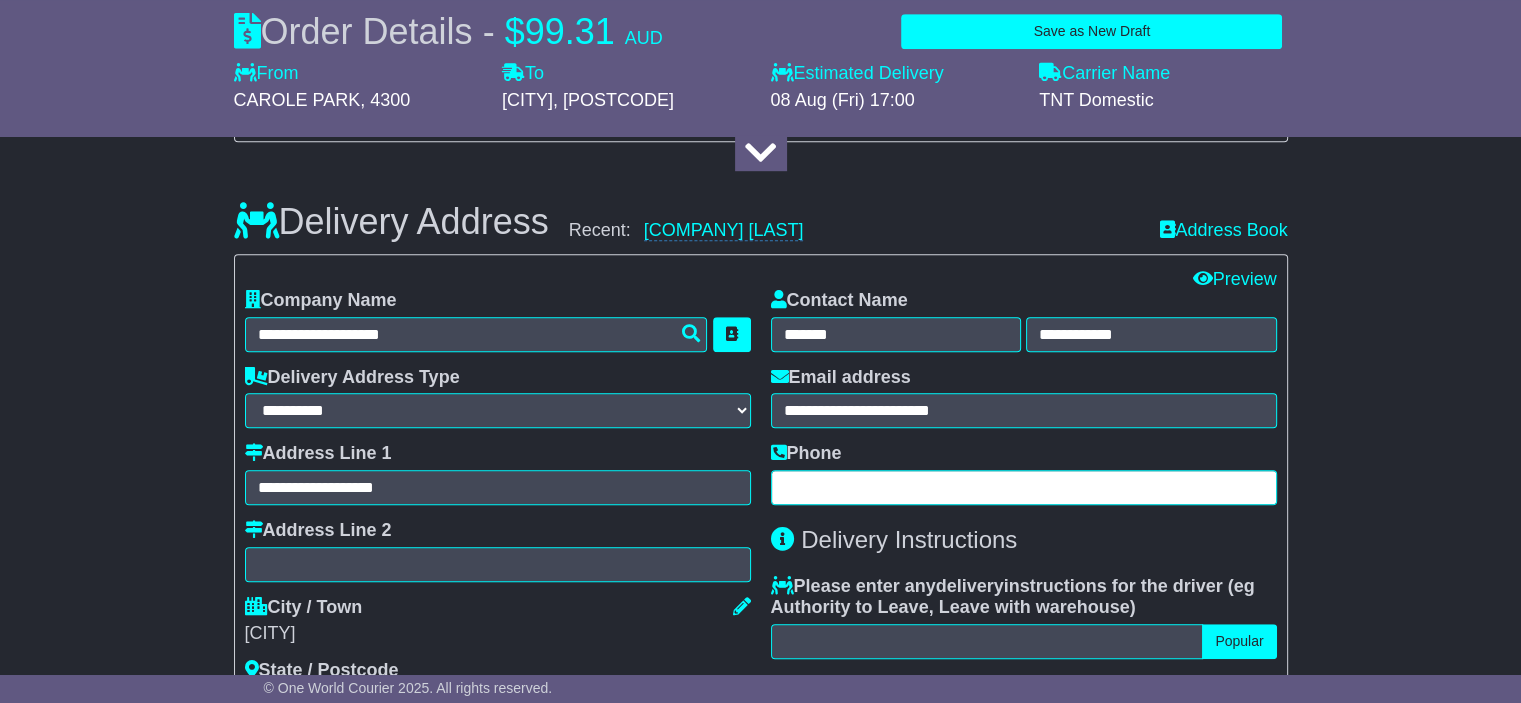 click at bounding box center [1024, 487] 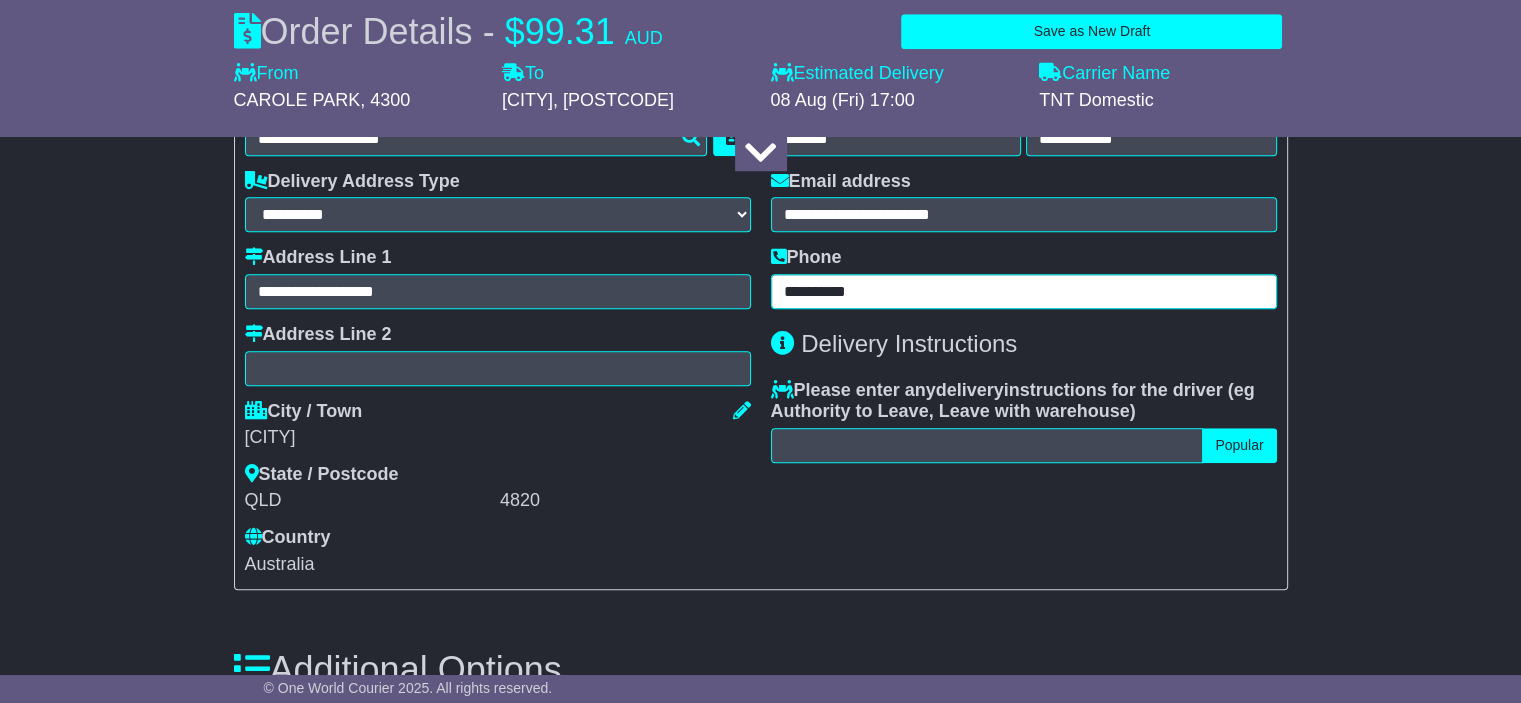 scroll, scrollTop: 1500, scrollLeft: 0, axis: vertical 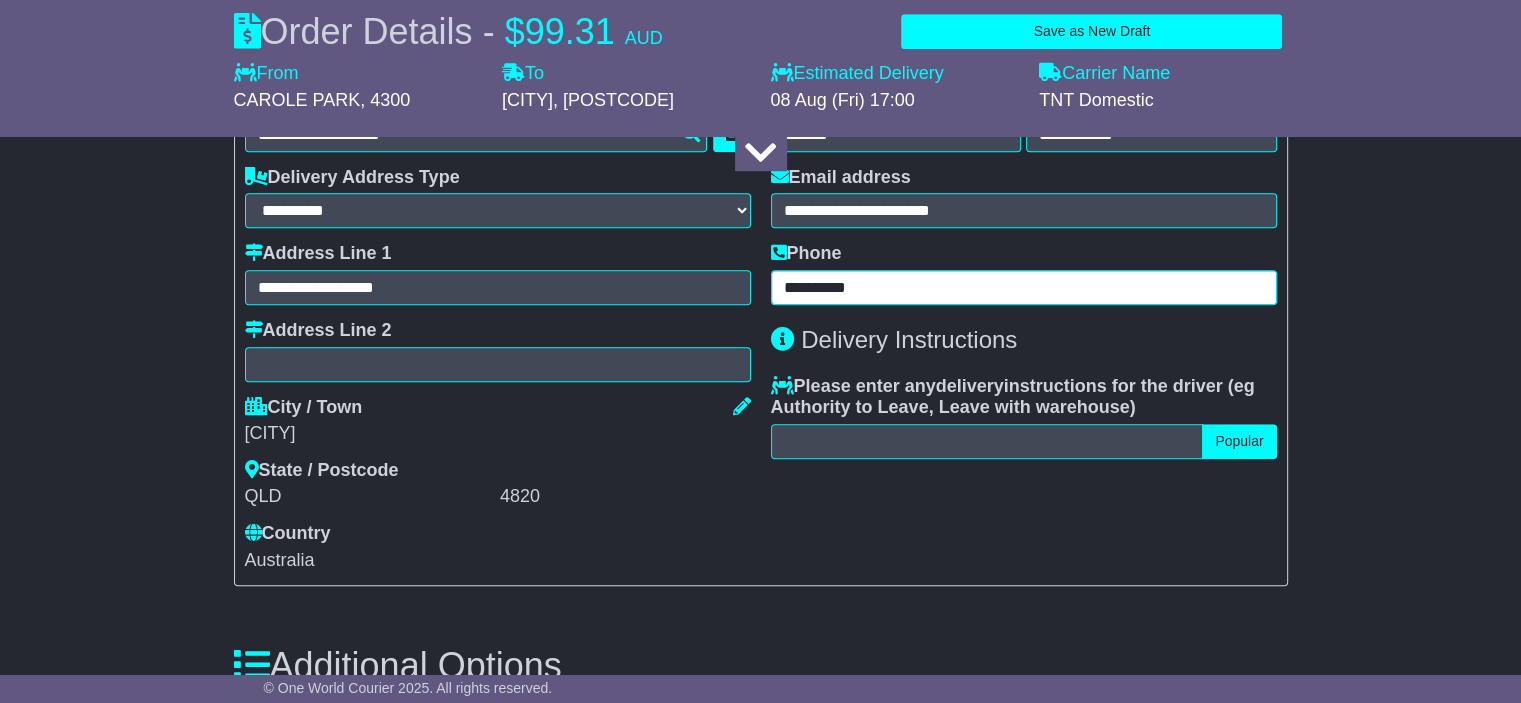 type on "**********" 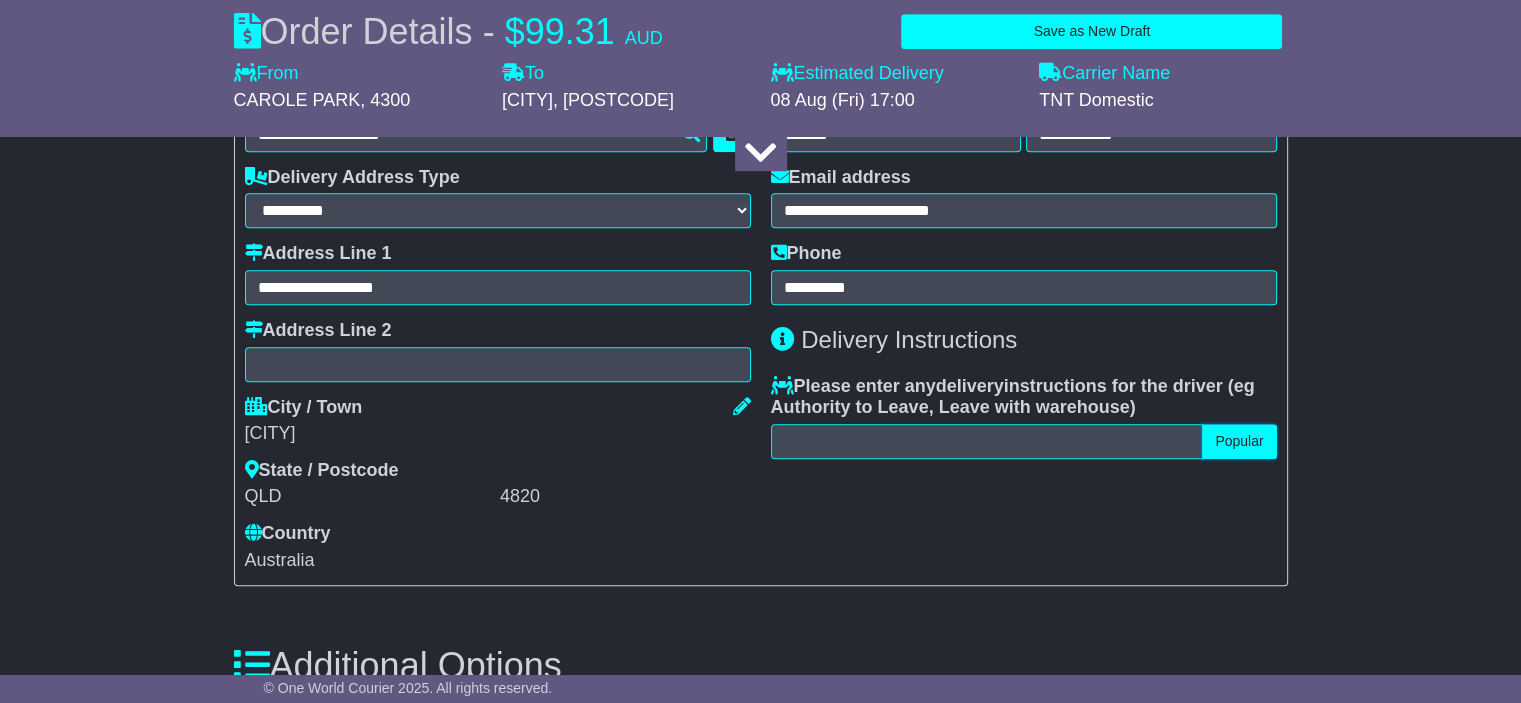 click on "Popular" at bounding box center (1239, 441) 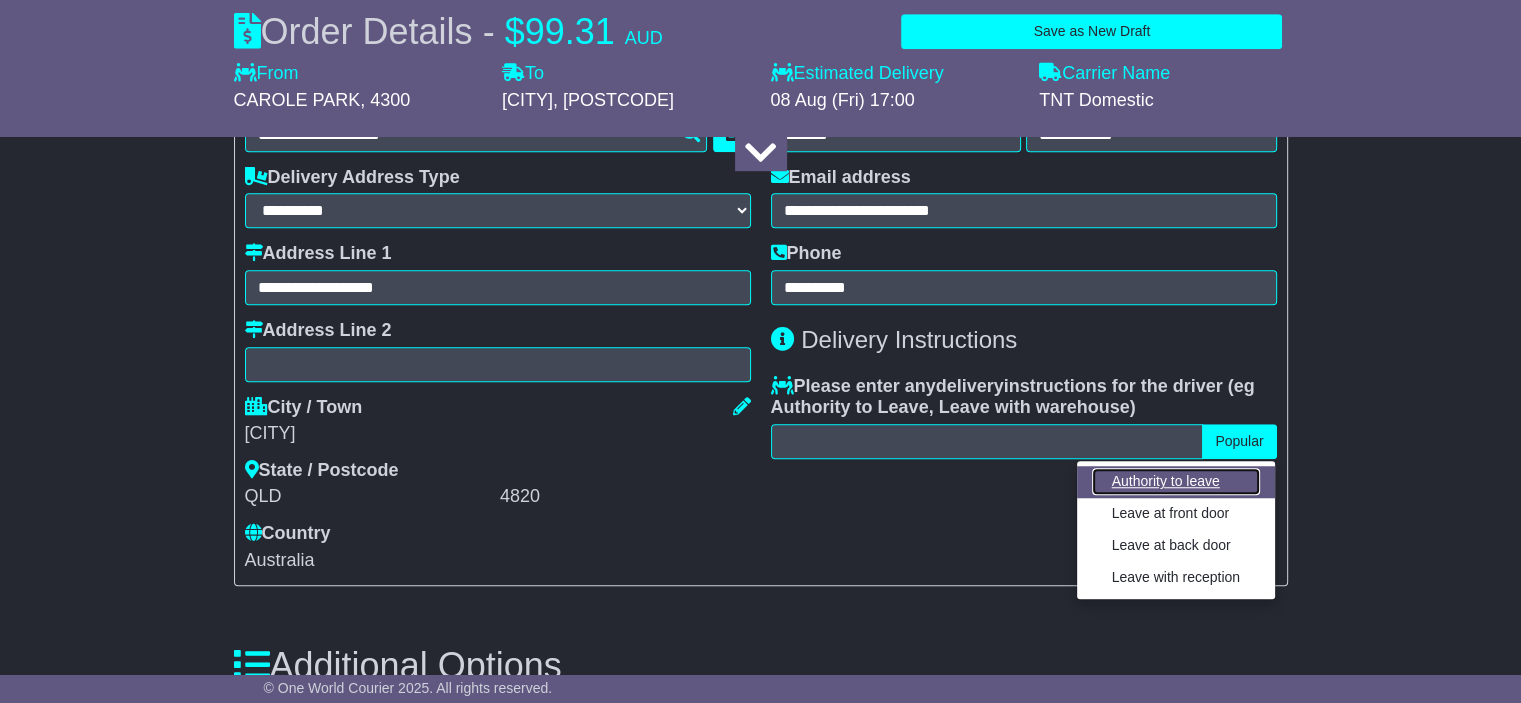 click on "Authority to leave" at bounding box center (1176, 481) 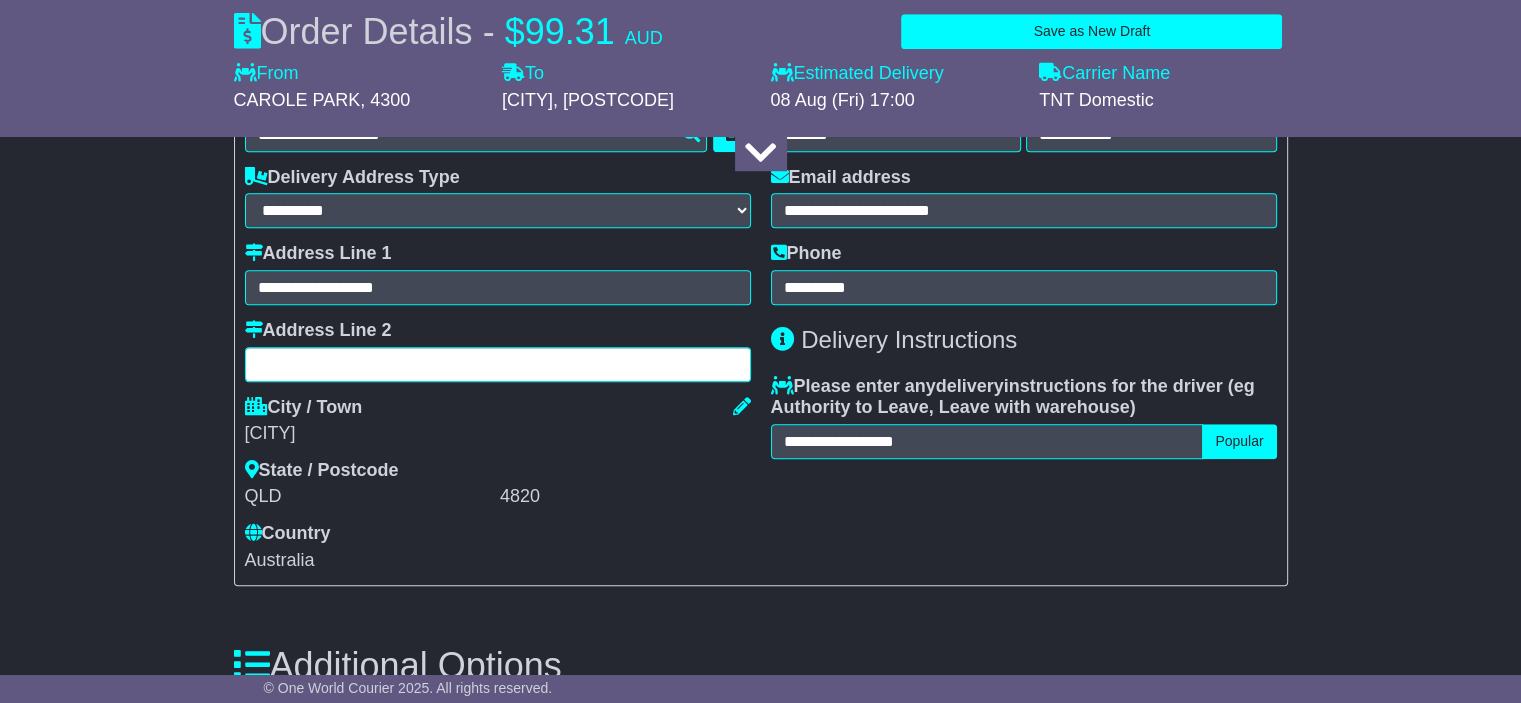 click at bounding box center (498, 364) 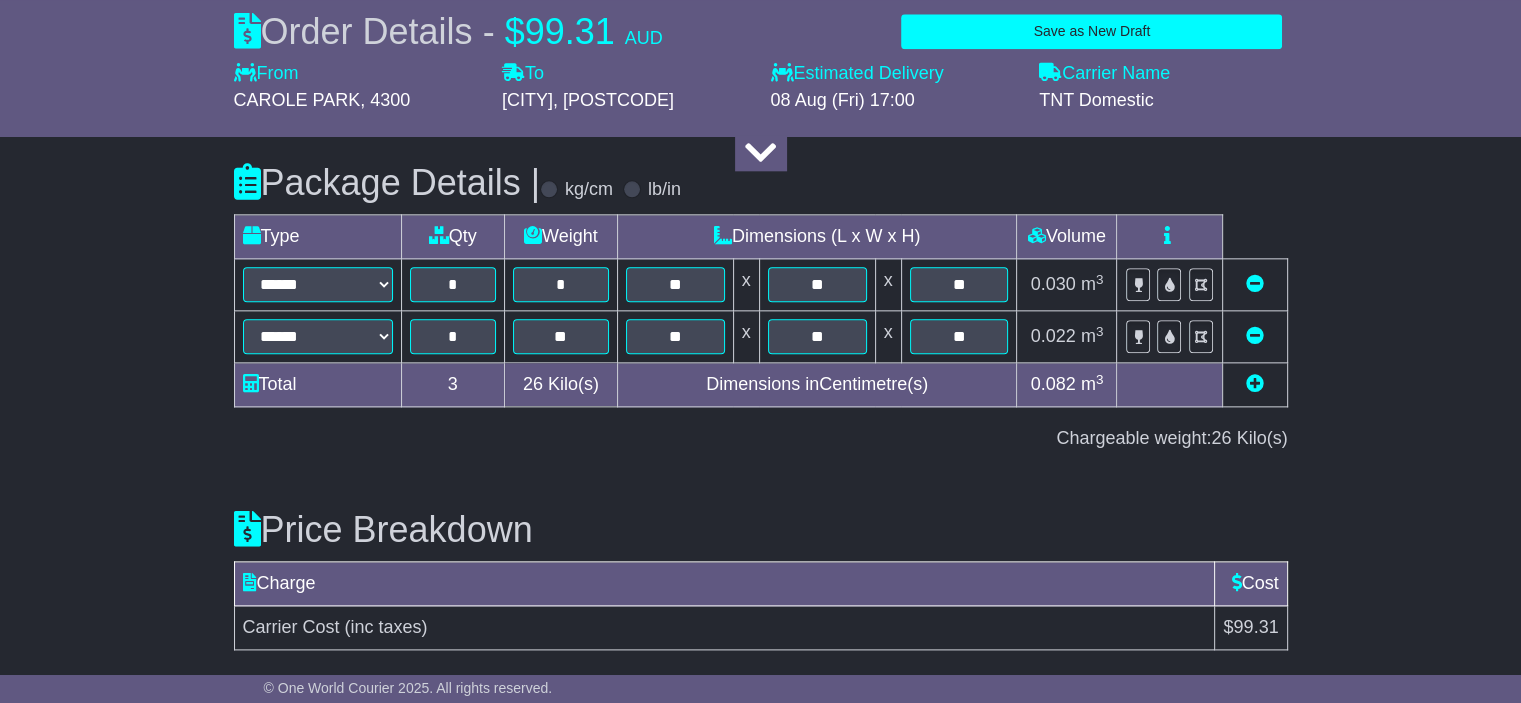 scroll, scrollTop: 2459, scrollLeft: 0, axis: vertical 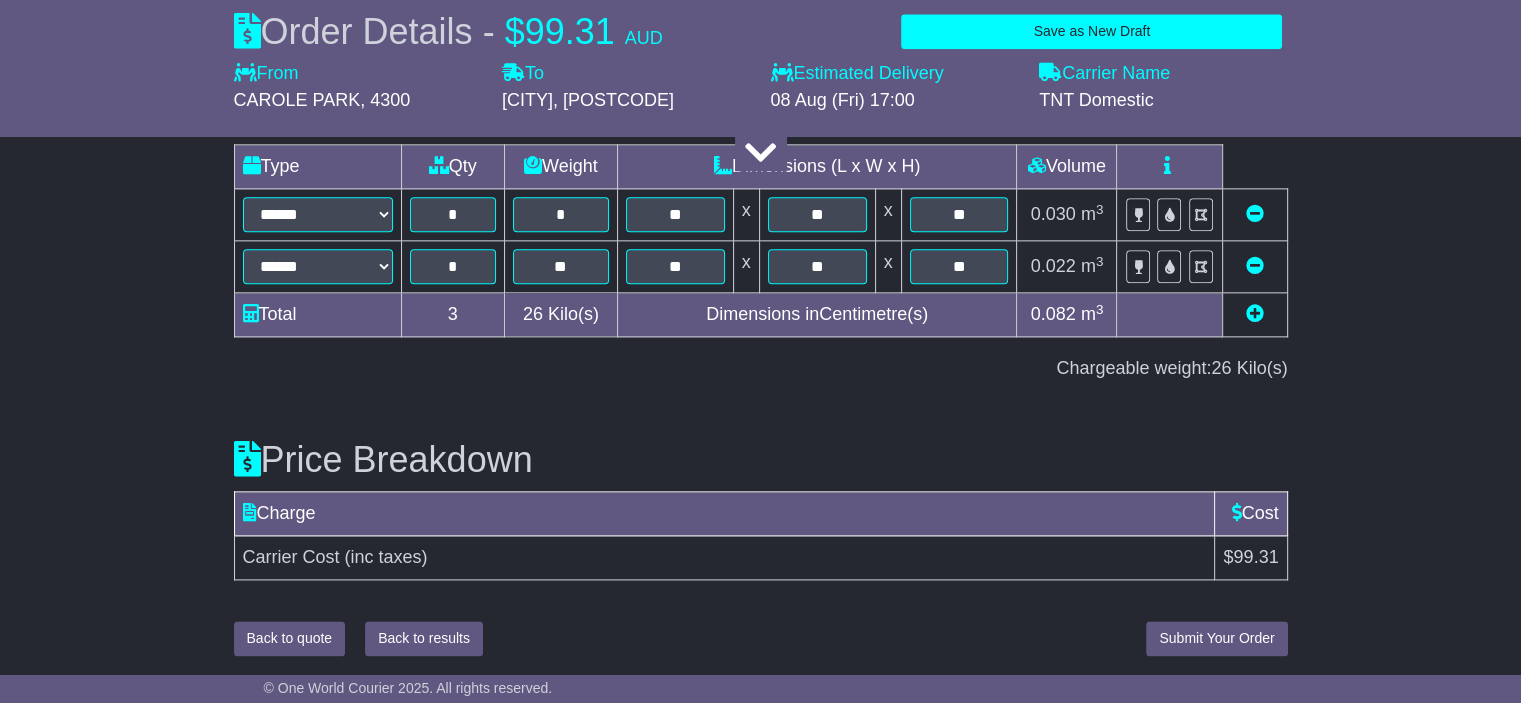 type on "**********" 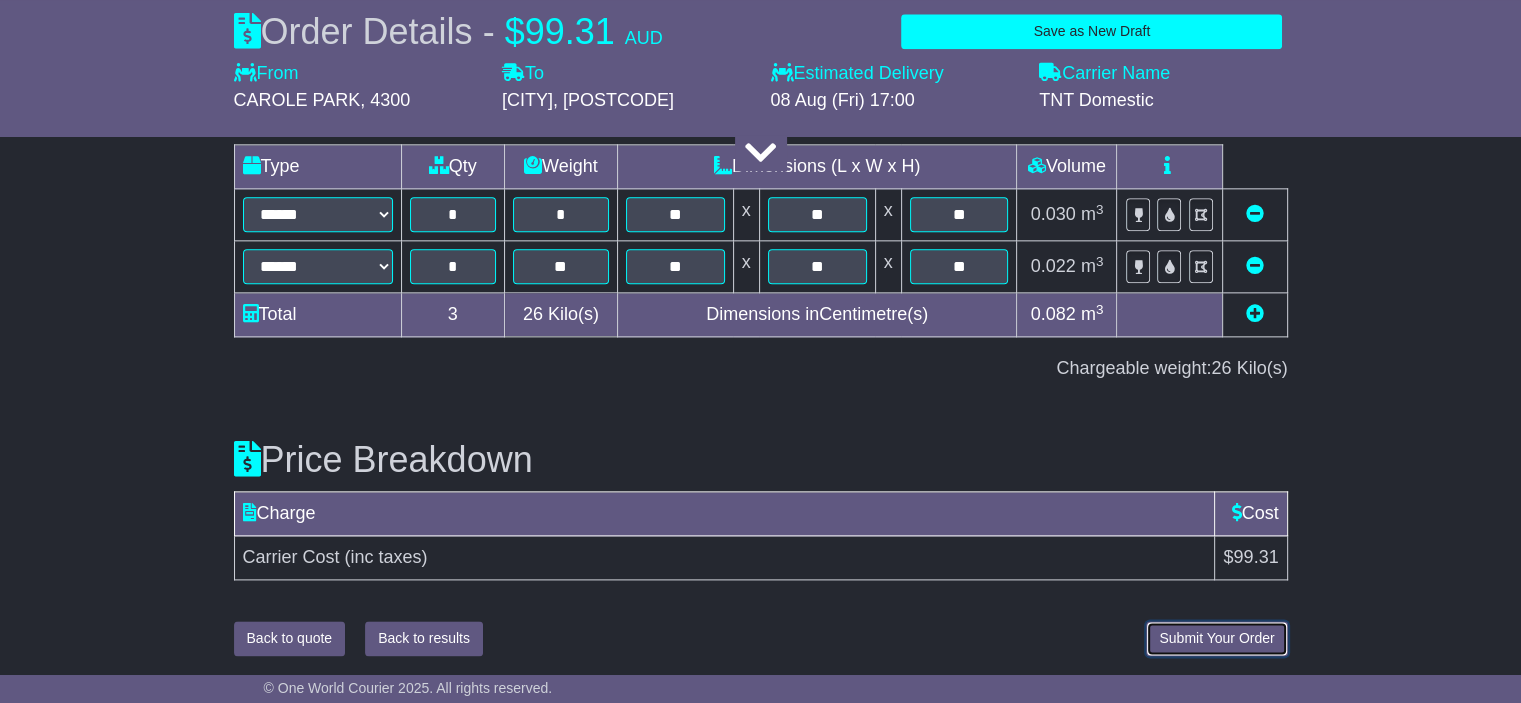click on "Submit Your Order" at bounding box center (1216, 638) 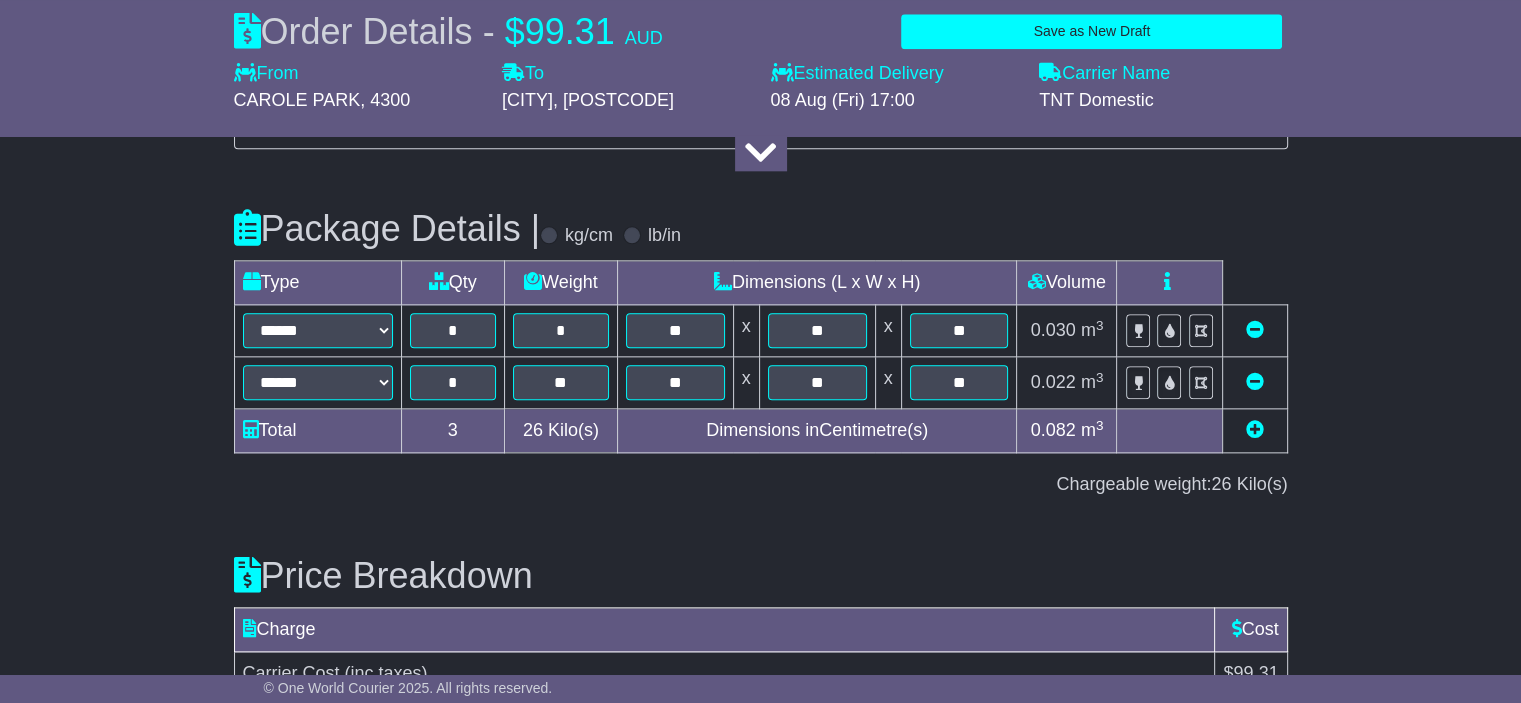 scroll, scrollTop: 2459, scrollLeft: 0, axis: vertical 